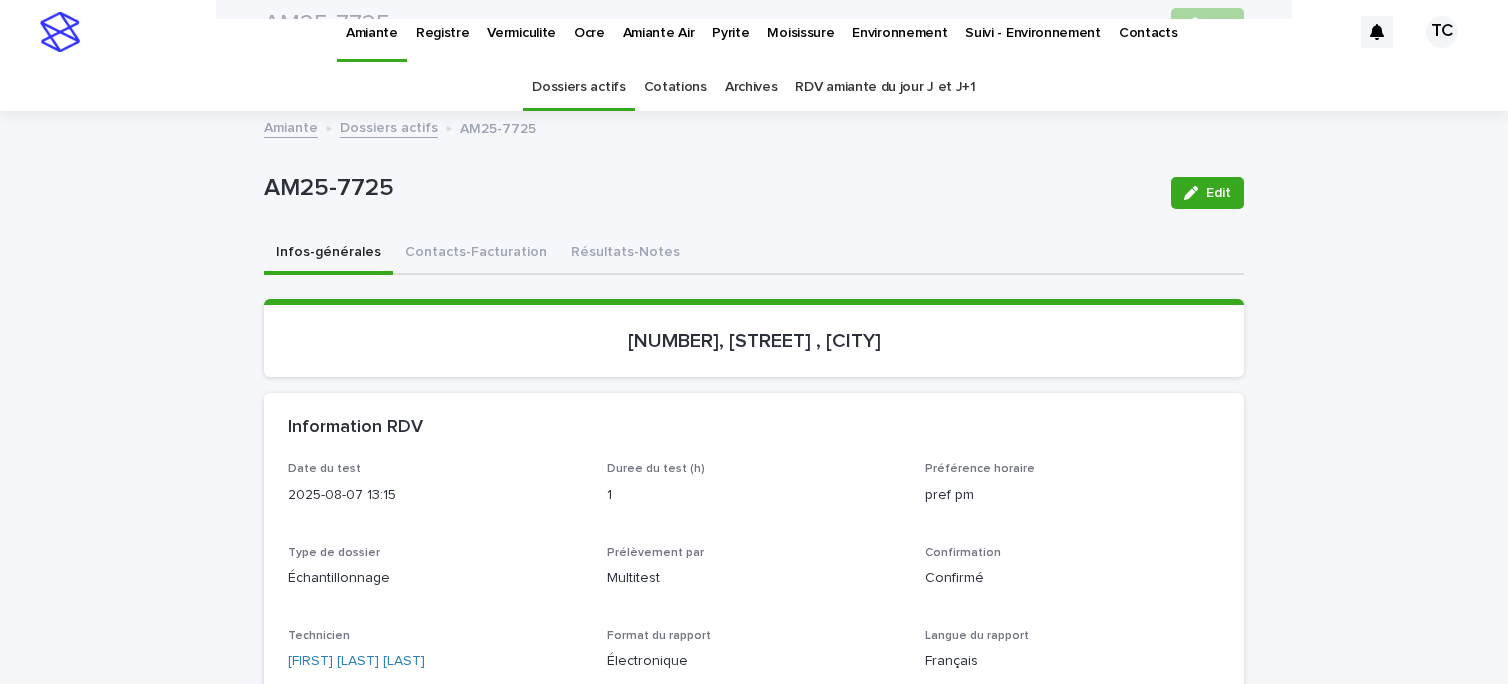 scroll, scrollTop: 0, scrollLeft: 0, axis: both 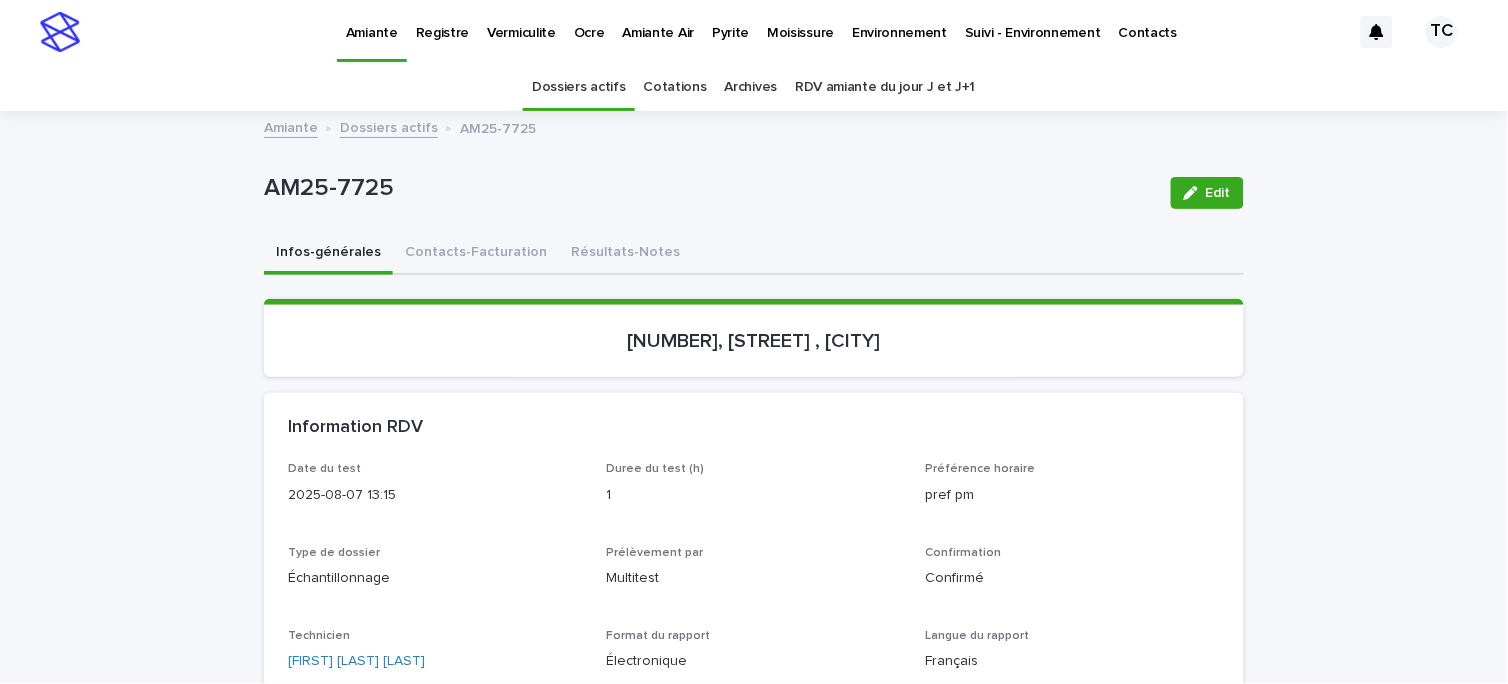 click on "Amiante" at bounding box center [291, 126] 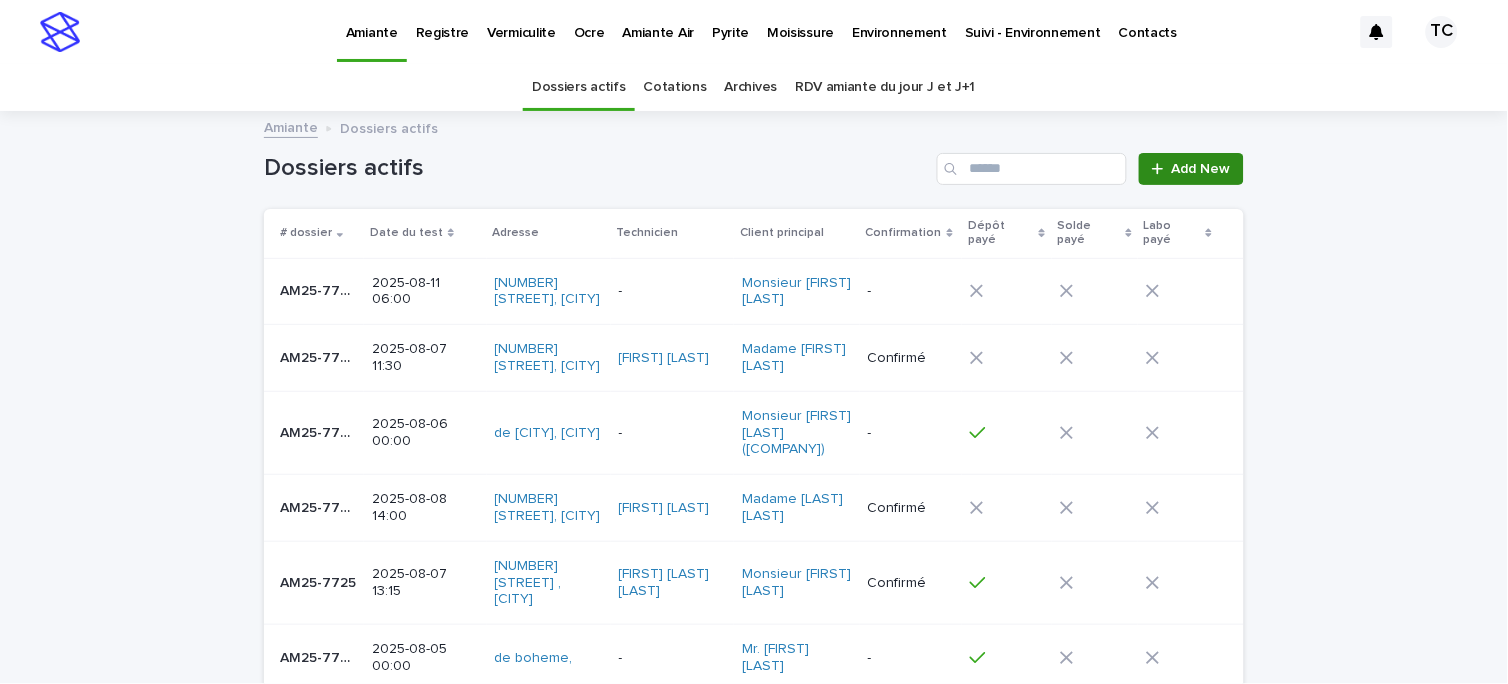 click on "Add New" at bounding box center [1201, 169] 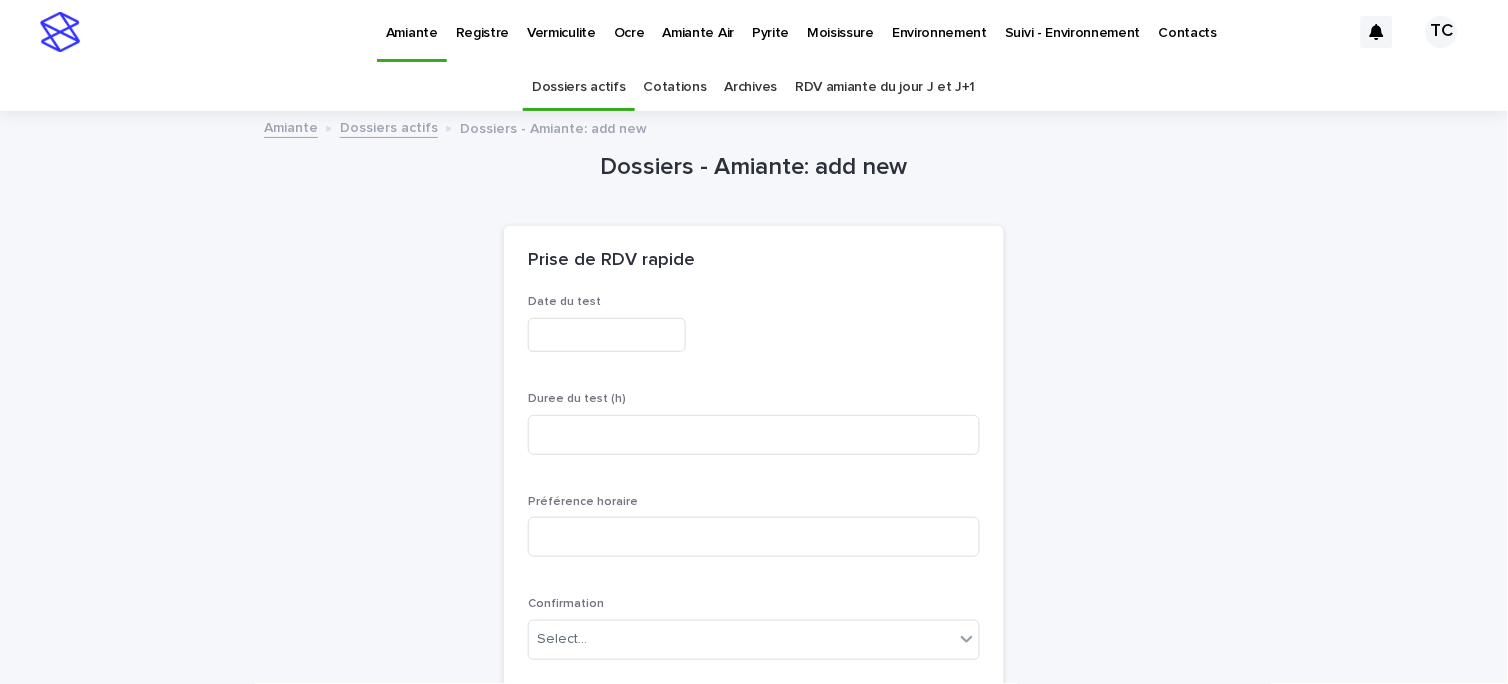 scroll, scrollTop: 64, scrollLeft: 0, axis: vertical 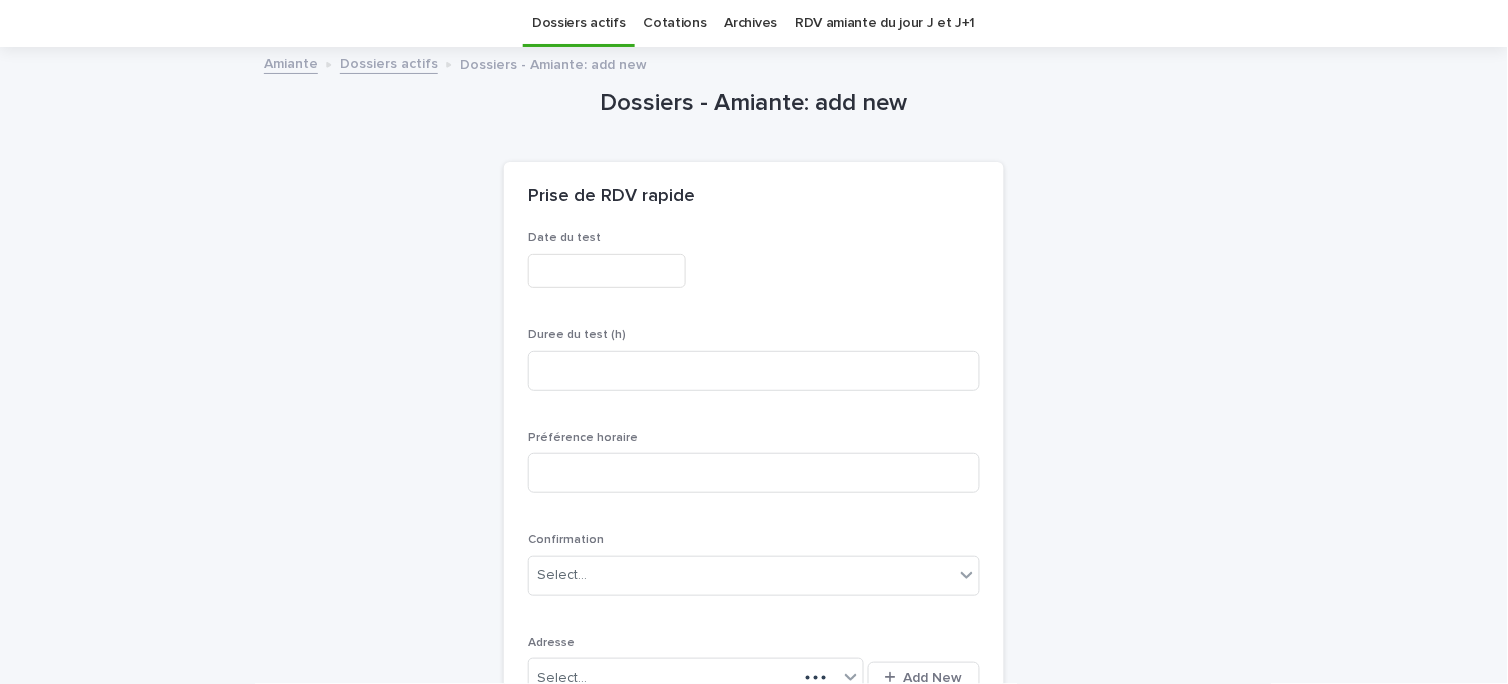 click at bounding box center (607, 271) 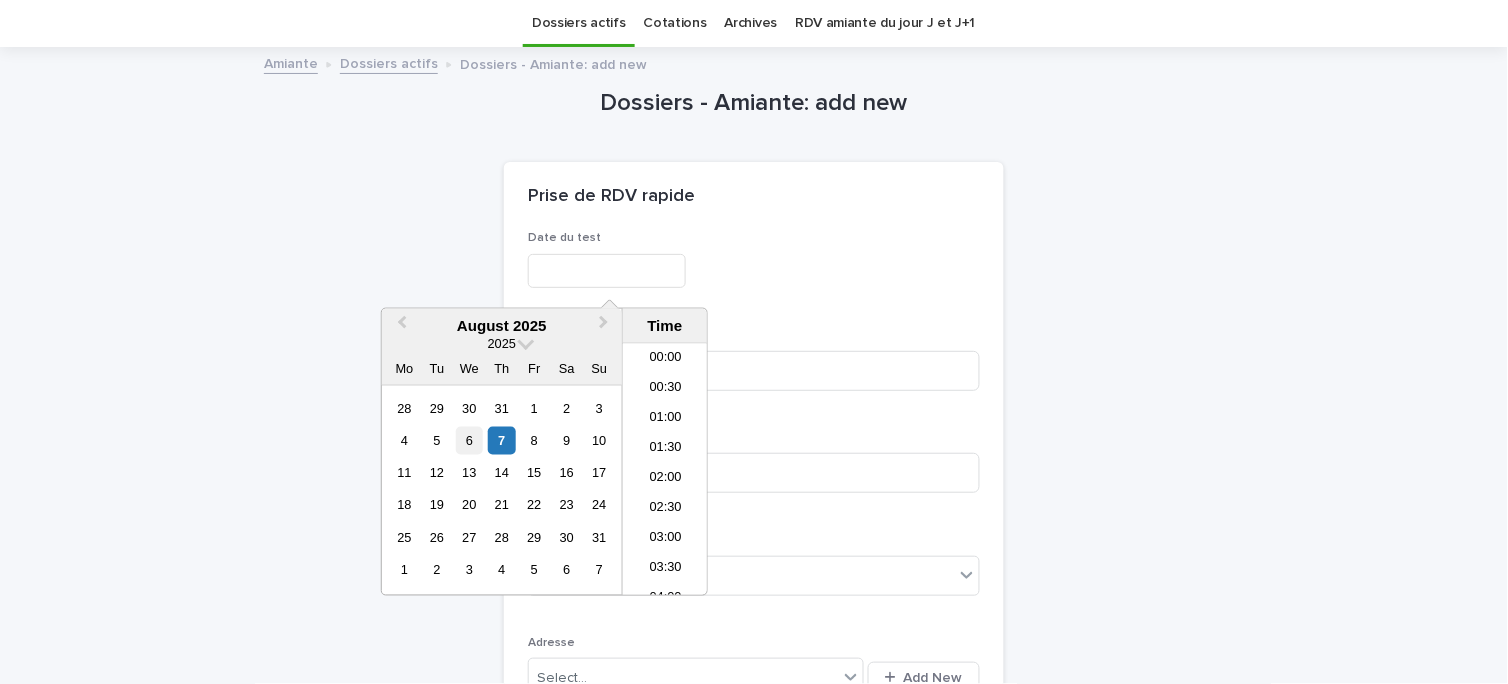 scroll, scrollTop: 850, scrollLeft: 0, axis: vertical 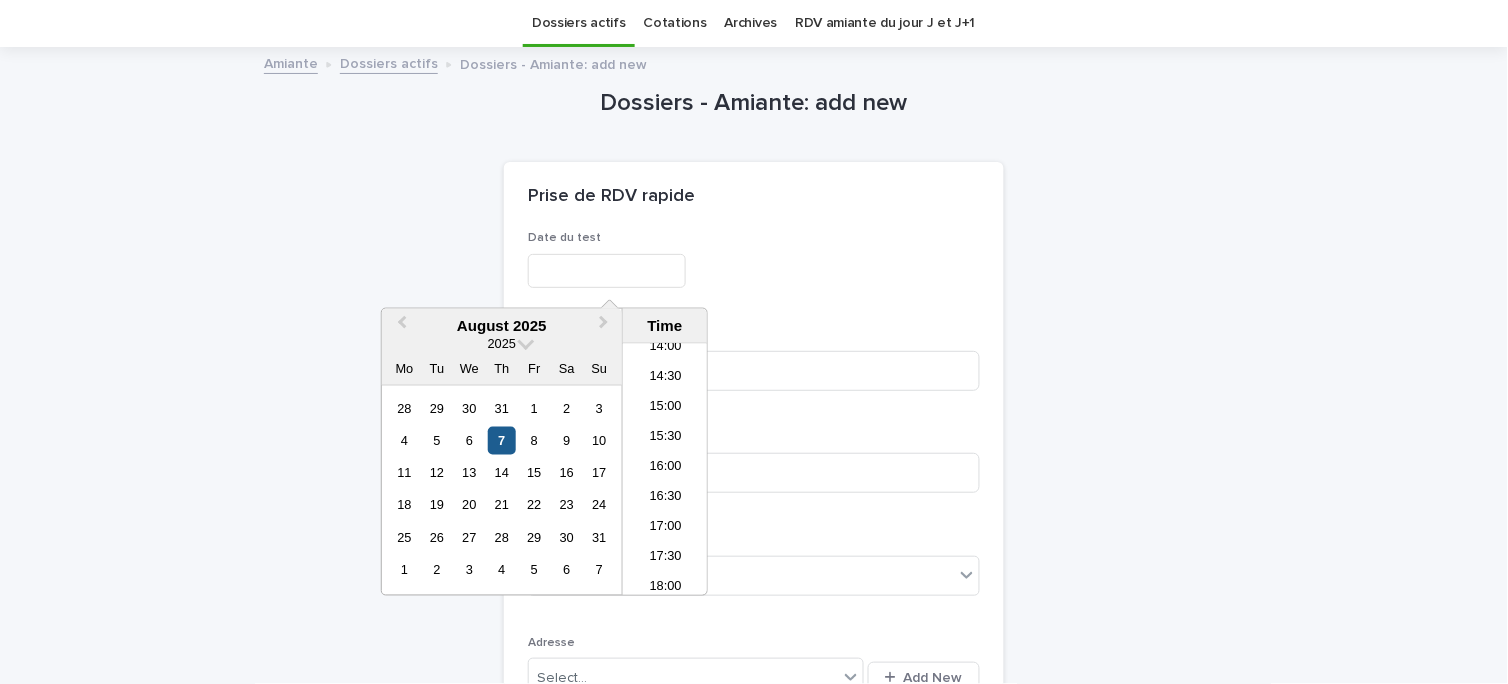 click on "7" at bounding box center [501, 440] 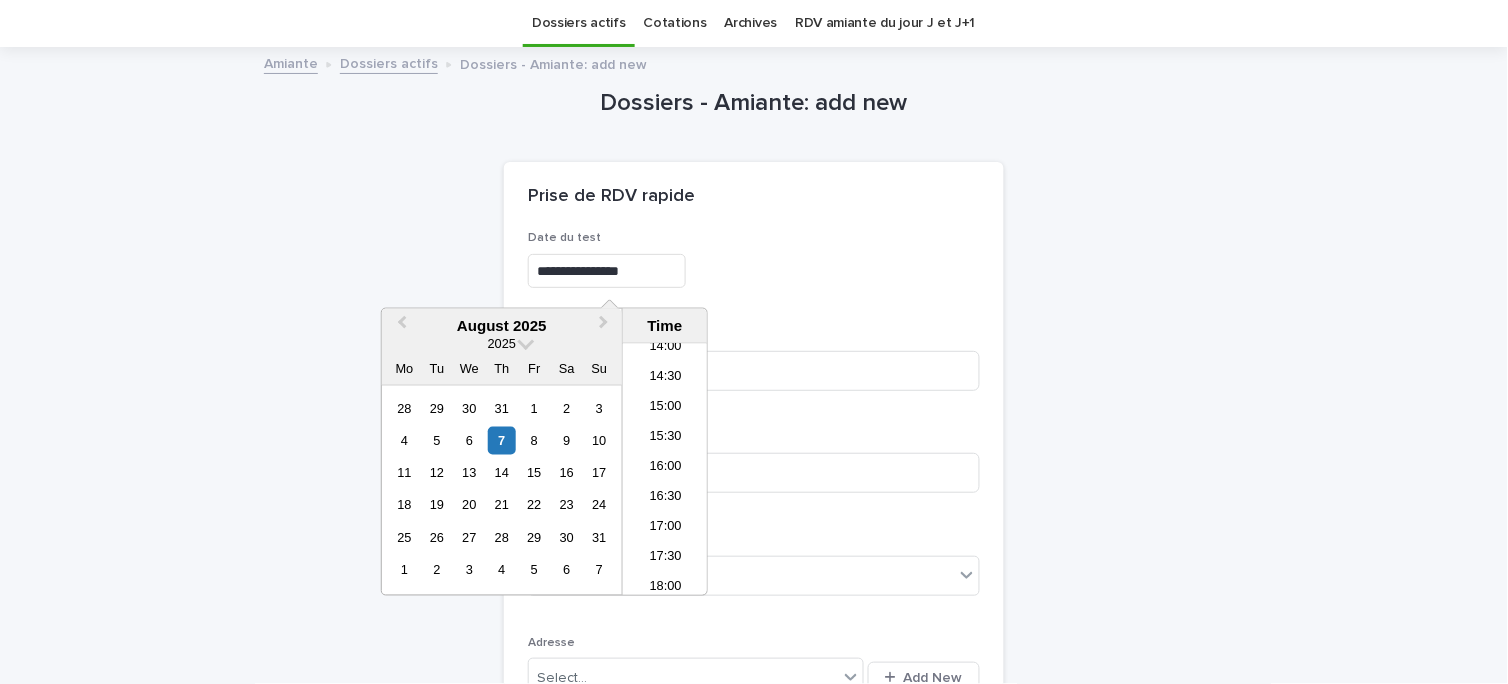 click on "Prise de RDV rapide" at bounding box center [750, 197] 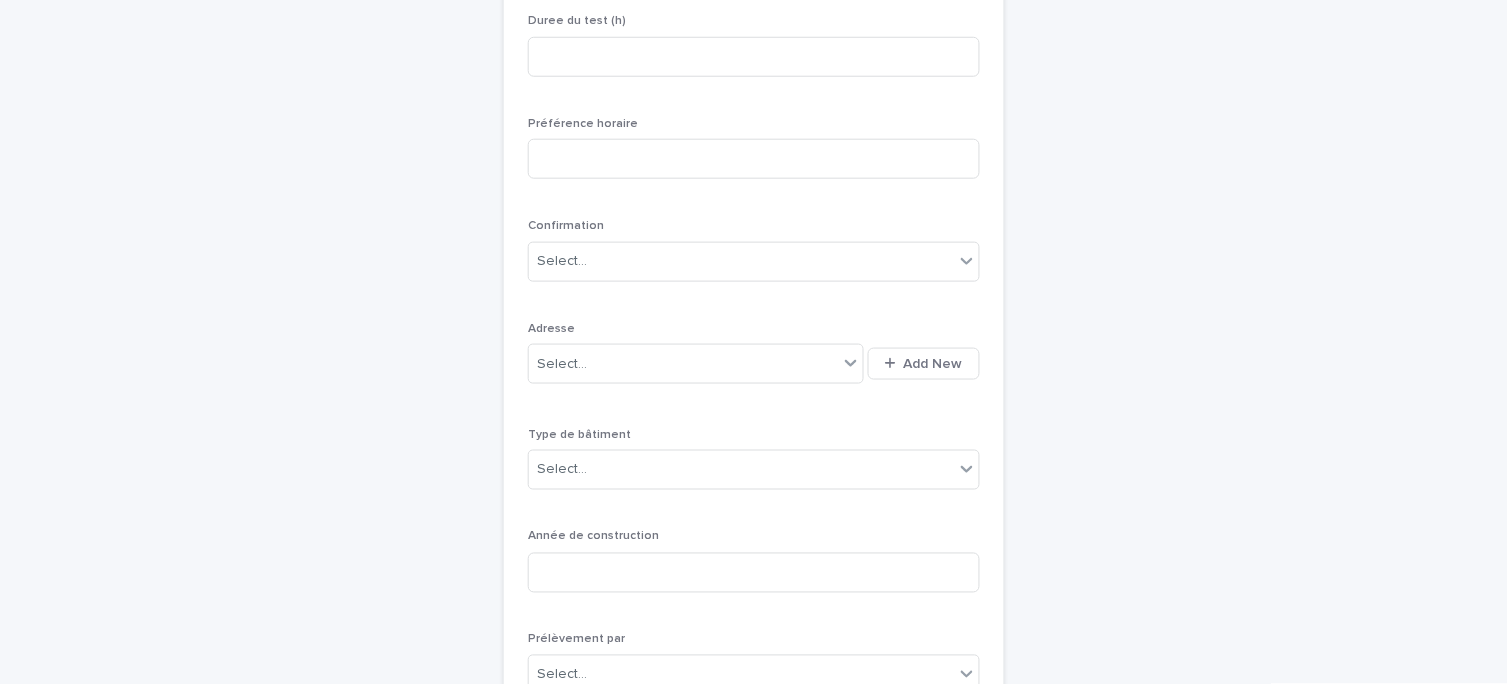 scroll, scrollTop: 397, scrollLeft: 0, axis: vertical 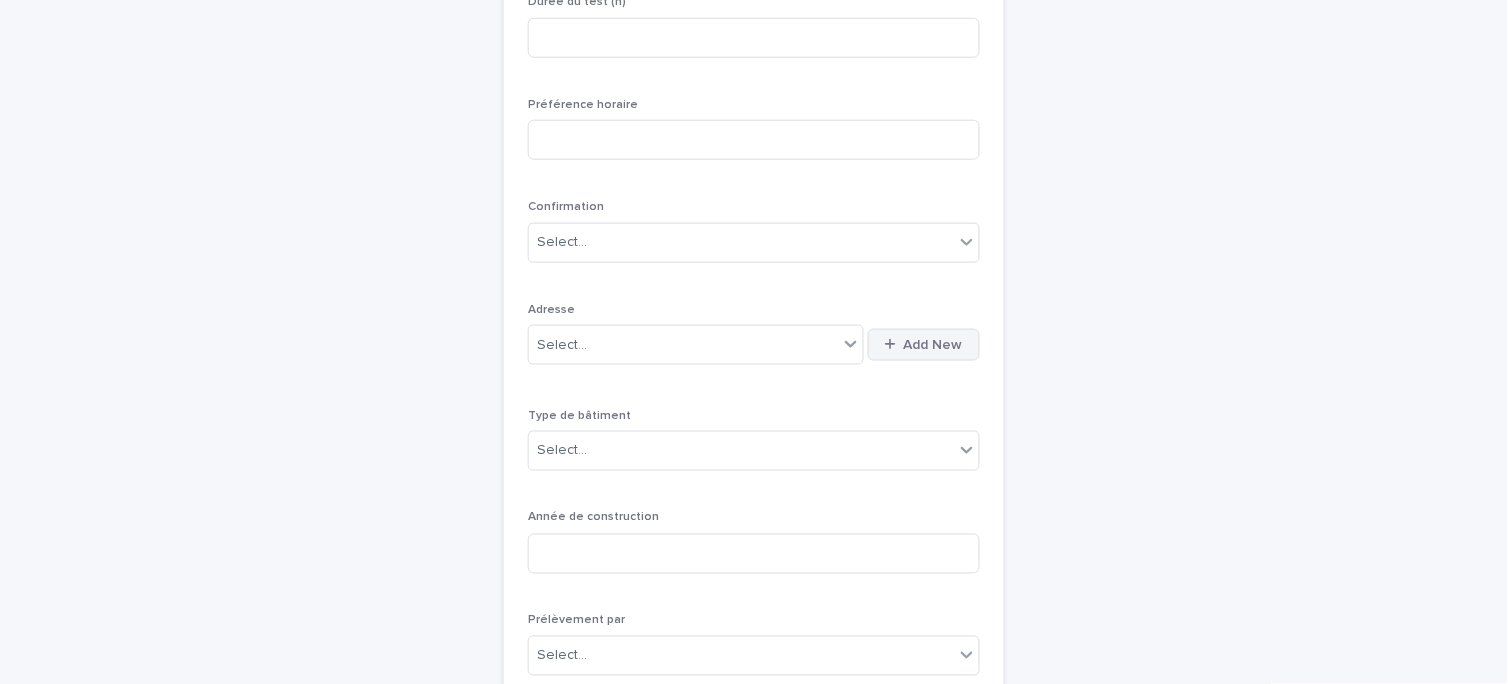 click on "Add New" at bounding box center (933, 345) 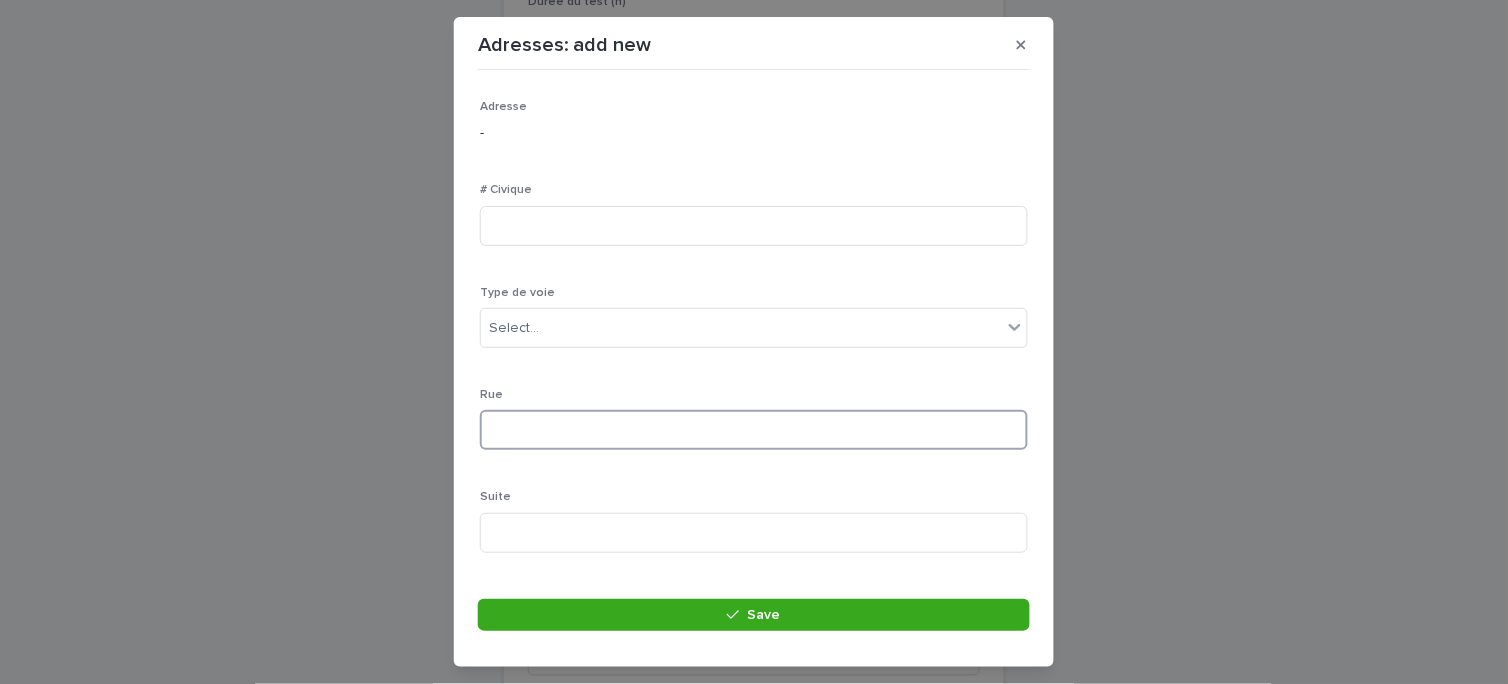 click at bounding box center (754, 430) 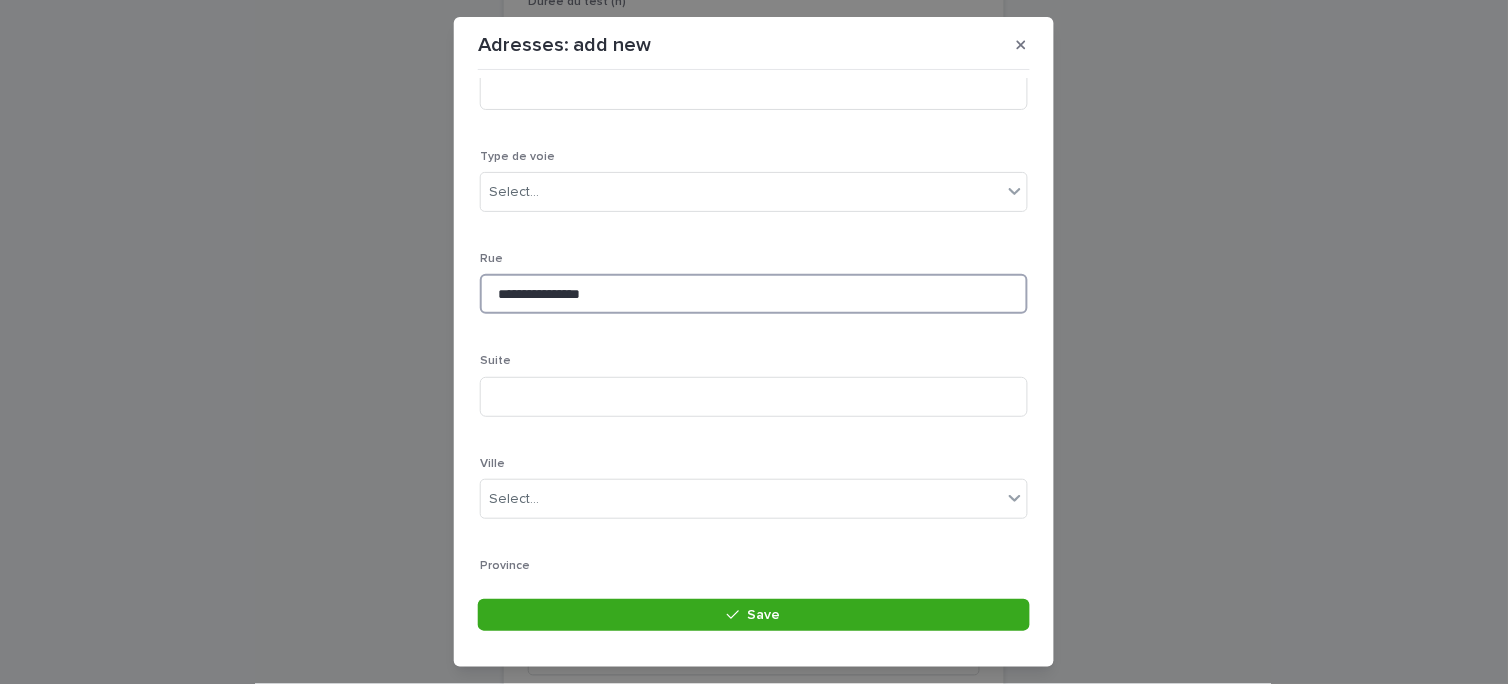 scroll, scrollTop: 333, scrollLeft: 0, axis: vertical 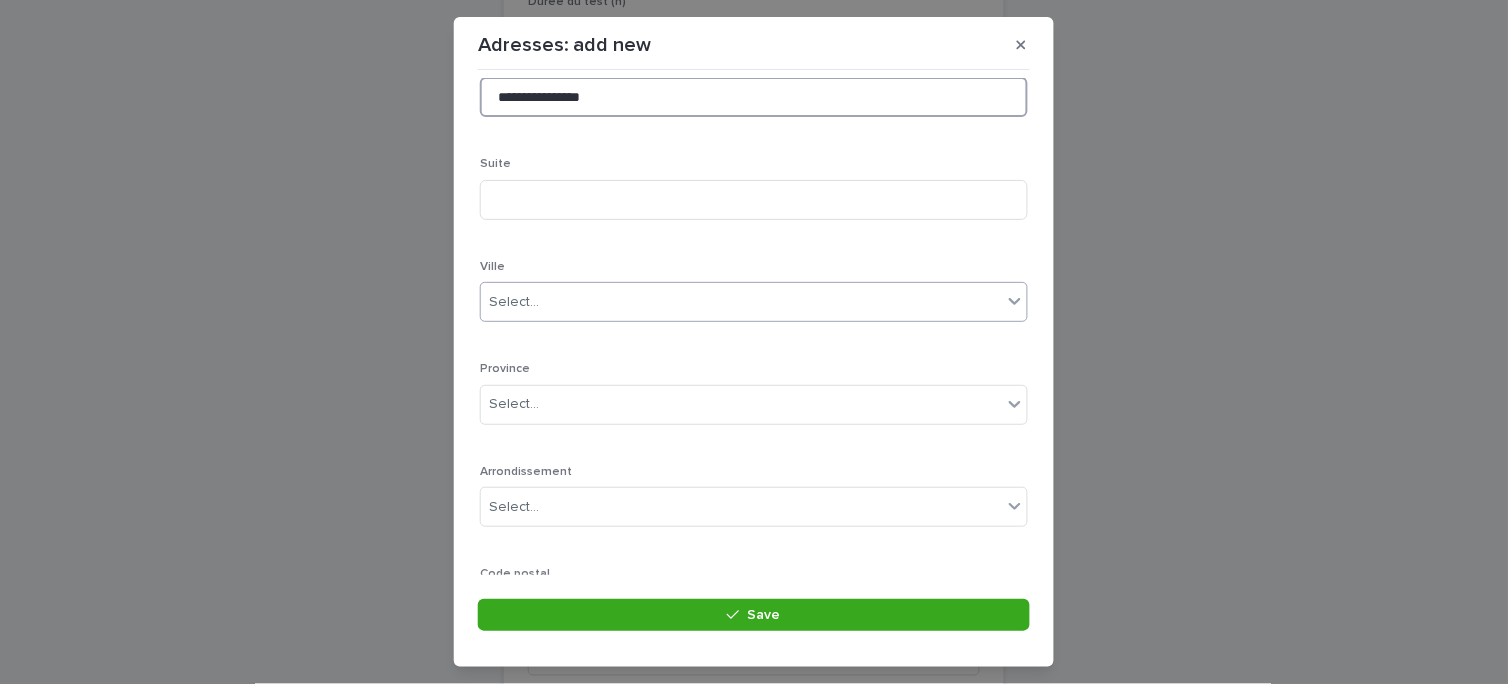 type on "**********" 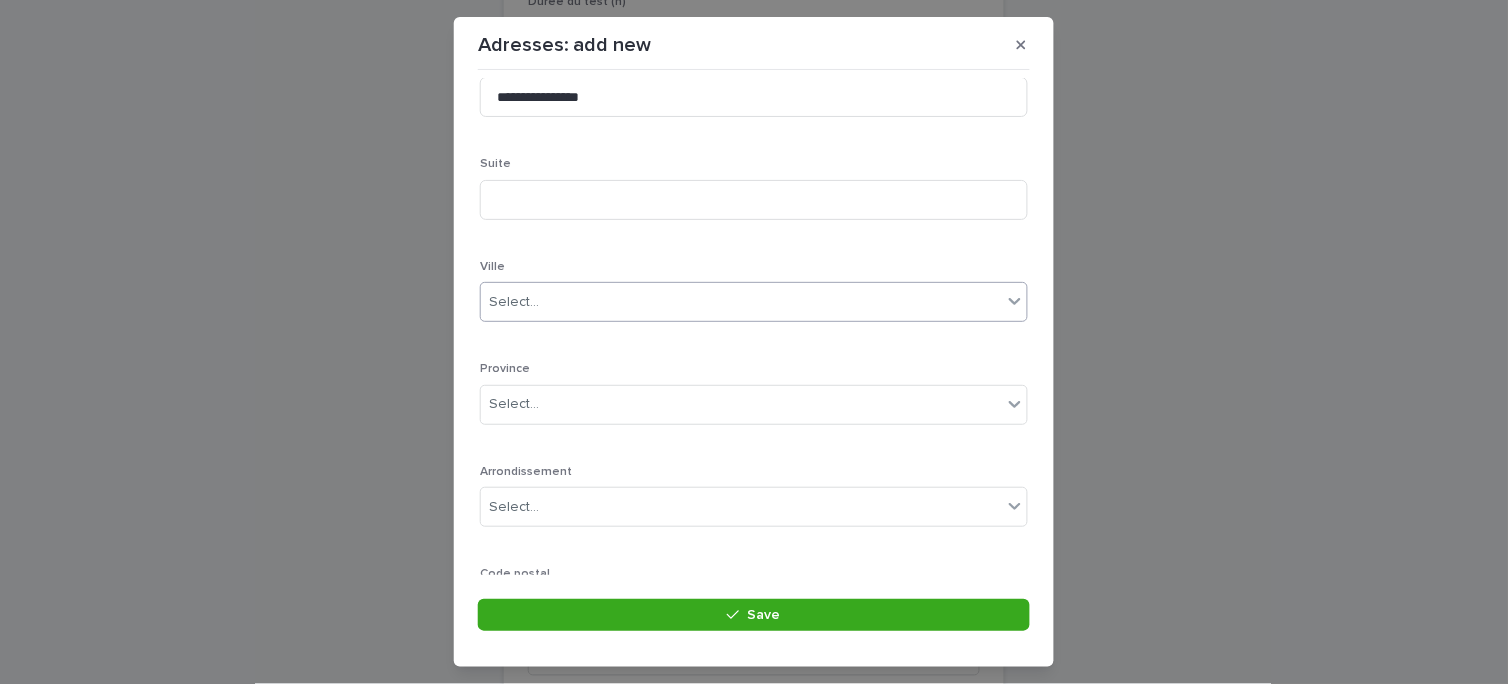 click on "Select..." at bounding box center (514, 302) 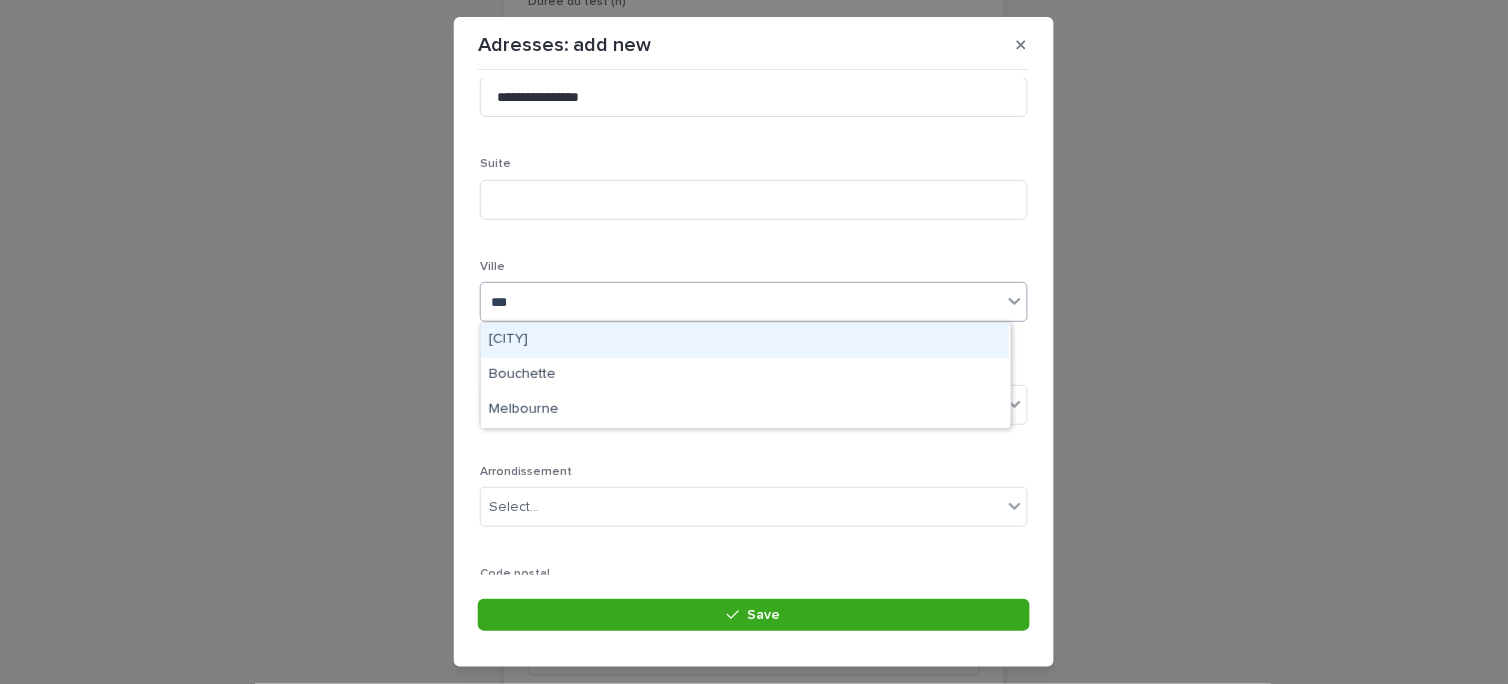 type on "****" 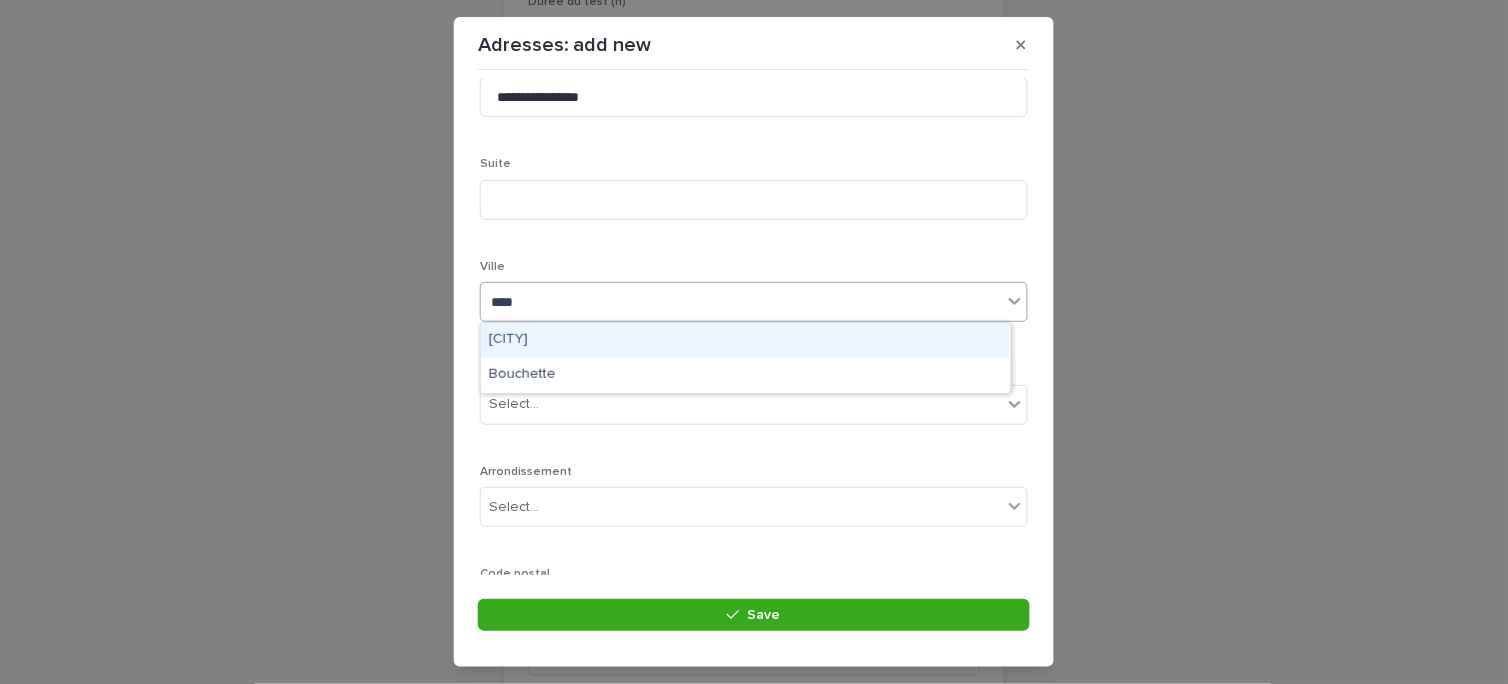 click on "[CITY]" at bounding box center [745, 340] 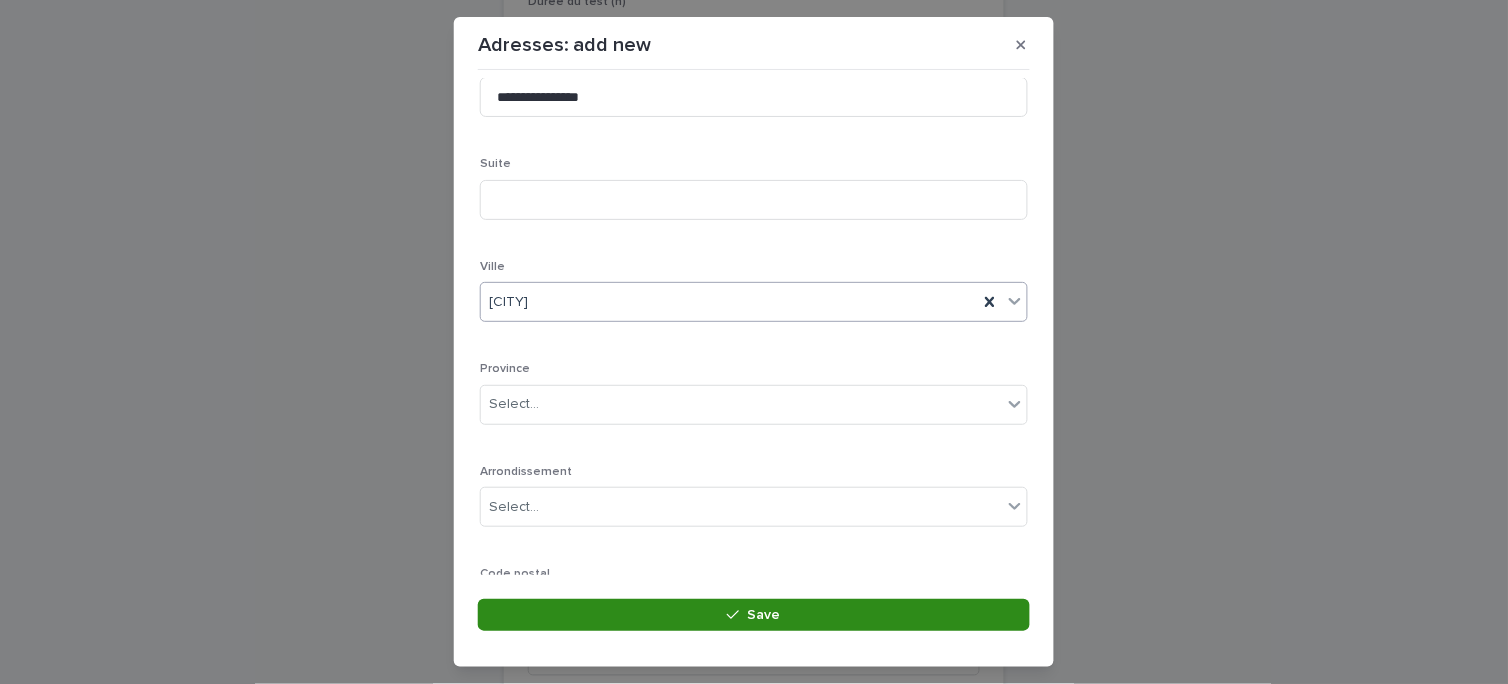 click on "Save" at bounding box center (754, 615) 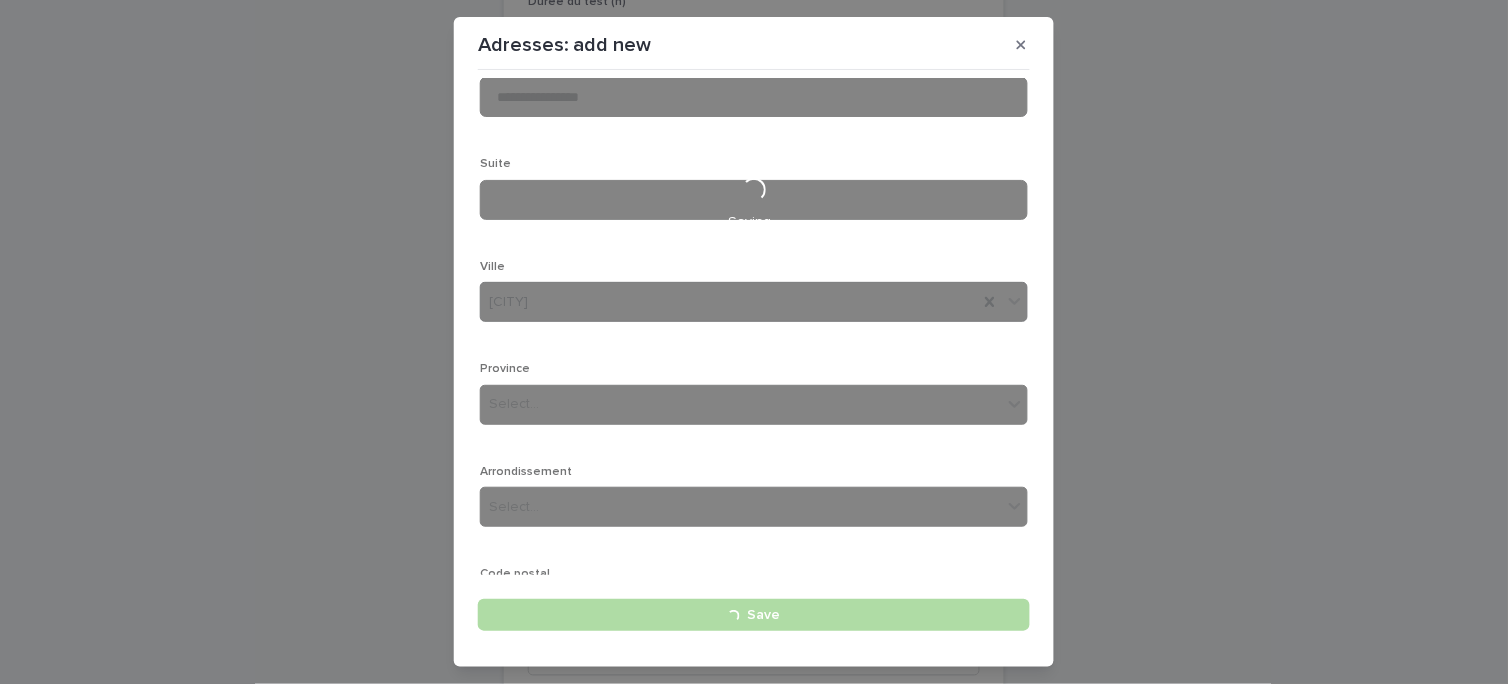type 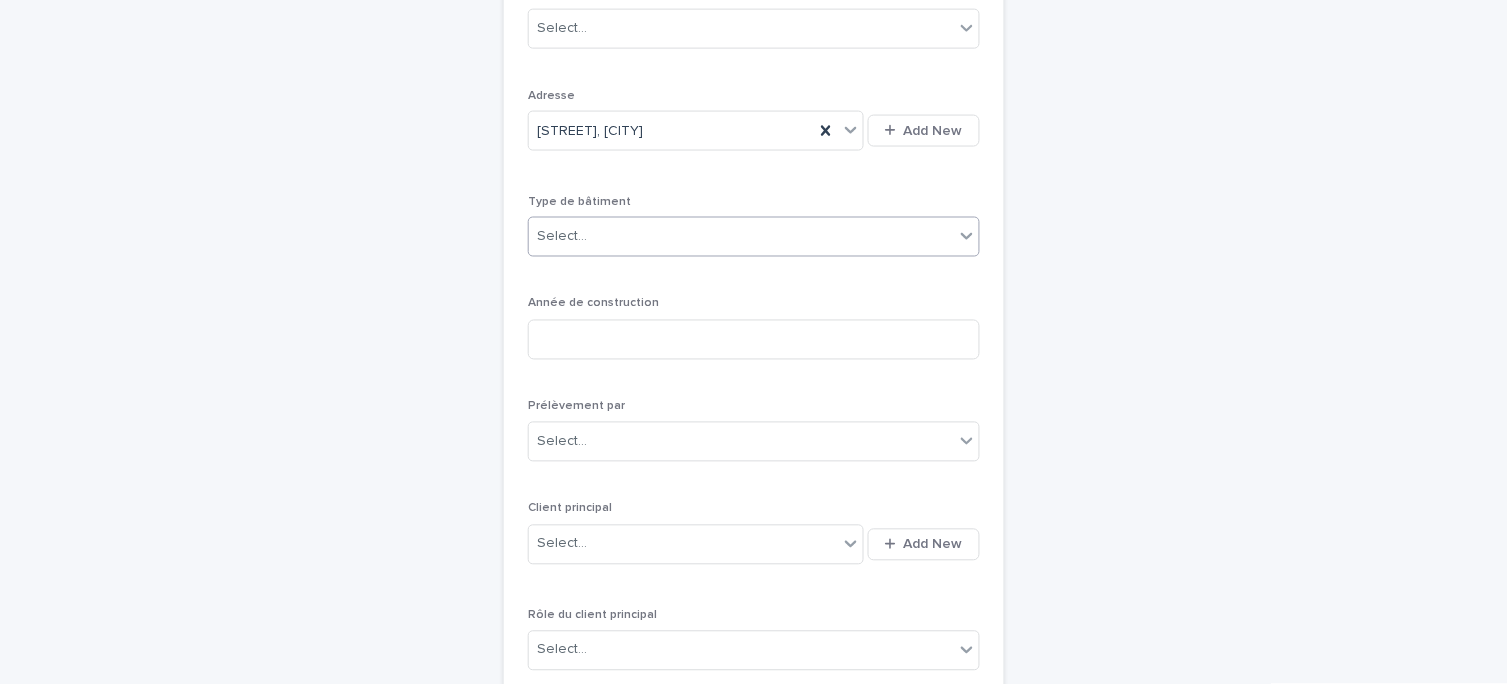 scroll, scrollTop: 620, scrollLeft: 0, axis: vertical 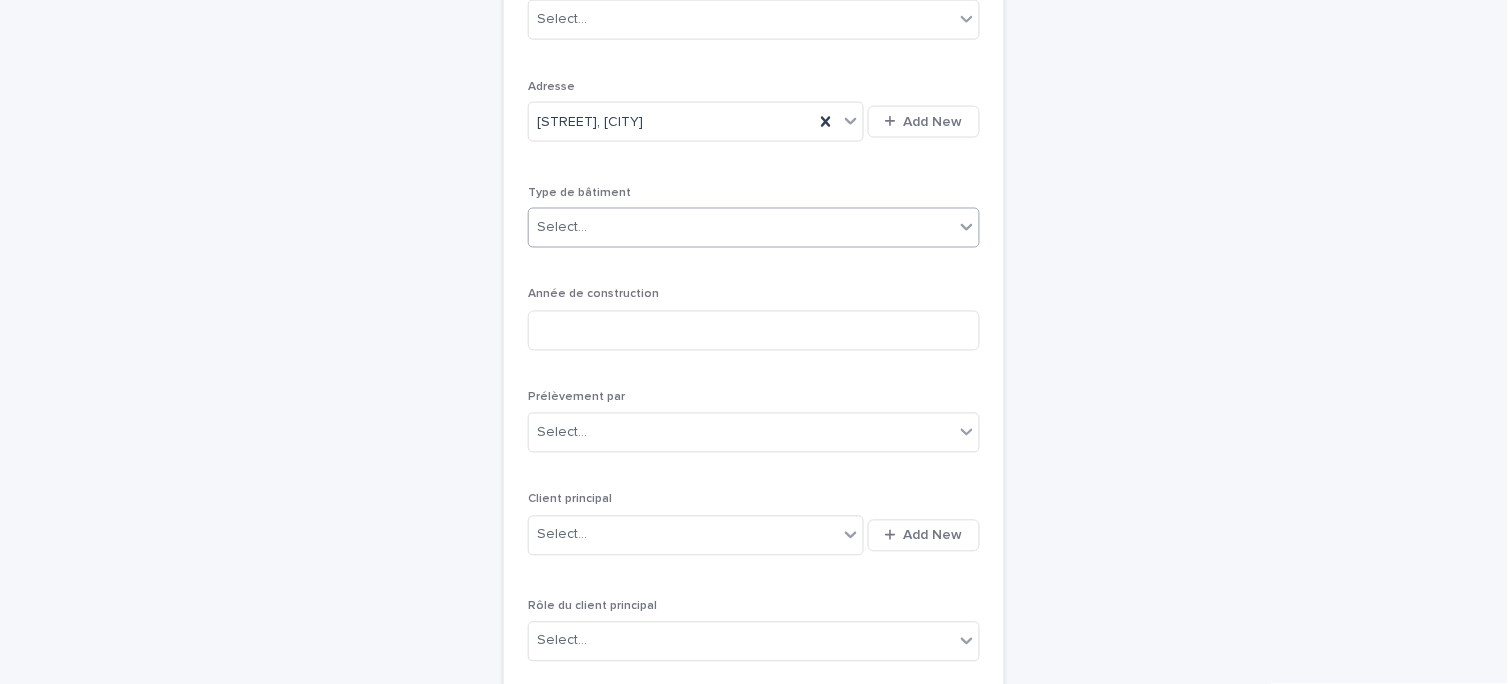 click on "Select..." at bounding box center (741, 228) 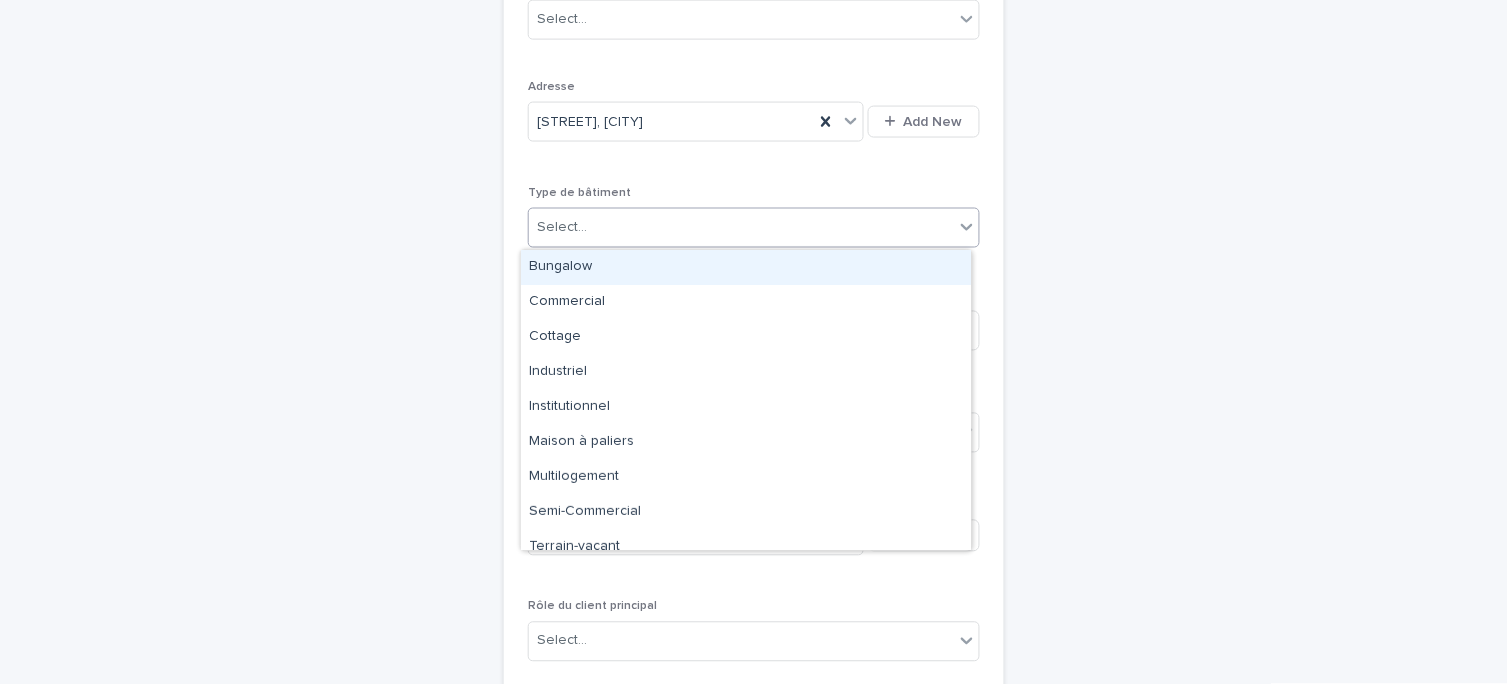 click on "Bungalow" at bounding box center (746, 267) 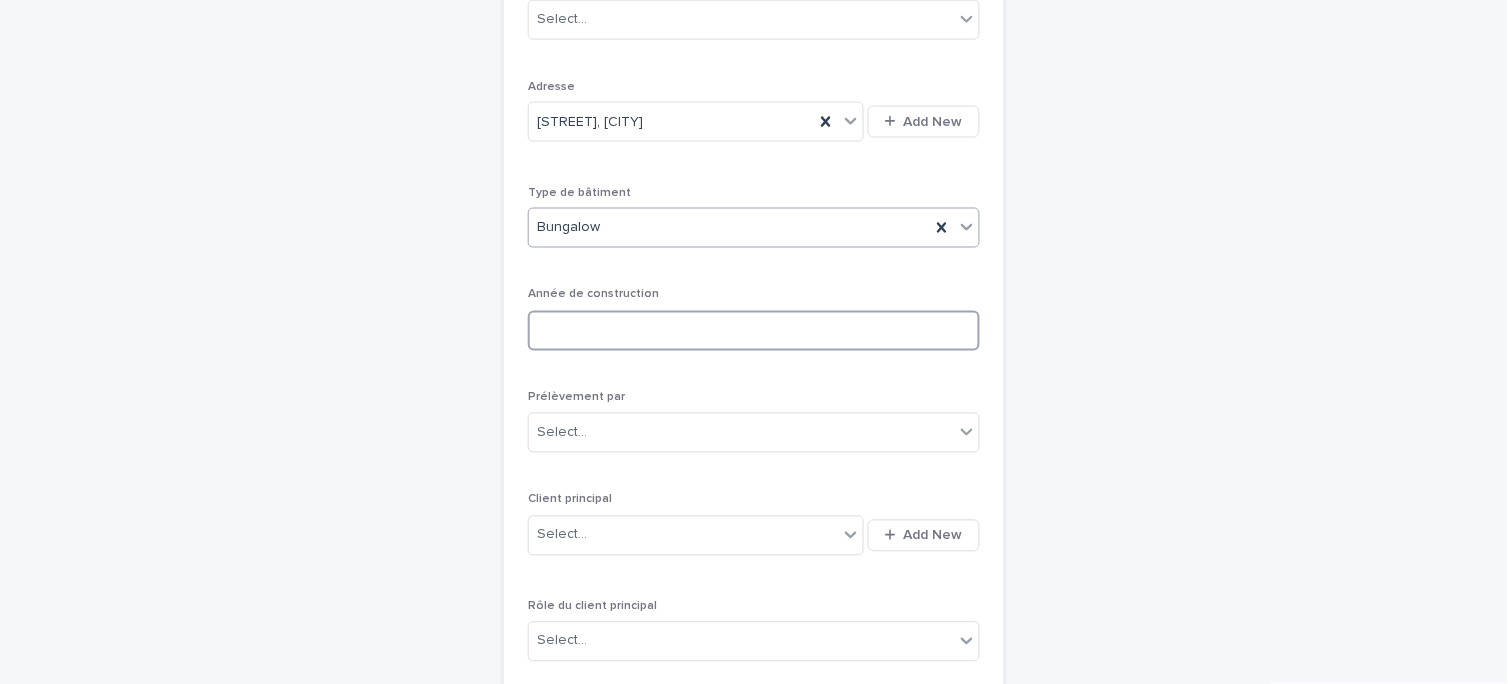 click at bounding box center [754, 331] 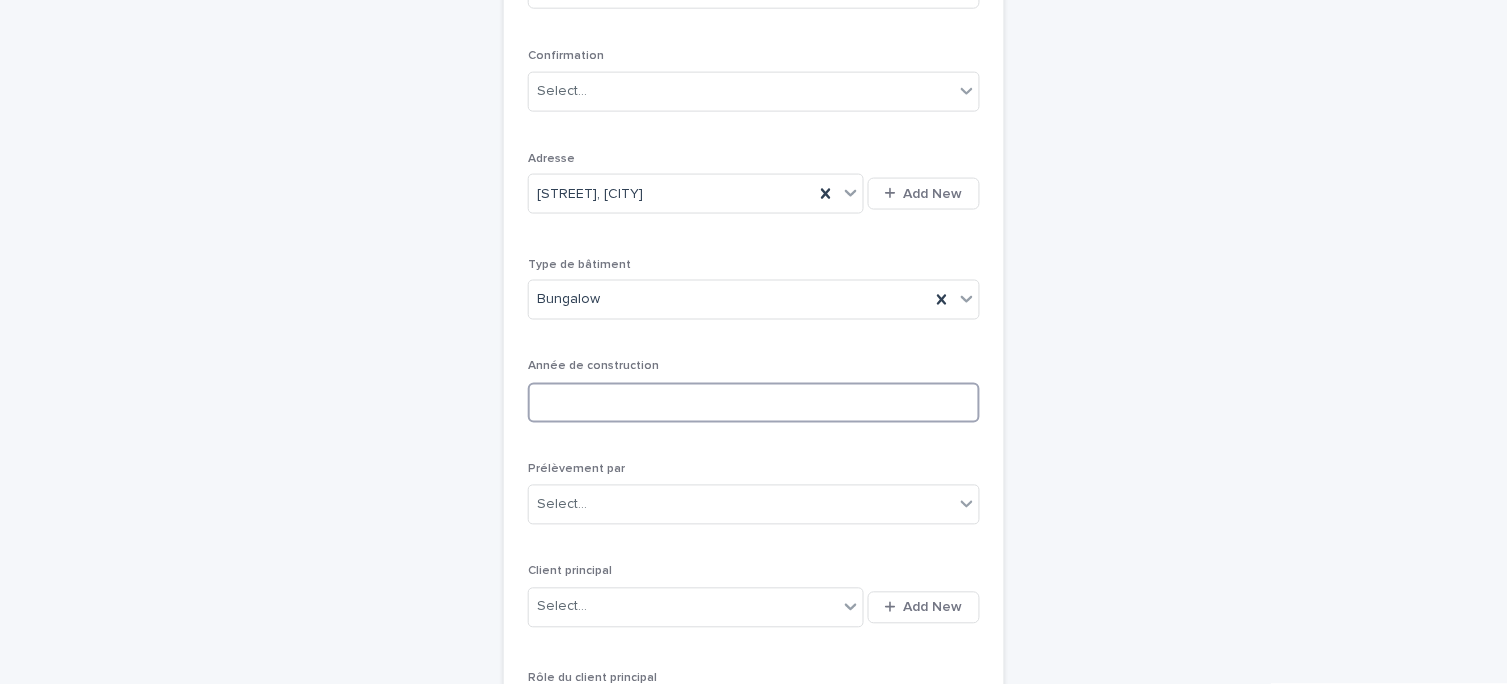 scroll, scrollTop: 465, scrollLeft: 0, axis: vertical 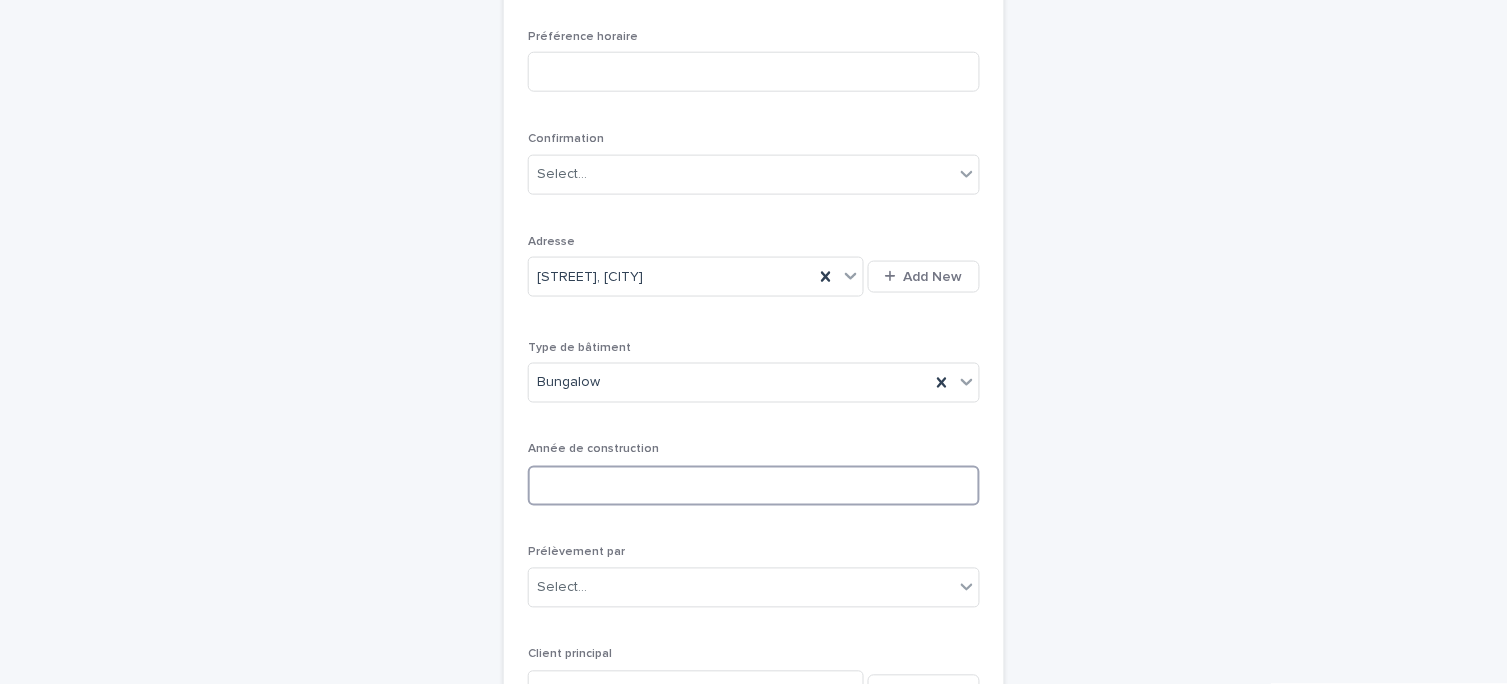 click at bounding box center (754, 486) 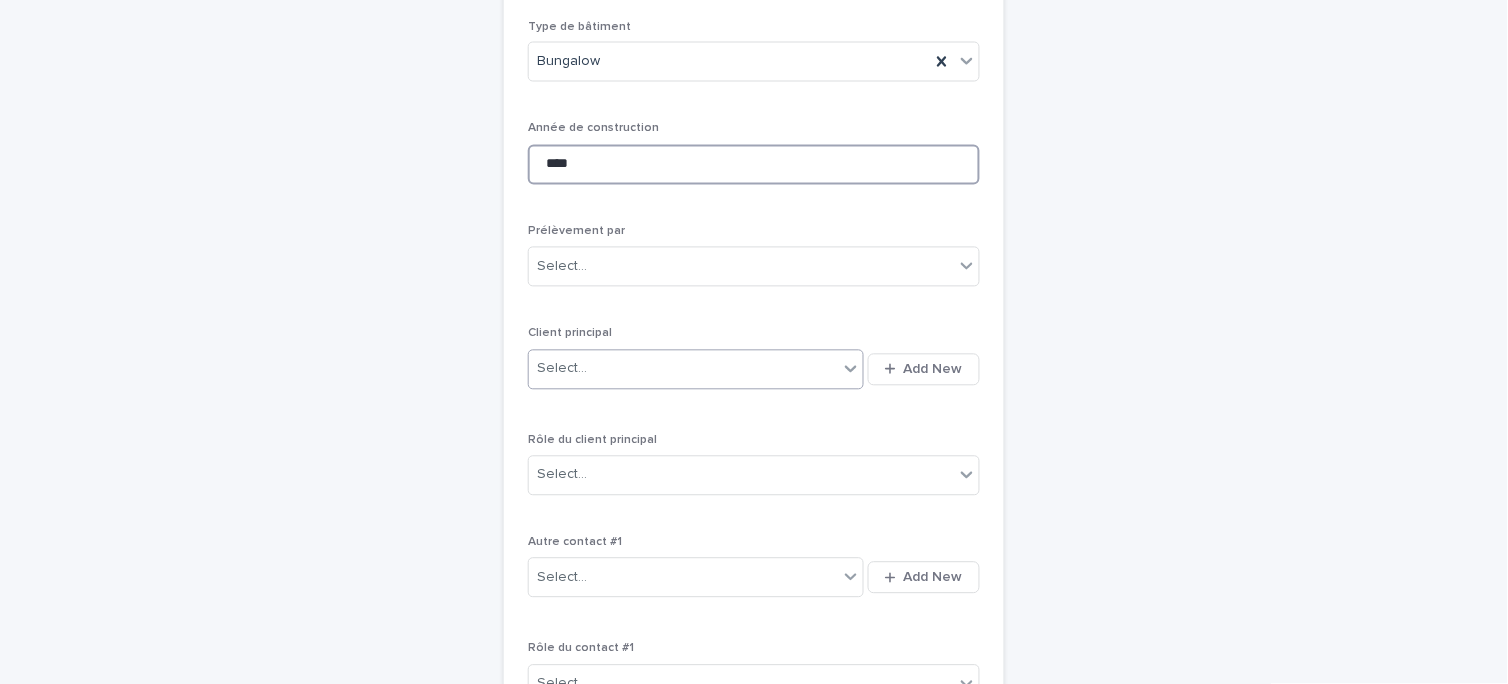 scroll, scrollTop: 798, scrollLeft: 0, axis: vertical 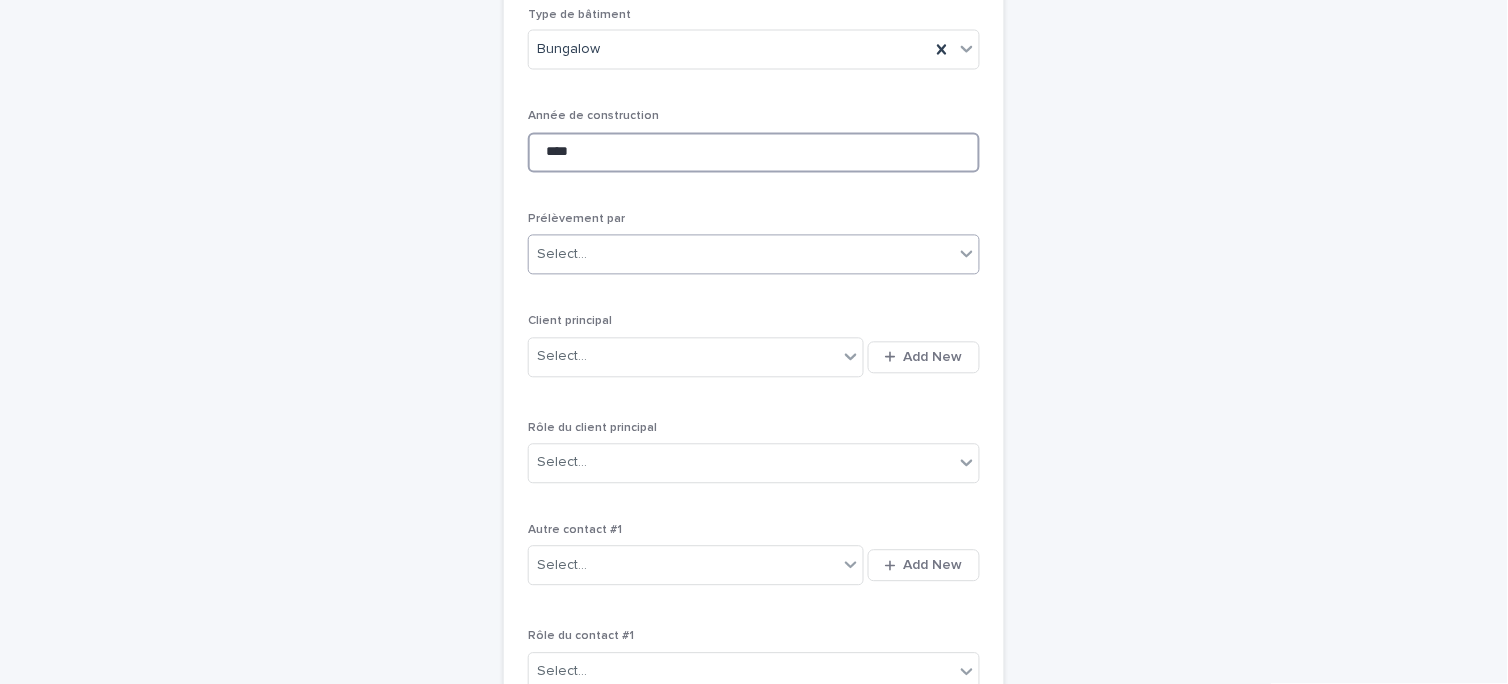 type on "****" 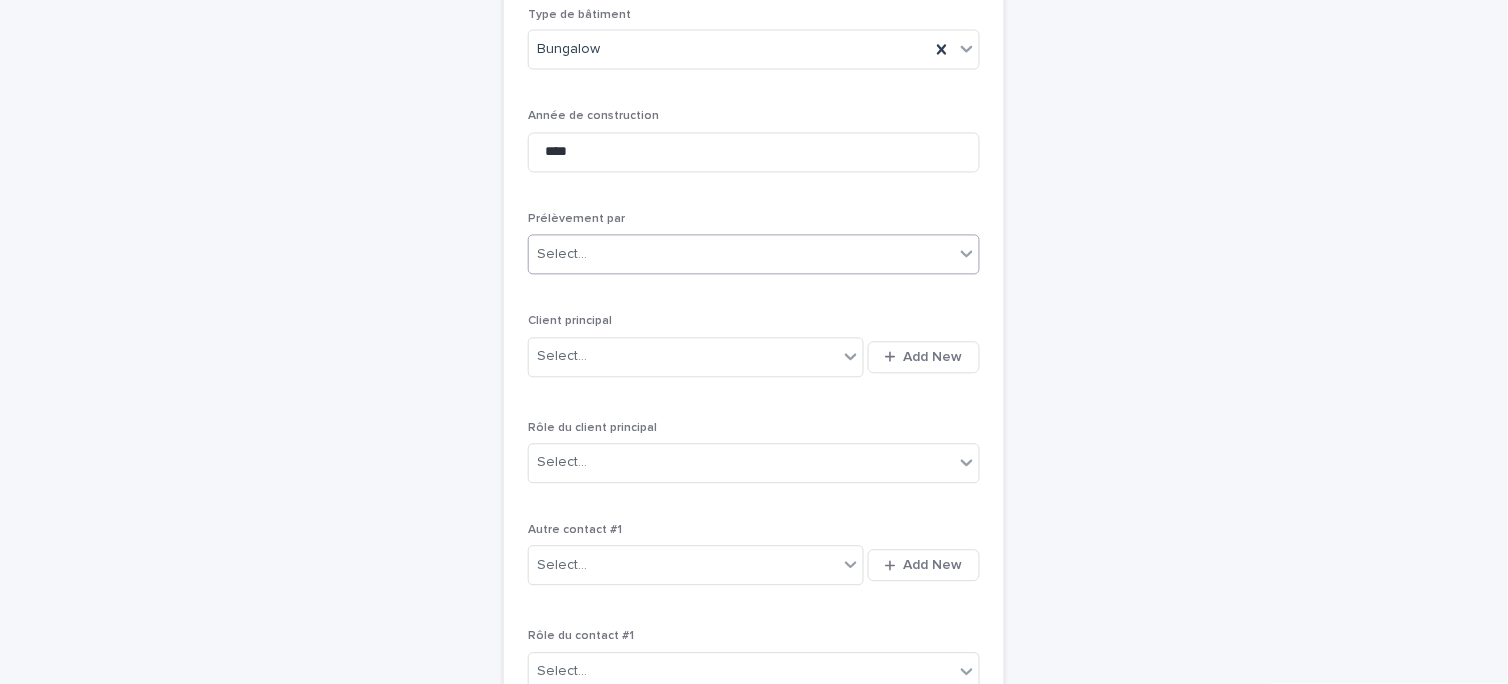 click on "Select..." at bounding box center (741, 255) 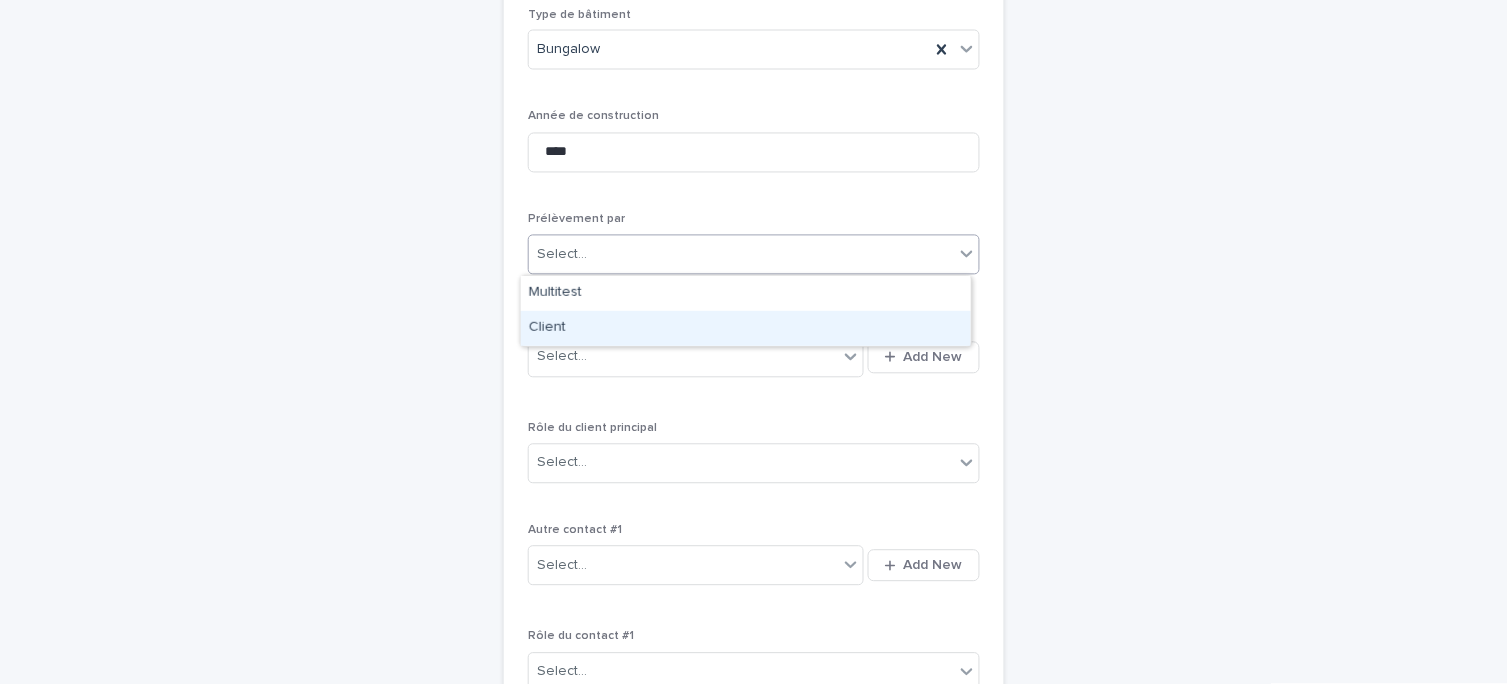click on "Client" at bounding box center [746, 328] 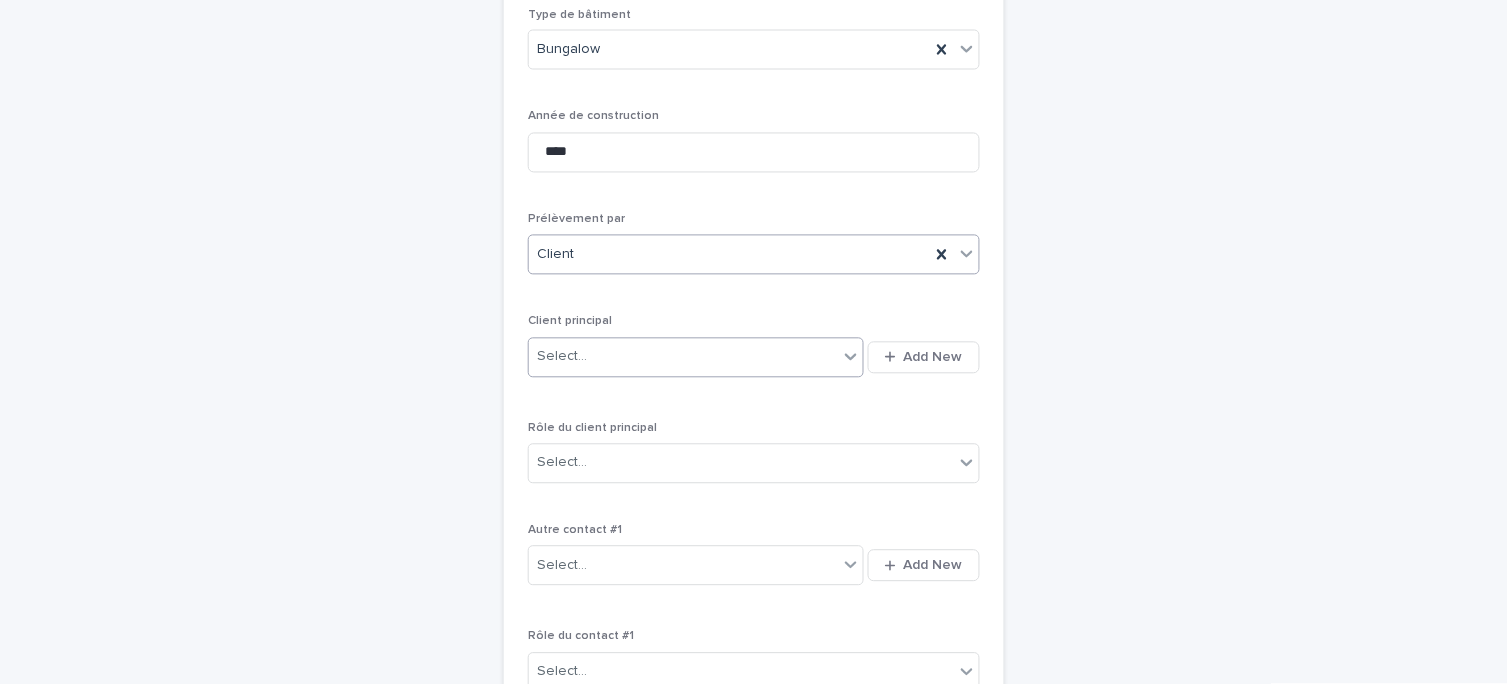 click on "Select..." at bounding box center (683, 357) 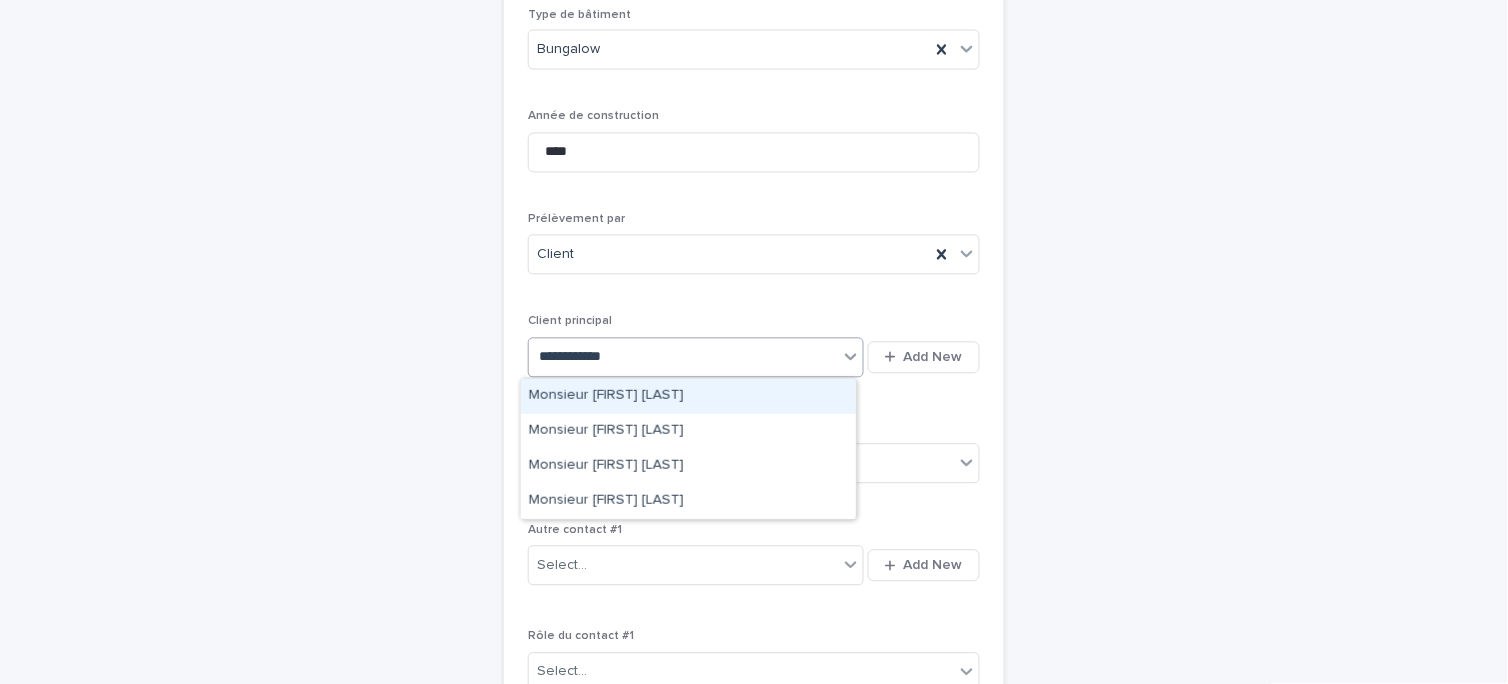 type on "**********" 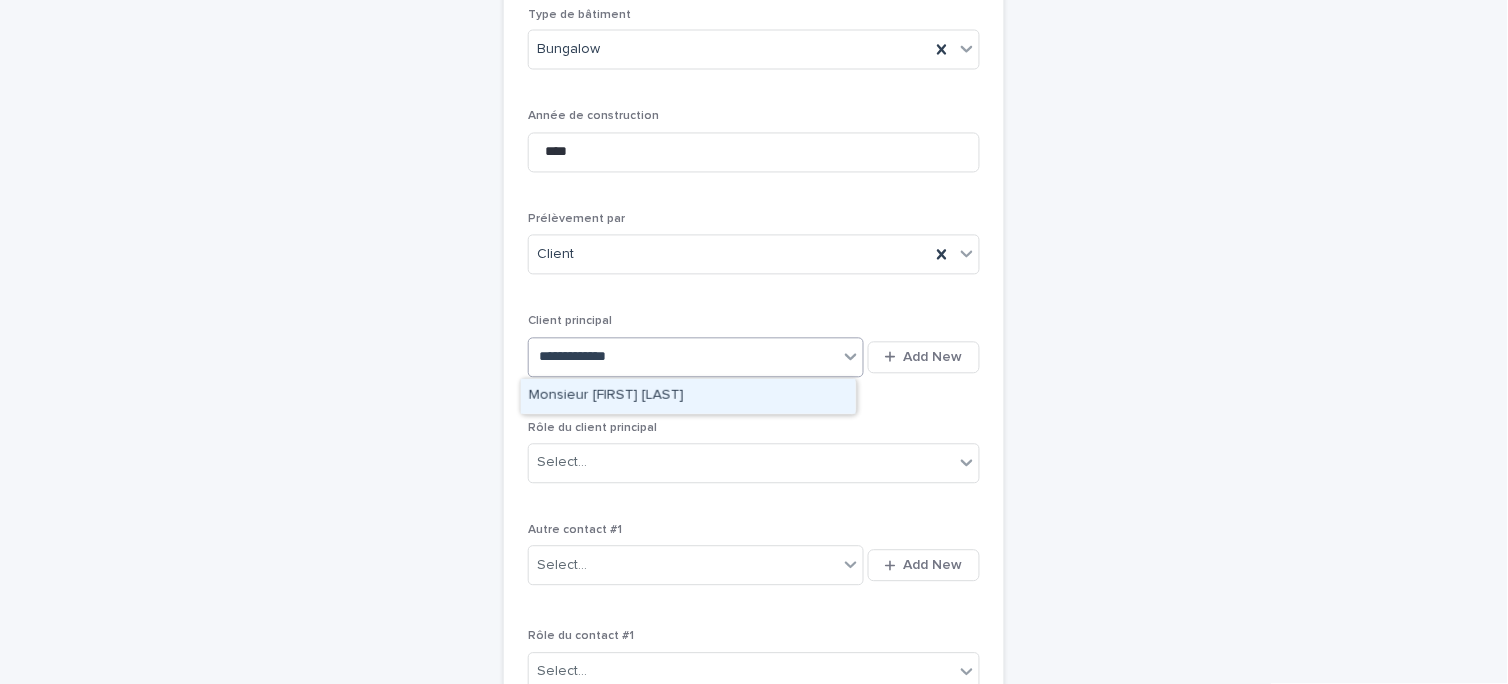 click on "Monsieur [FIRST] [LAST]" at bounding box center [688, 396] 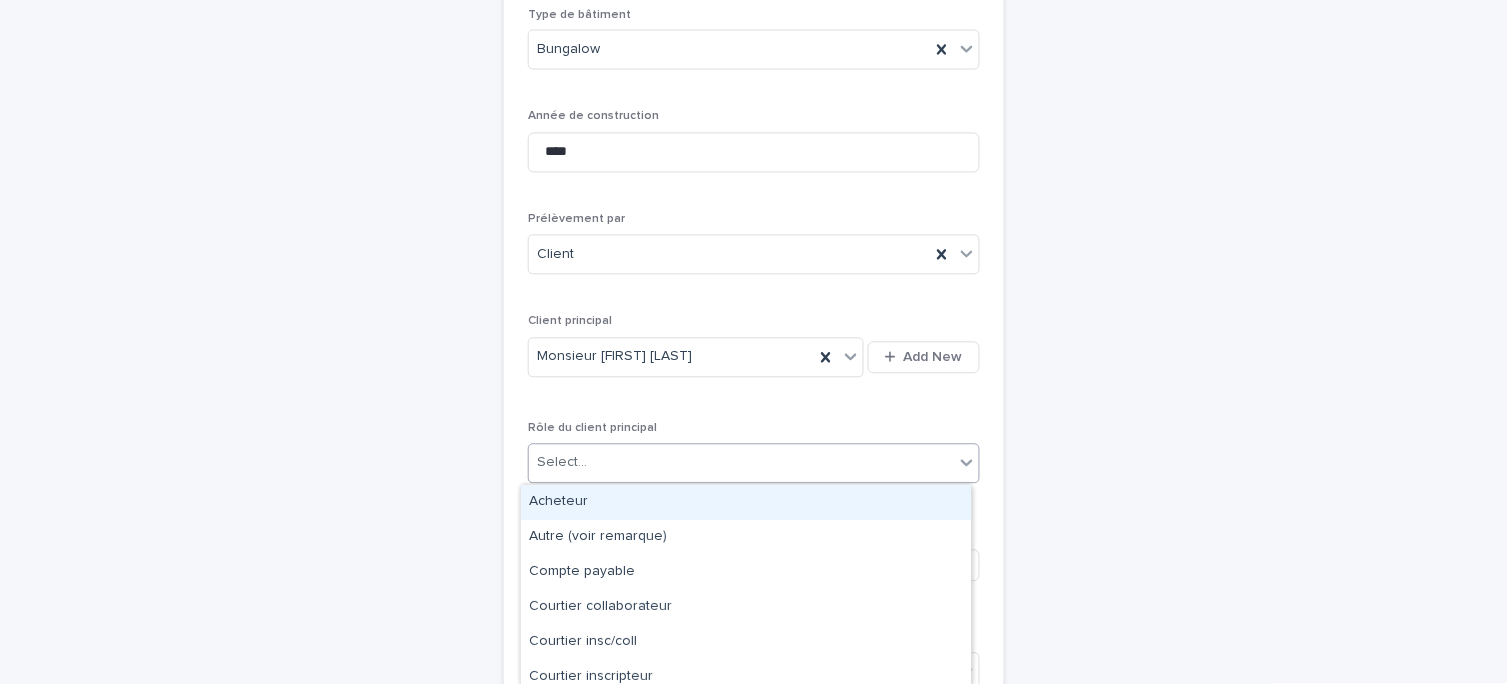 click on "Select..." at bounding box center (741, 463) 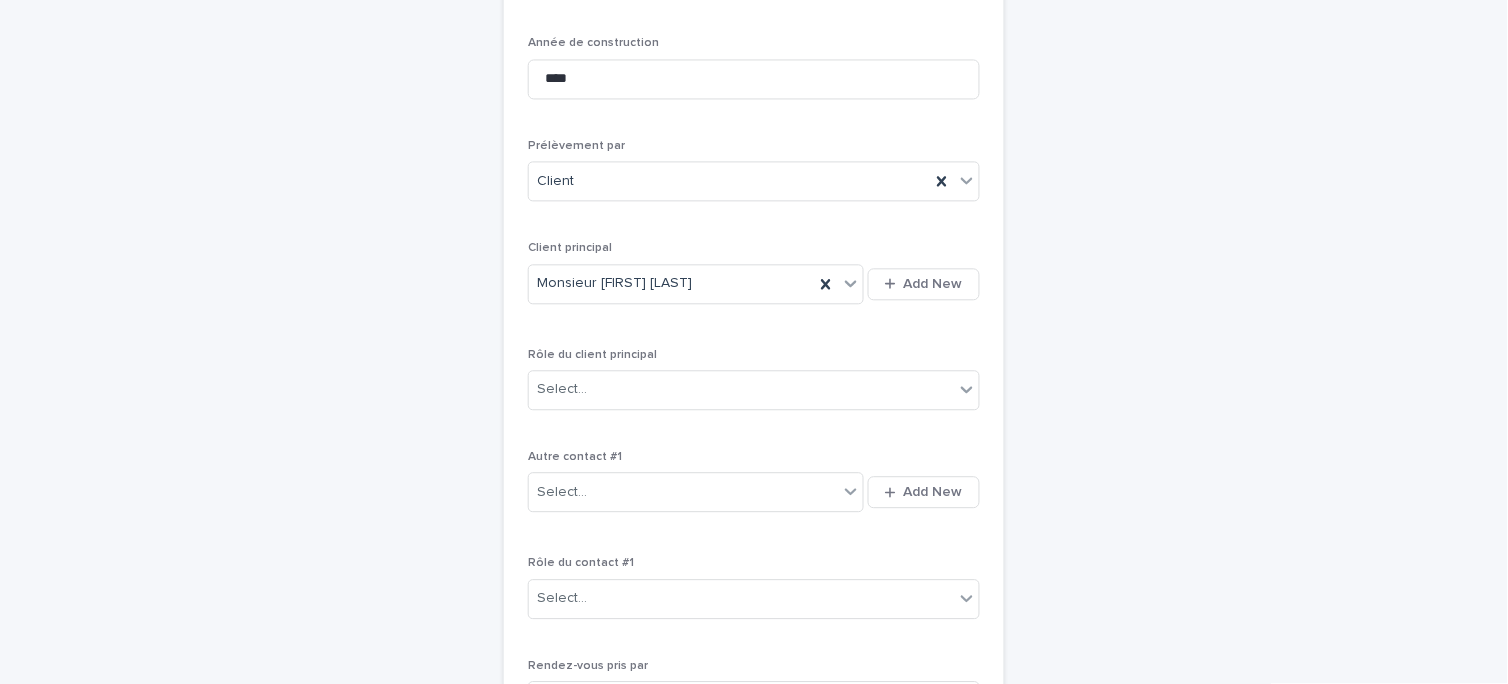 scroll, scrollTop: 910, scrollLeft: 0, axis: vertical 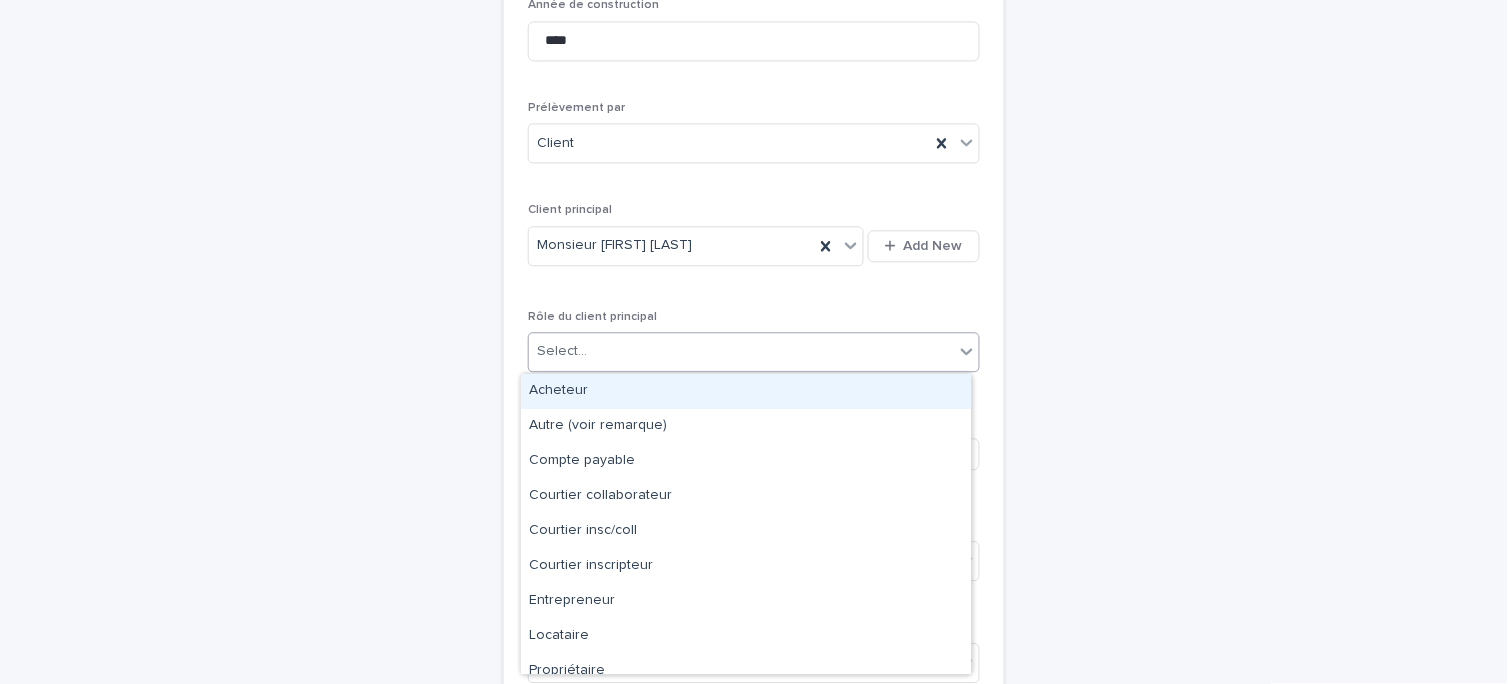 click on "Select..." at bounding box center [741, 351] 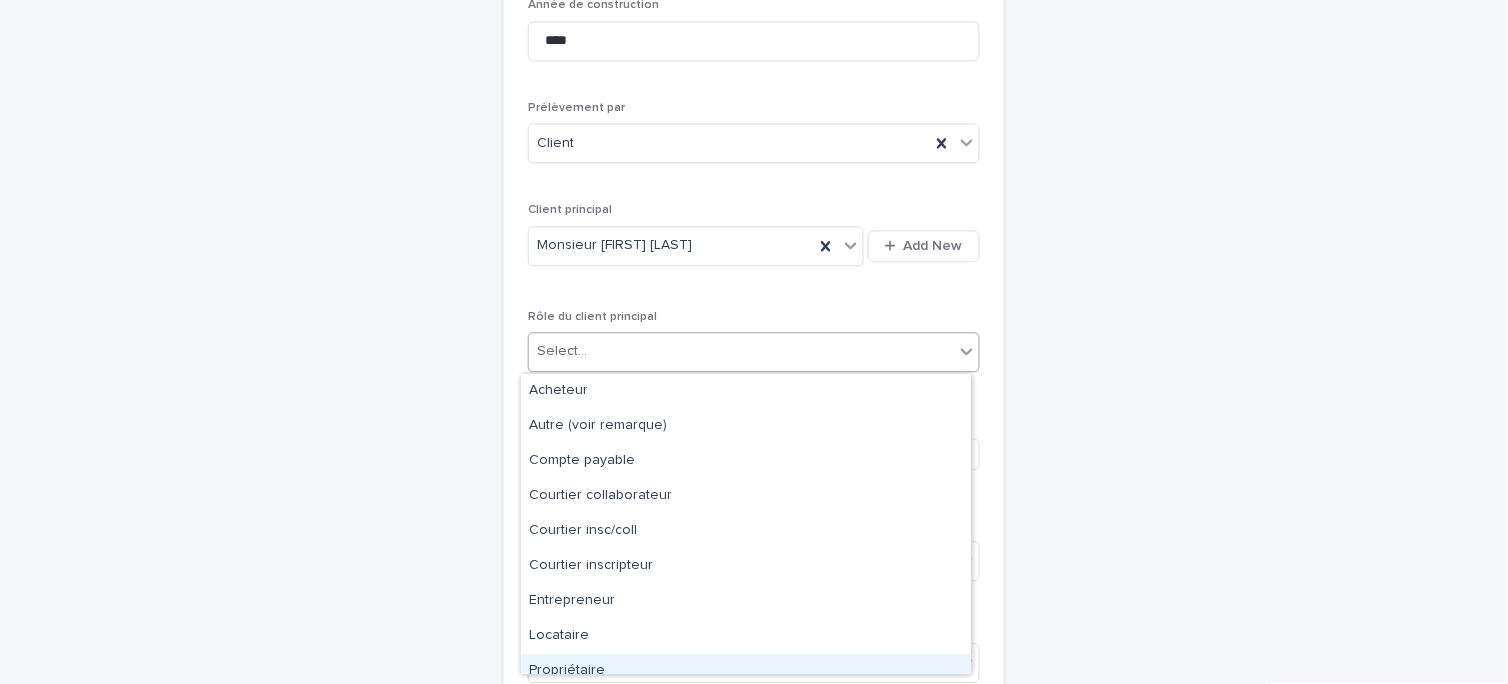 scroll, scrollTop: 50, scrollLeft: 0, axis: vertical 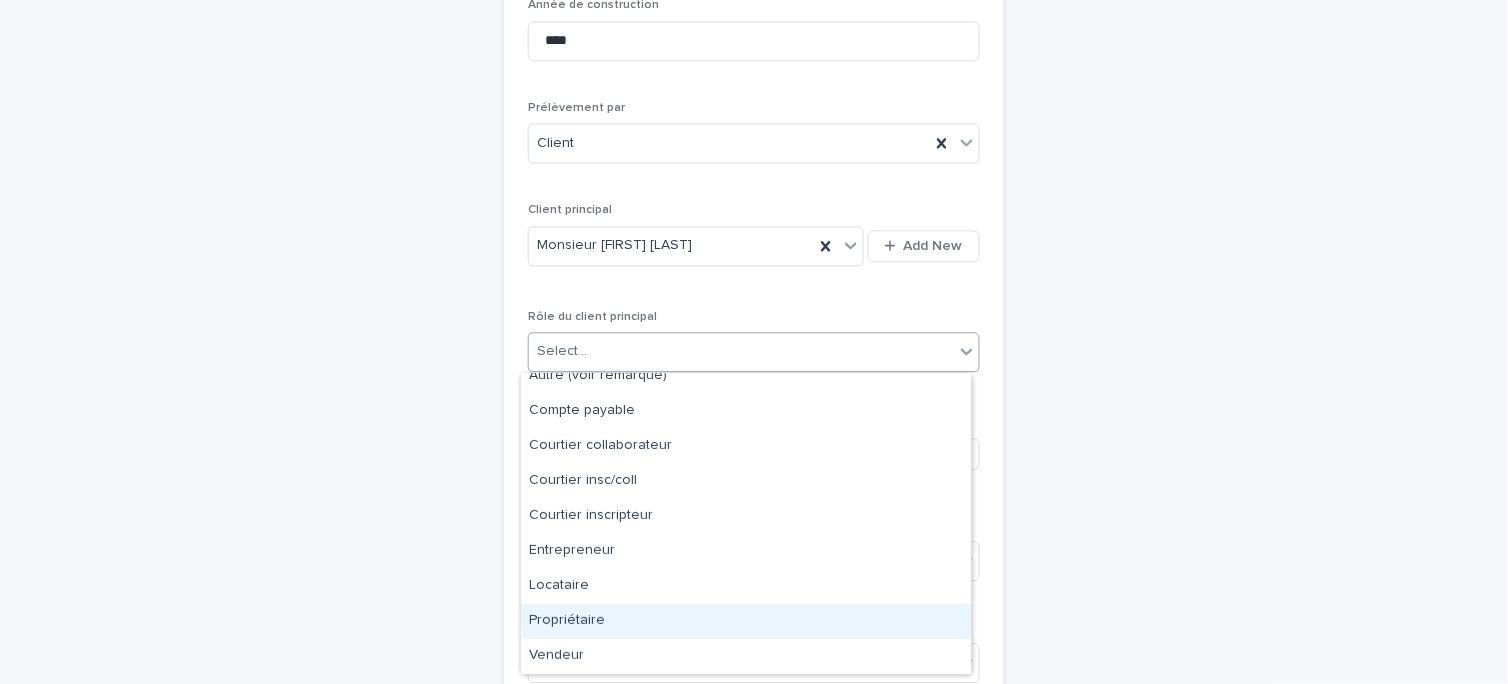 click on "Propriétaire" at bounding box center (746, 621) 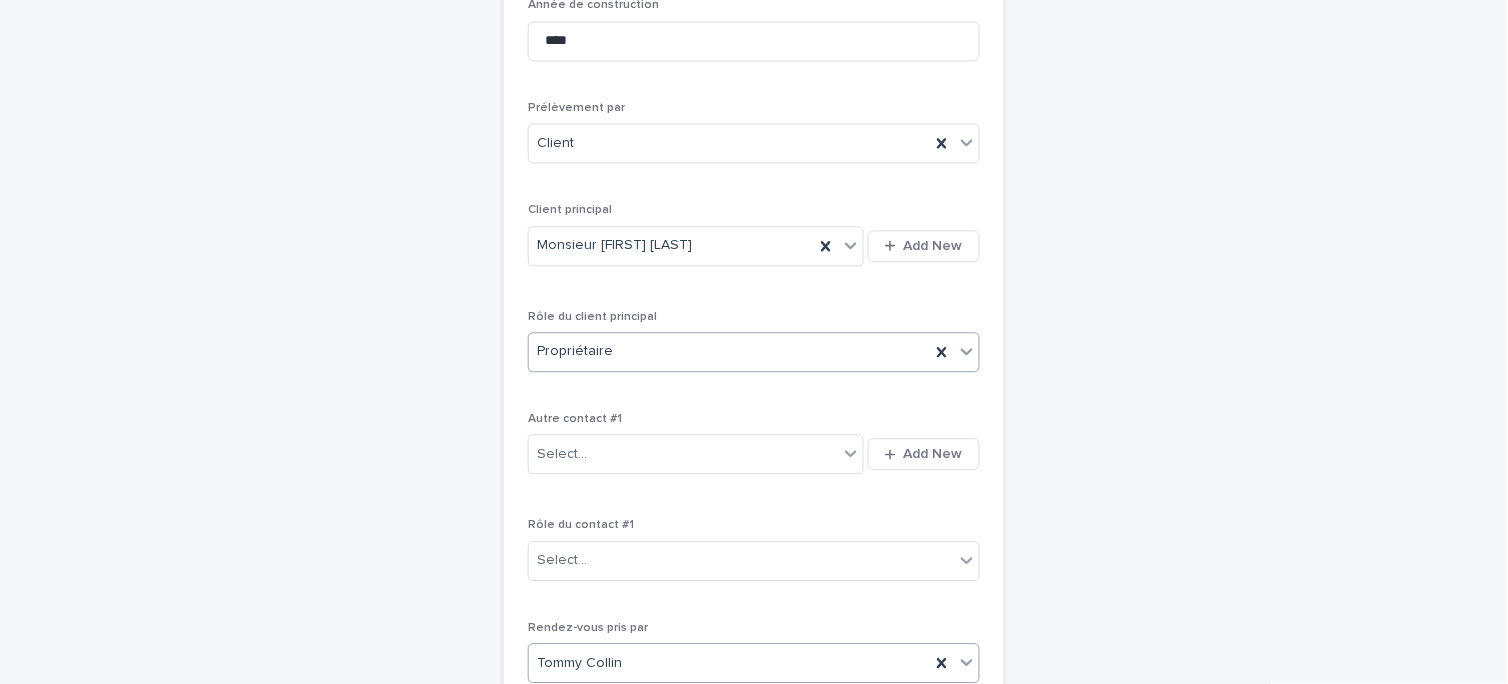 scroll, scrollTop: 1154, scrollLeft: 0, axis: vertical 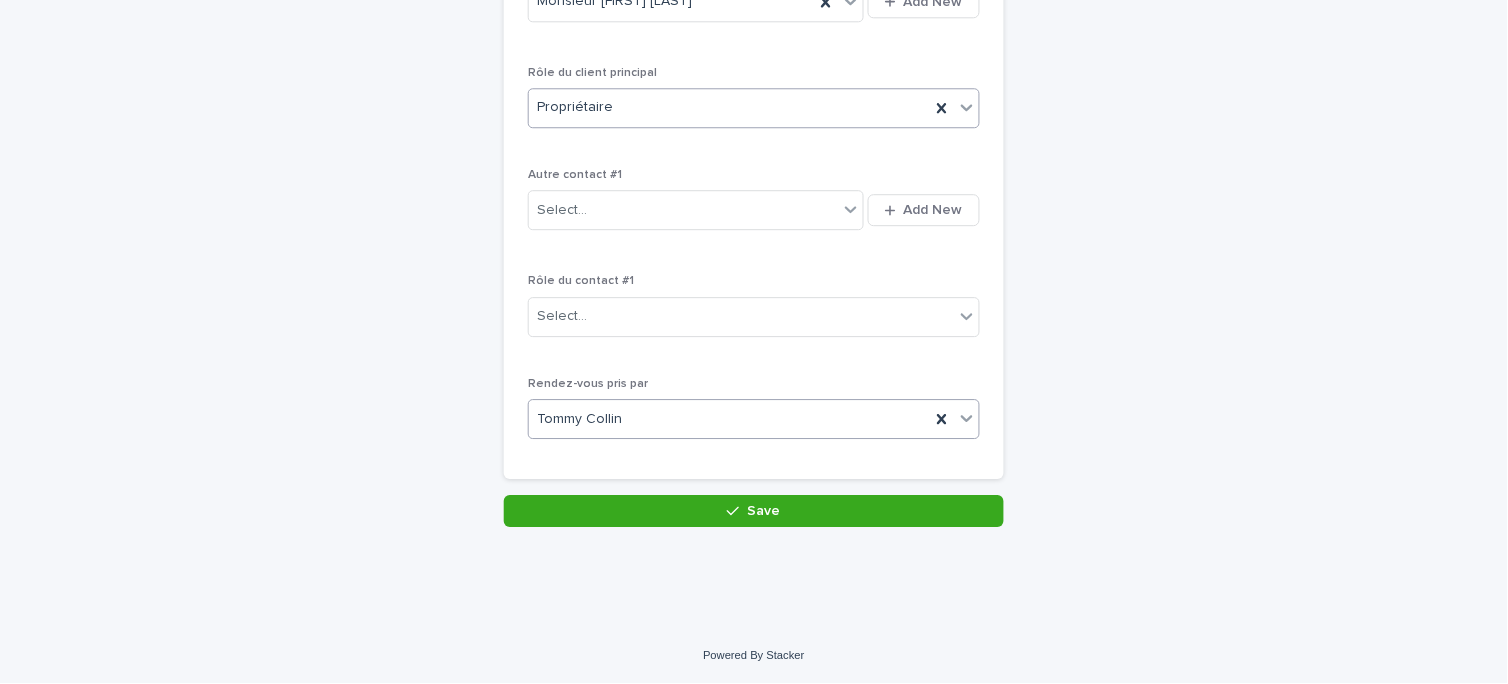 click on "Tommy Collin" at bounding box center (754, 419) 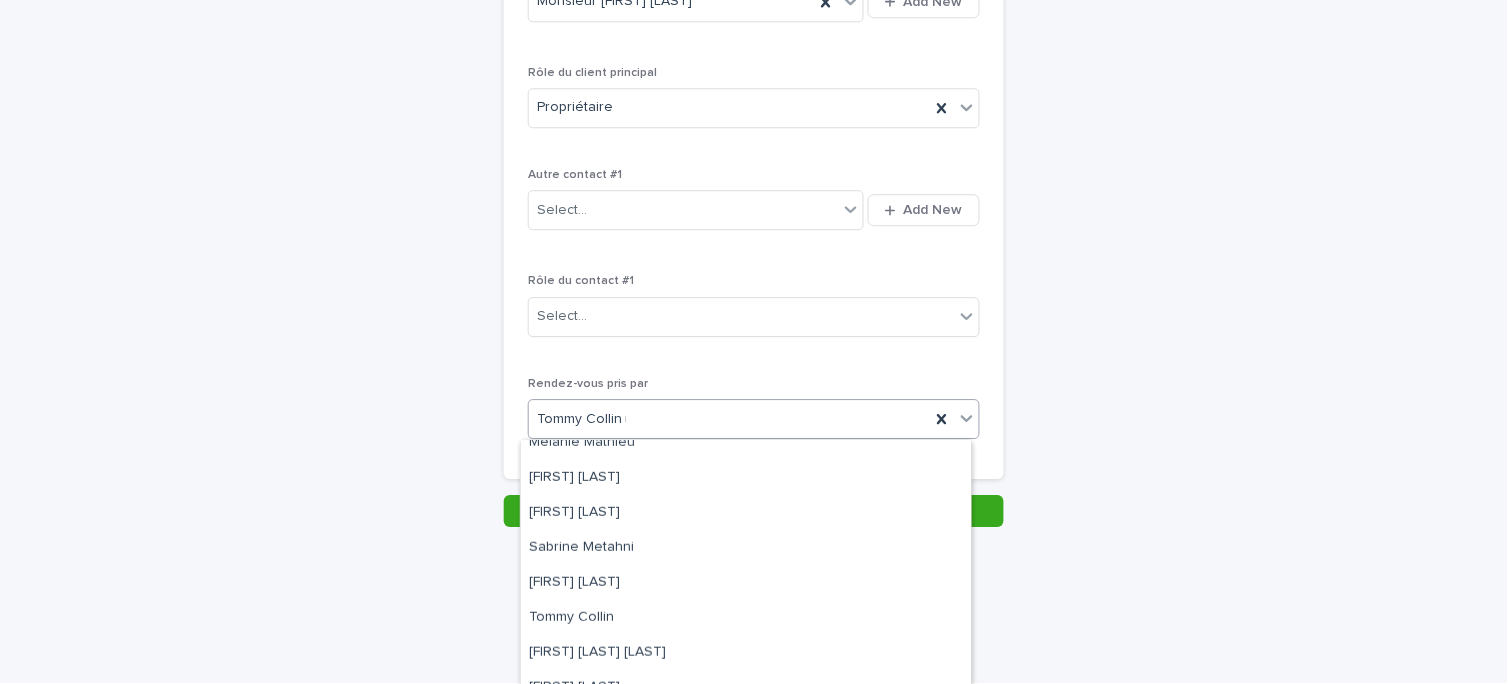 scroll, scrollTop: 35, scrollLeft: 0, axis: vertical 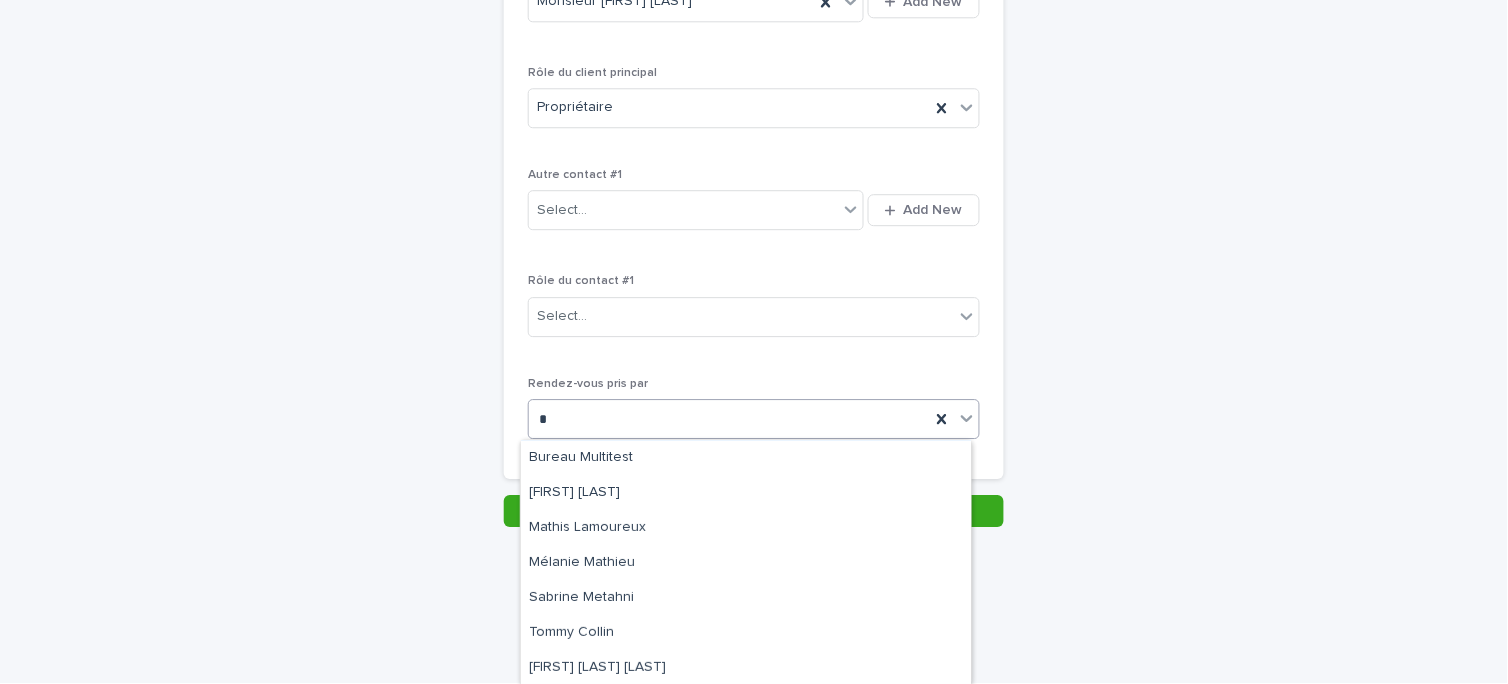 type on "**" 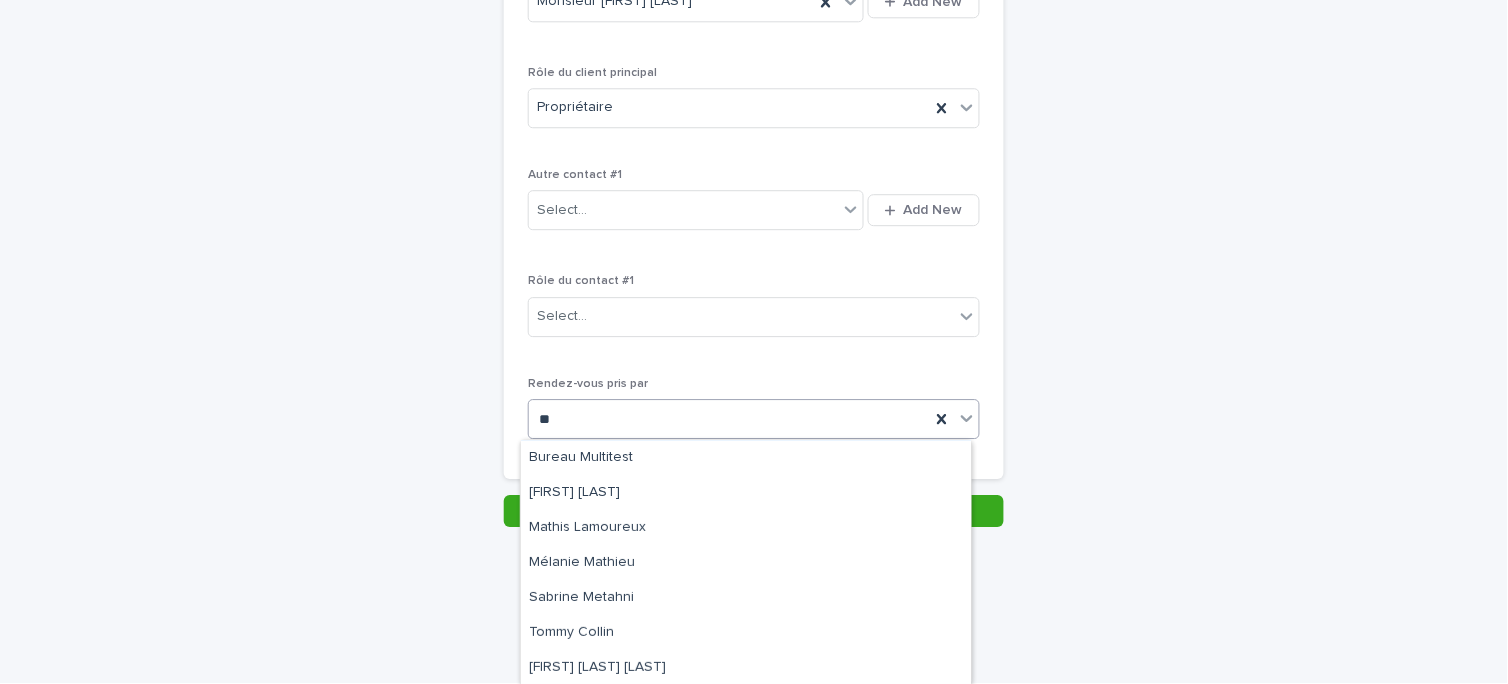 scroll, scrollTop: 0, scrollLeft: 0, axis: both 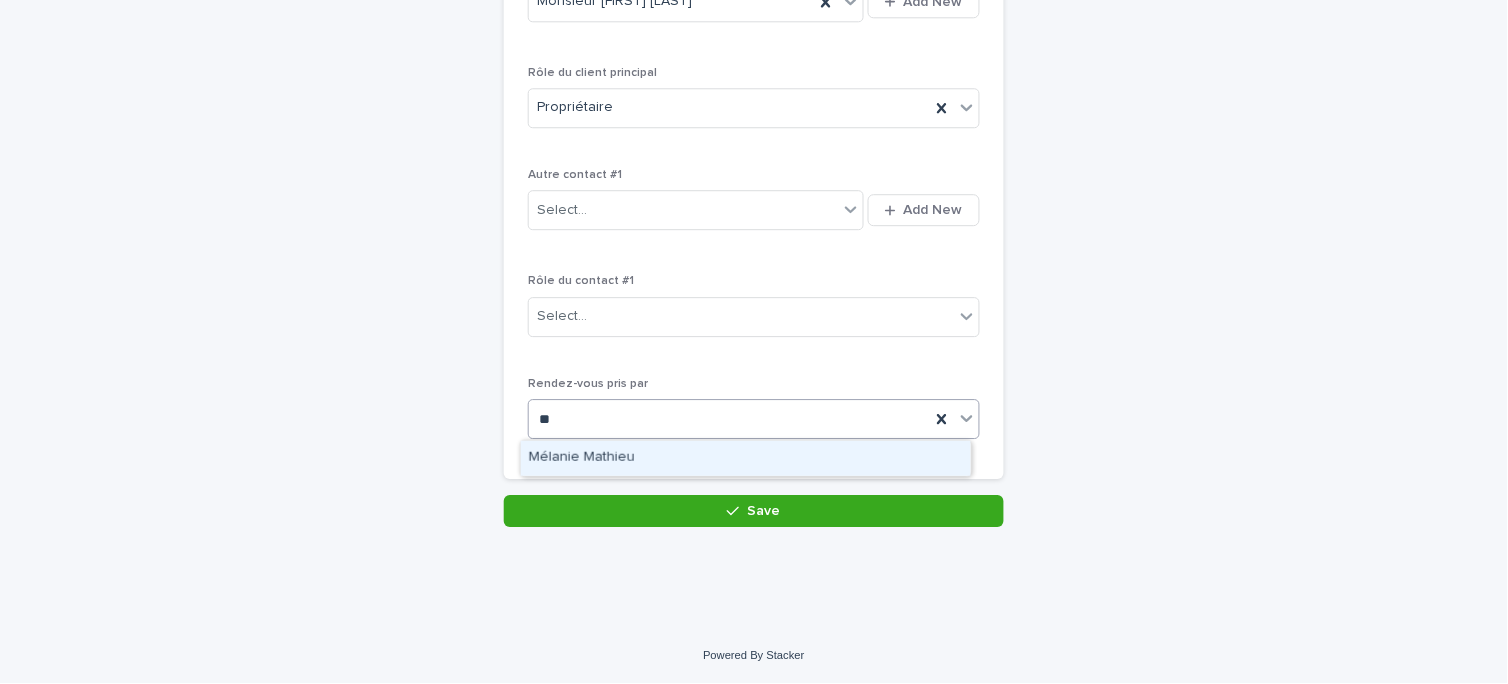 click on "Mélanie Mathieu" at bounding box center (746, 458) 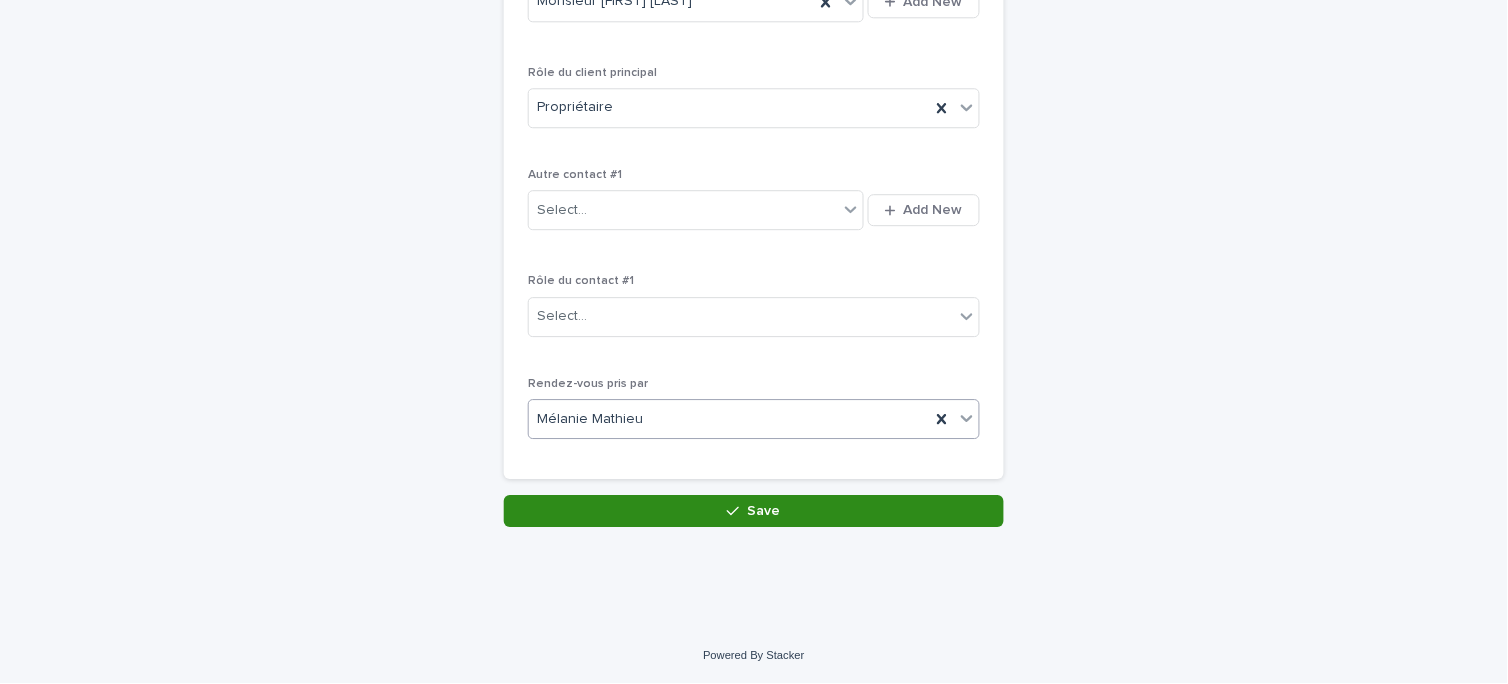 click on "Save" at bounding box center (754, 511) 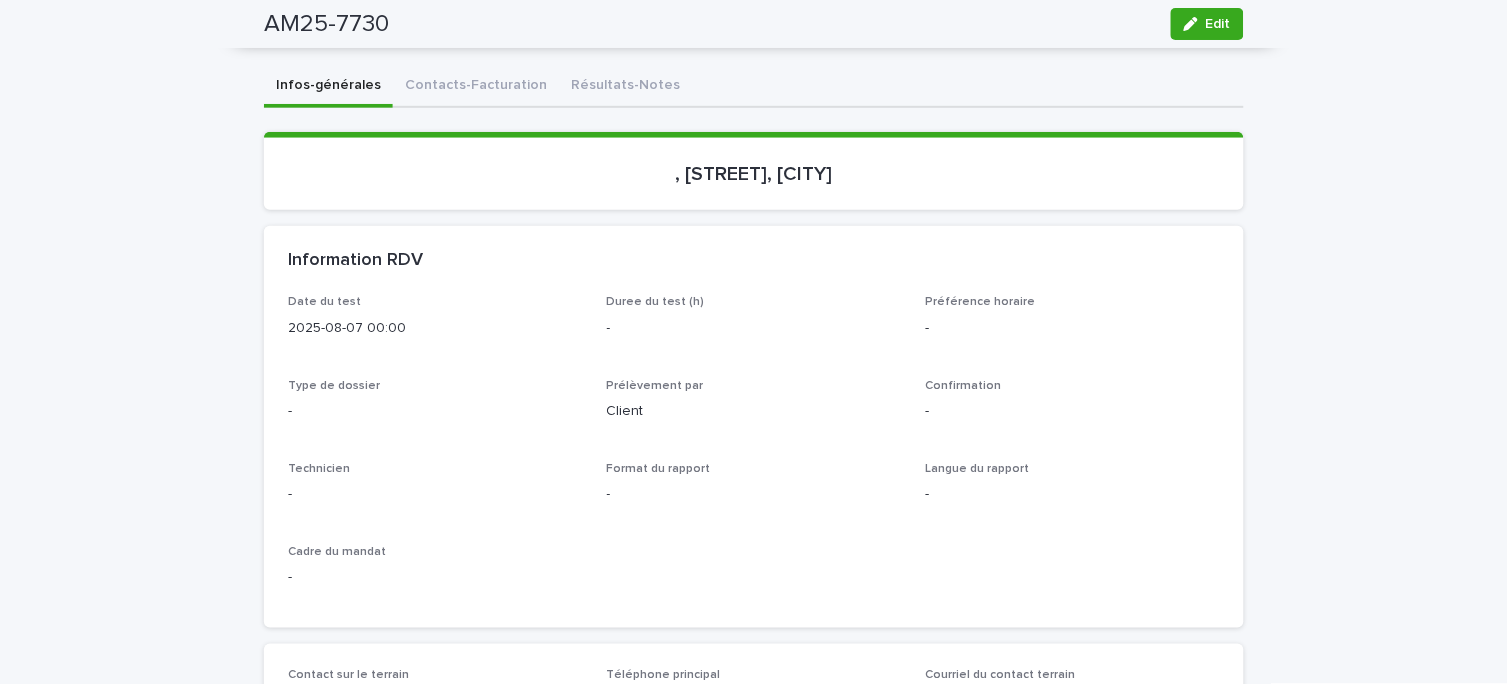 scroll, scrollTop: 0, scrollLeft: 0, axis: both 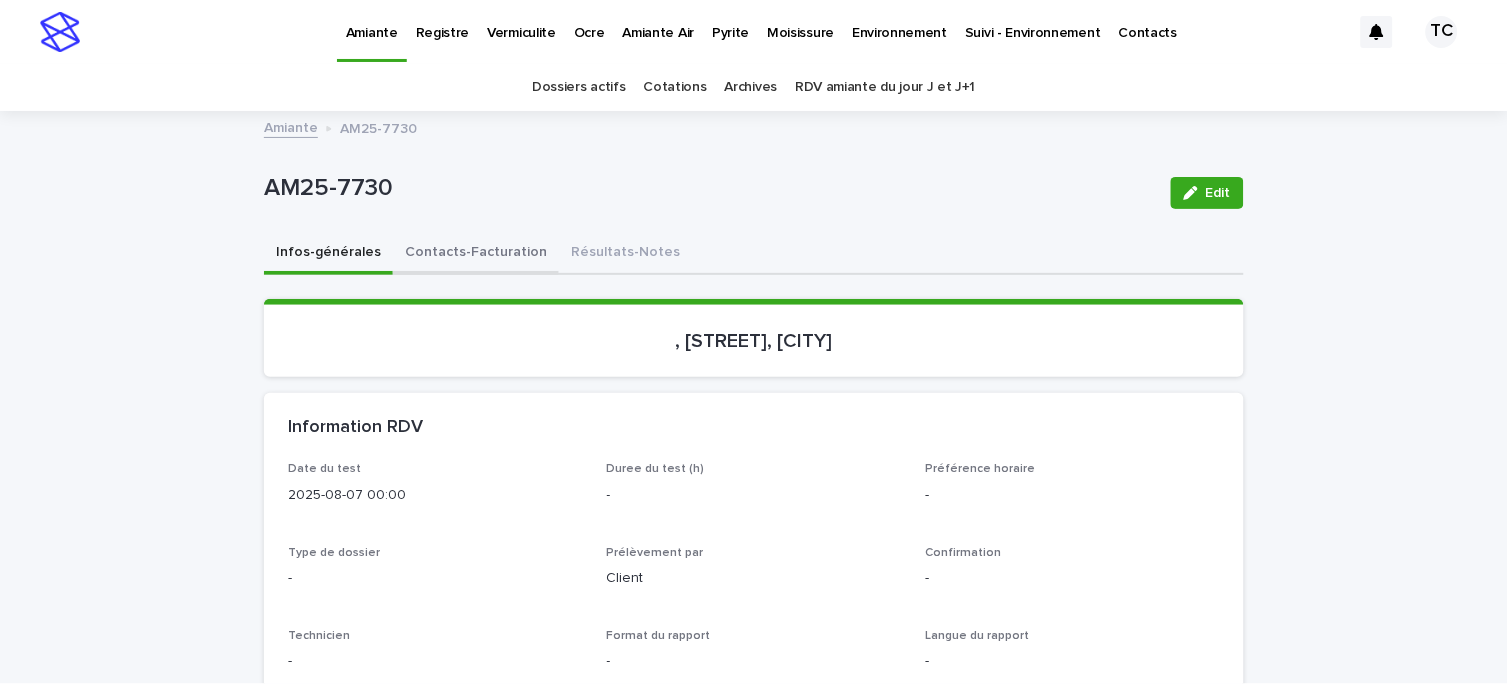 click on "Contacts-Facturation" at bounding box center [476, 254] 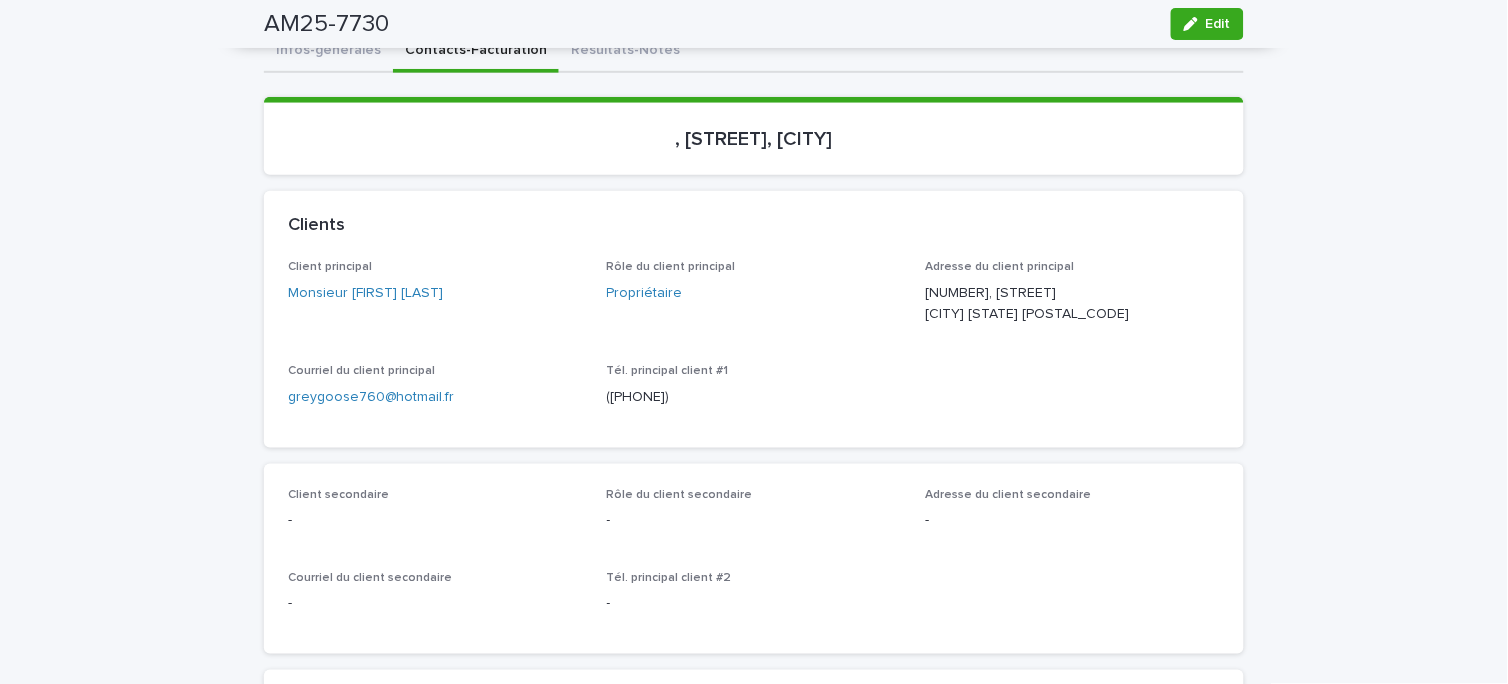 scroll, scrollTop: 0, scrollLeft: 0, axis: both 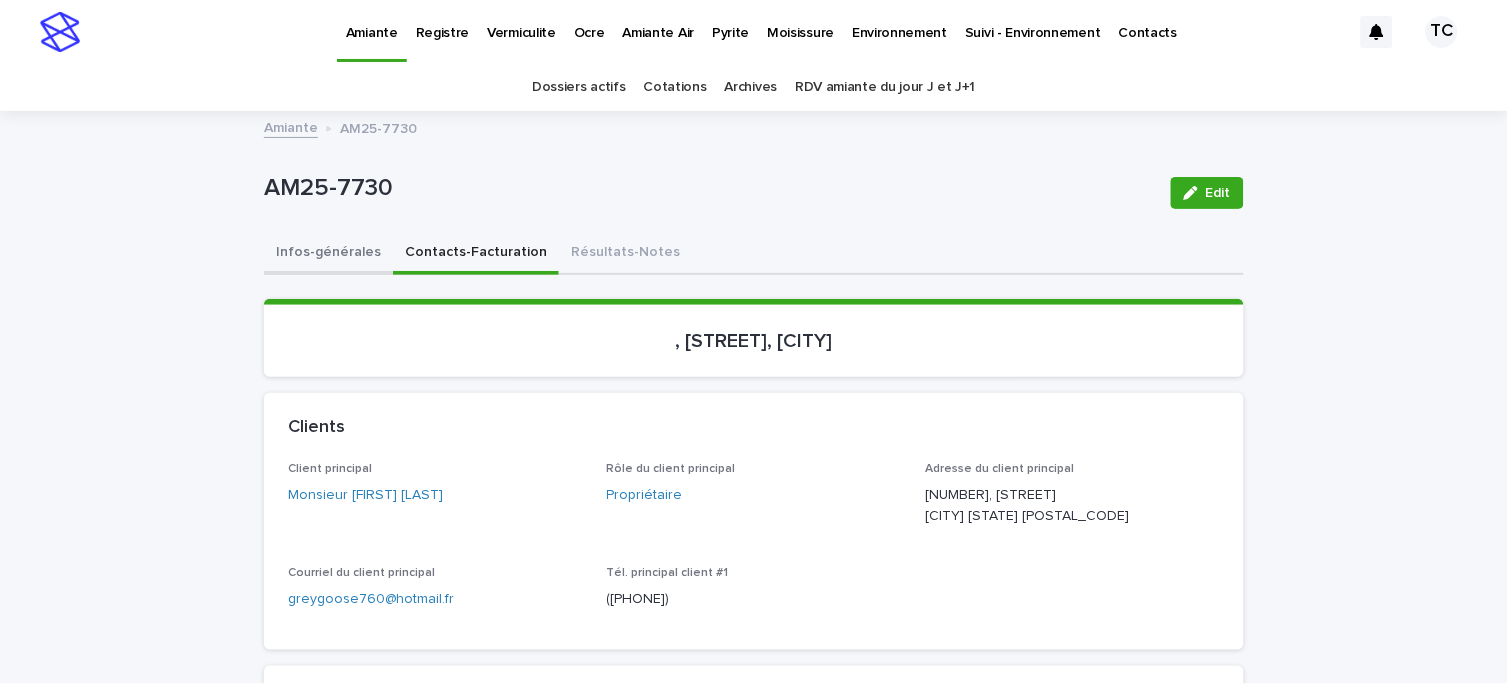 click on "Infos-générales" at bounding box center [328, 254] 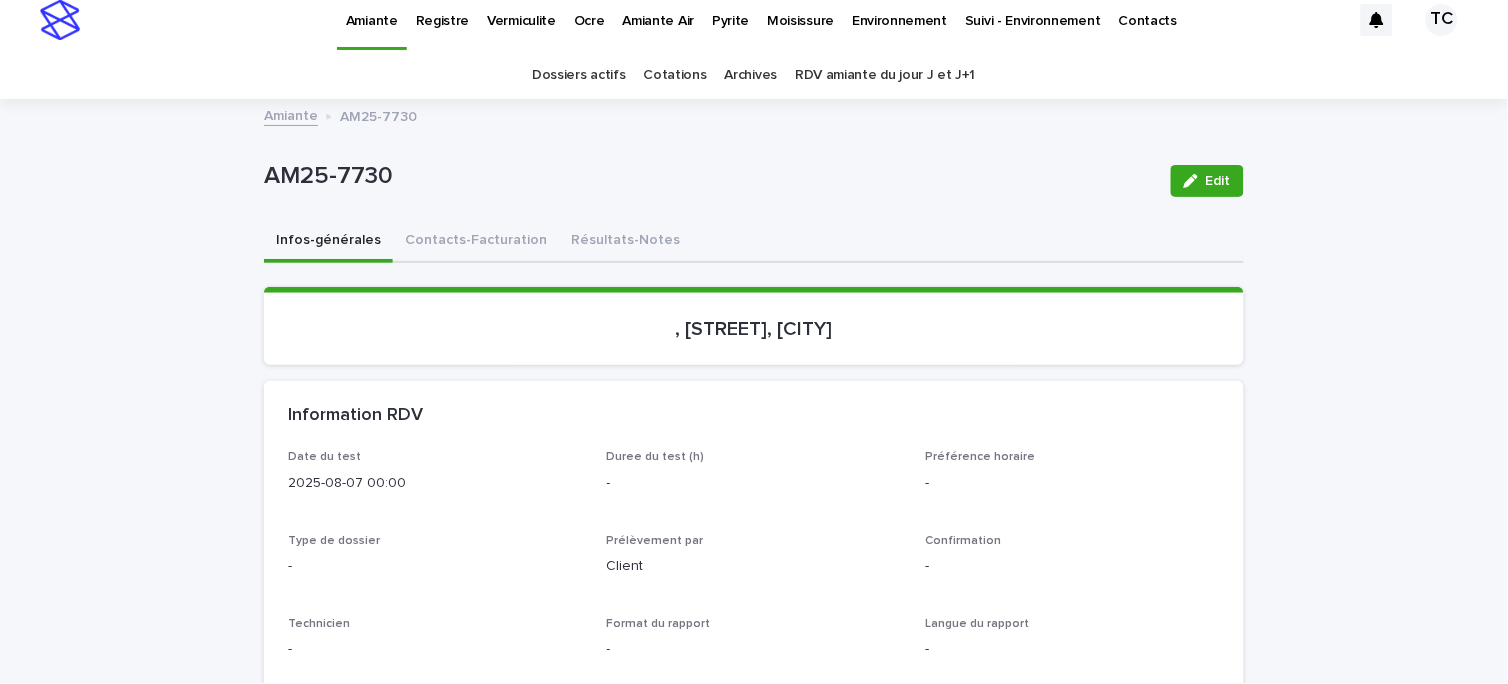 scroll, scrollTop: 111, scrollLeft: 0, axis: vertical 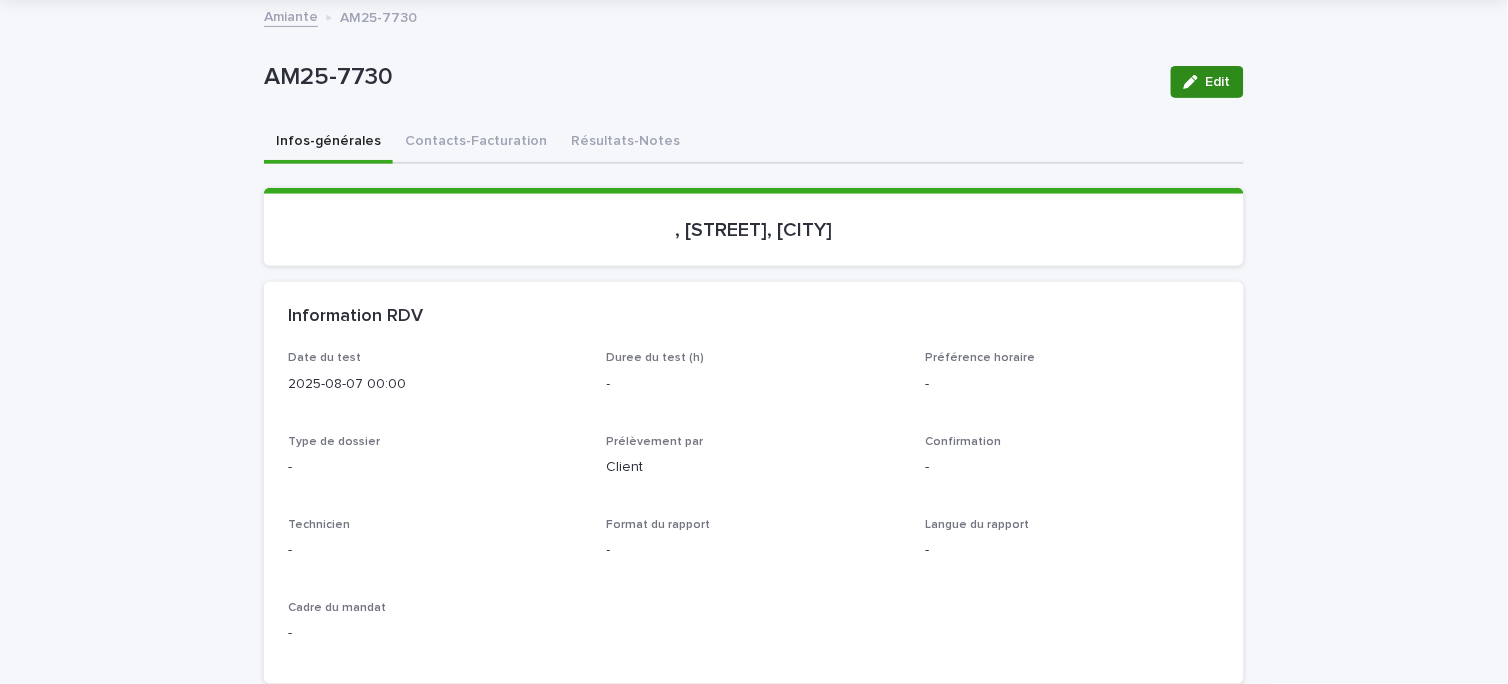 click on "Edit" at bounding box center (1207, 82) 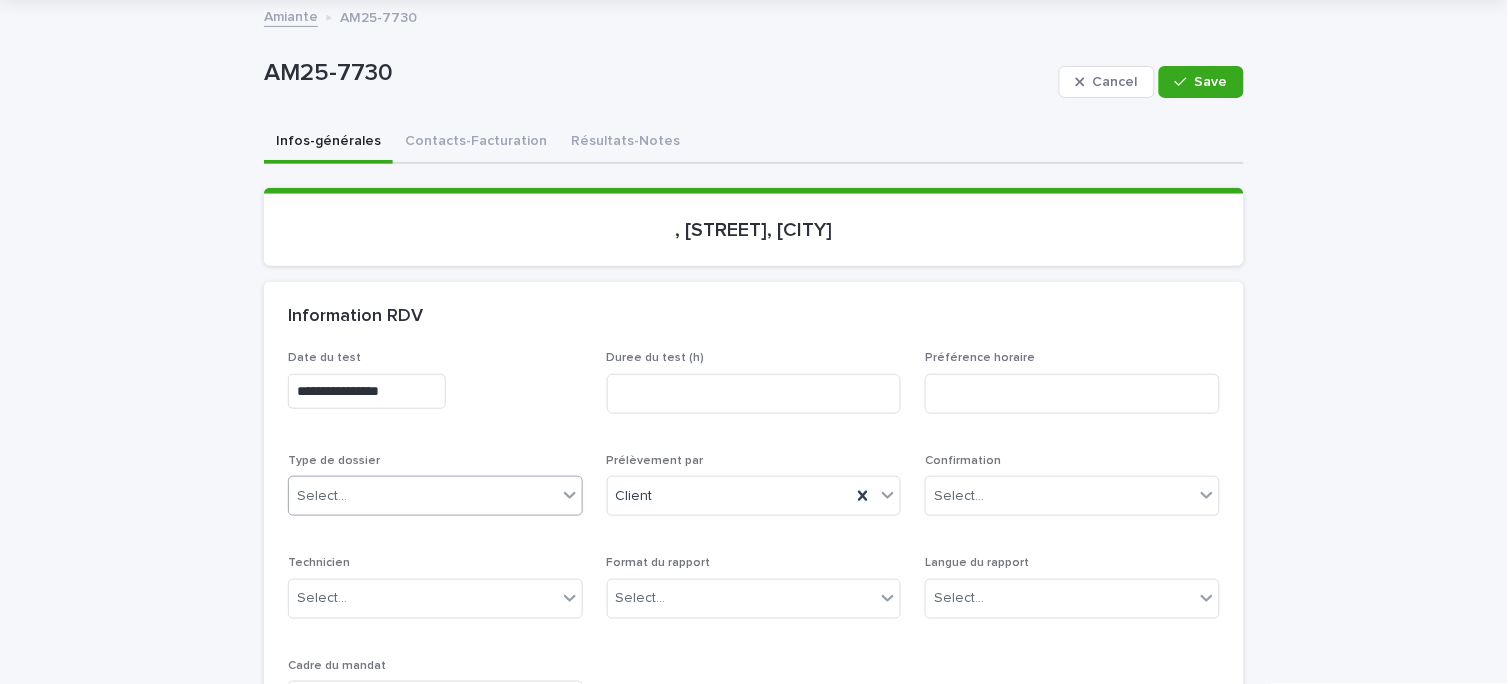 click on "Select..." at bounding box center [423, 496] 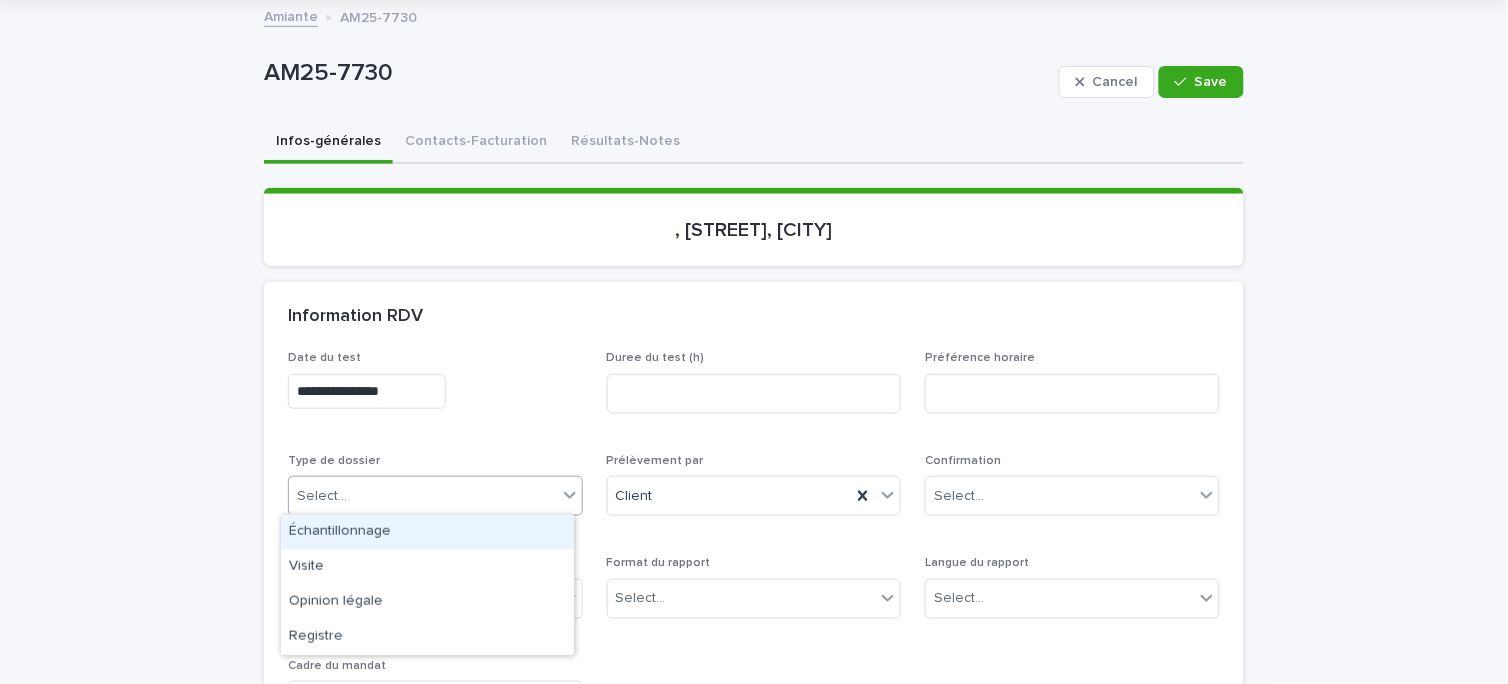 click on "Échantillonnage" at bounding box center (427, 532) 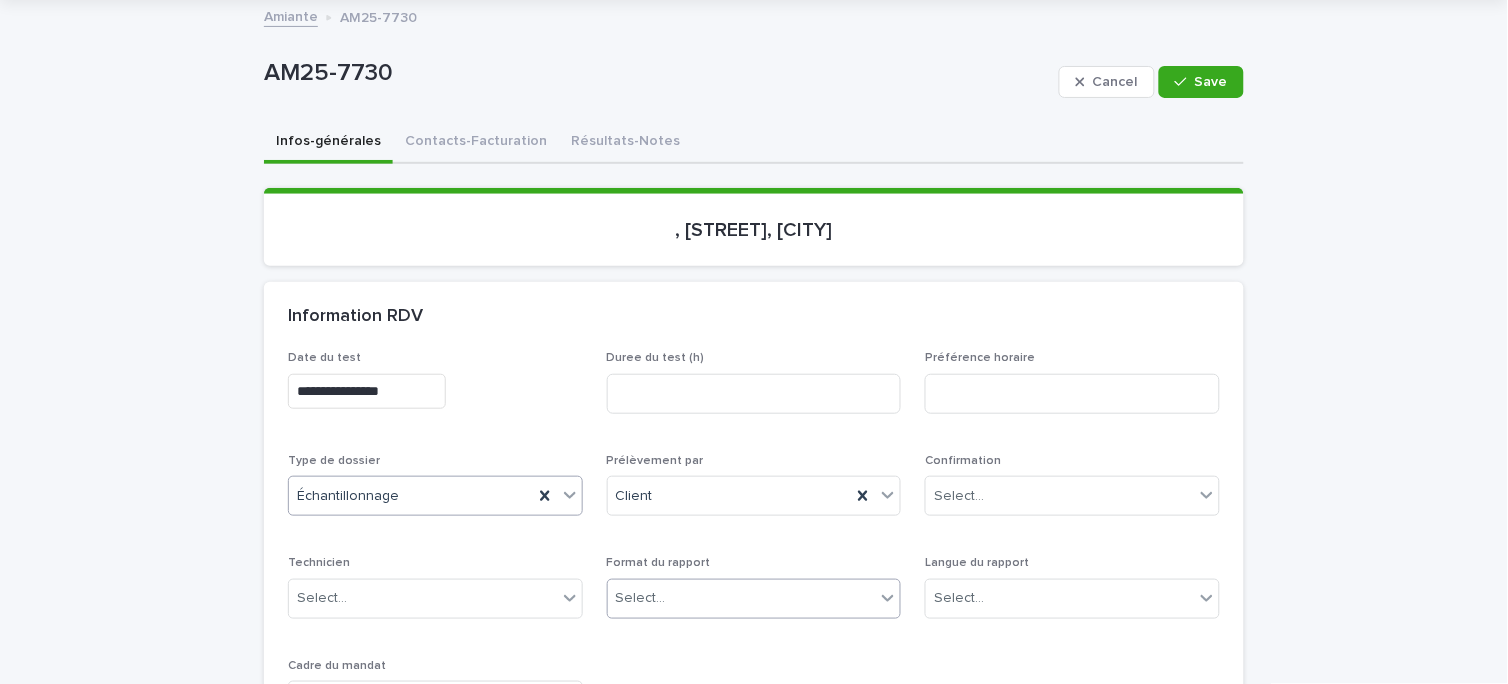 click on "Select..." at bounding box center (641, 598) 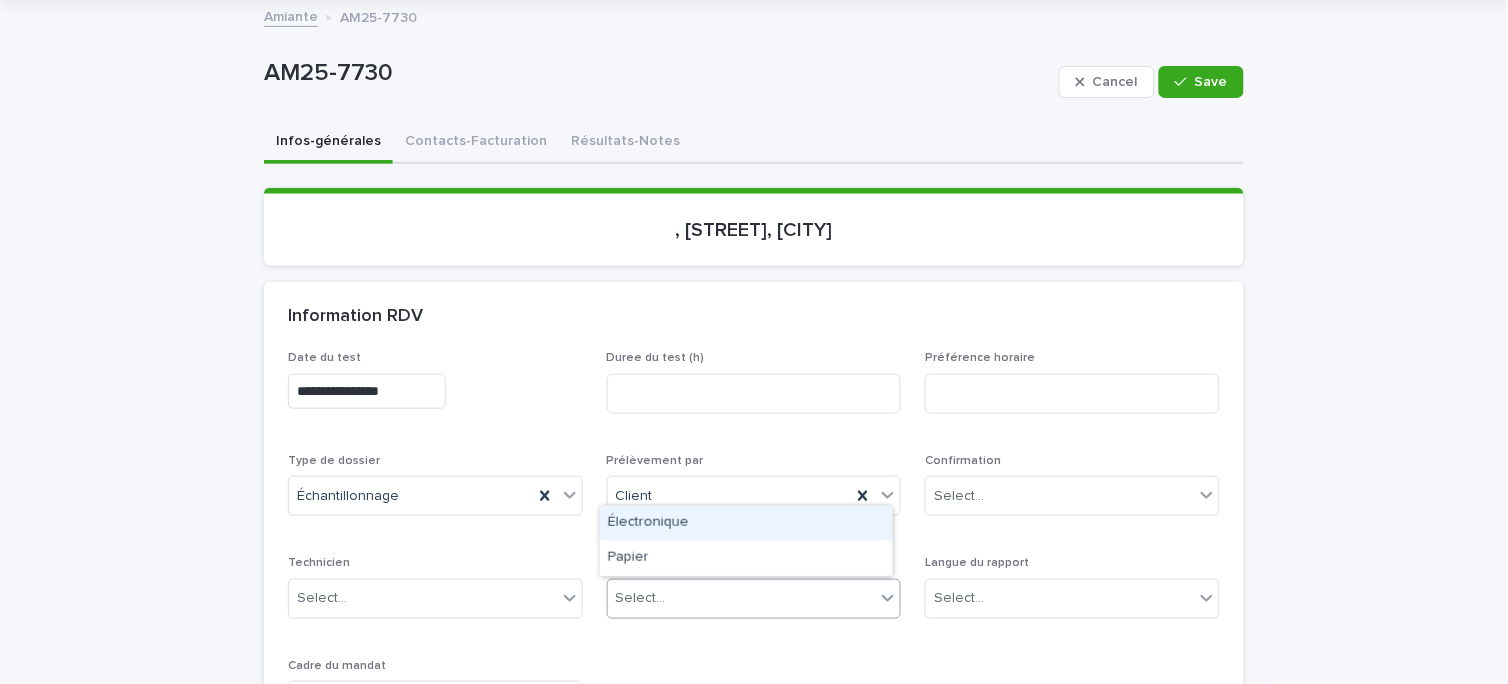 click on "Électronique" at bounding box center [746, 523] 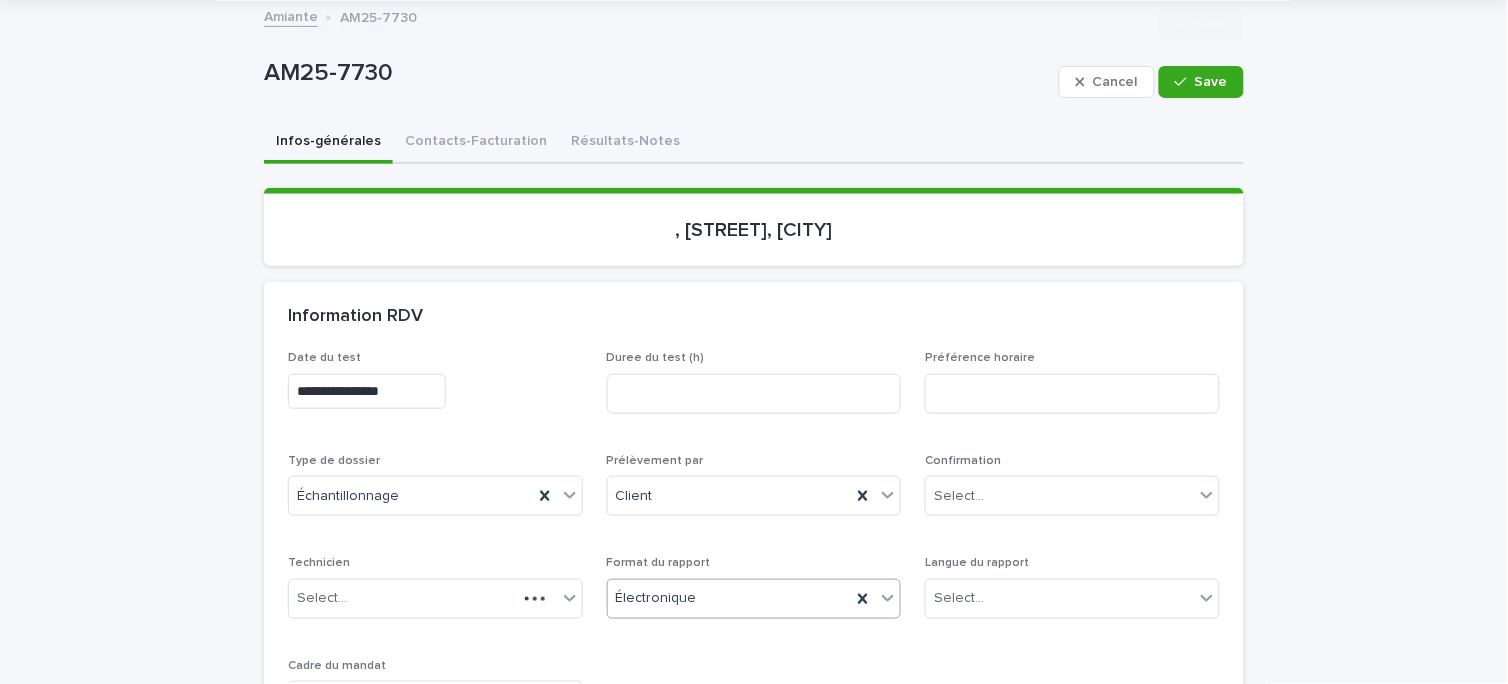 scroll, scrollTop: 333, scrollLeft: 0, axis: vertical 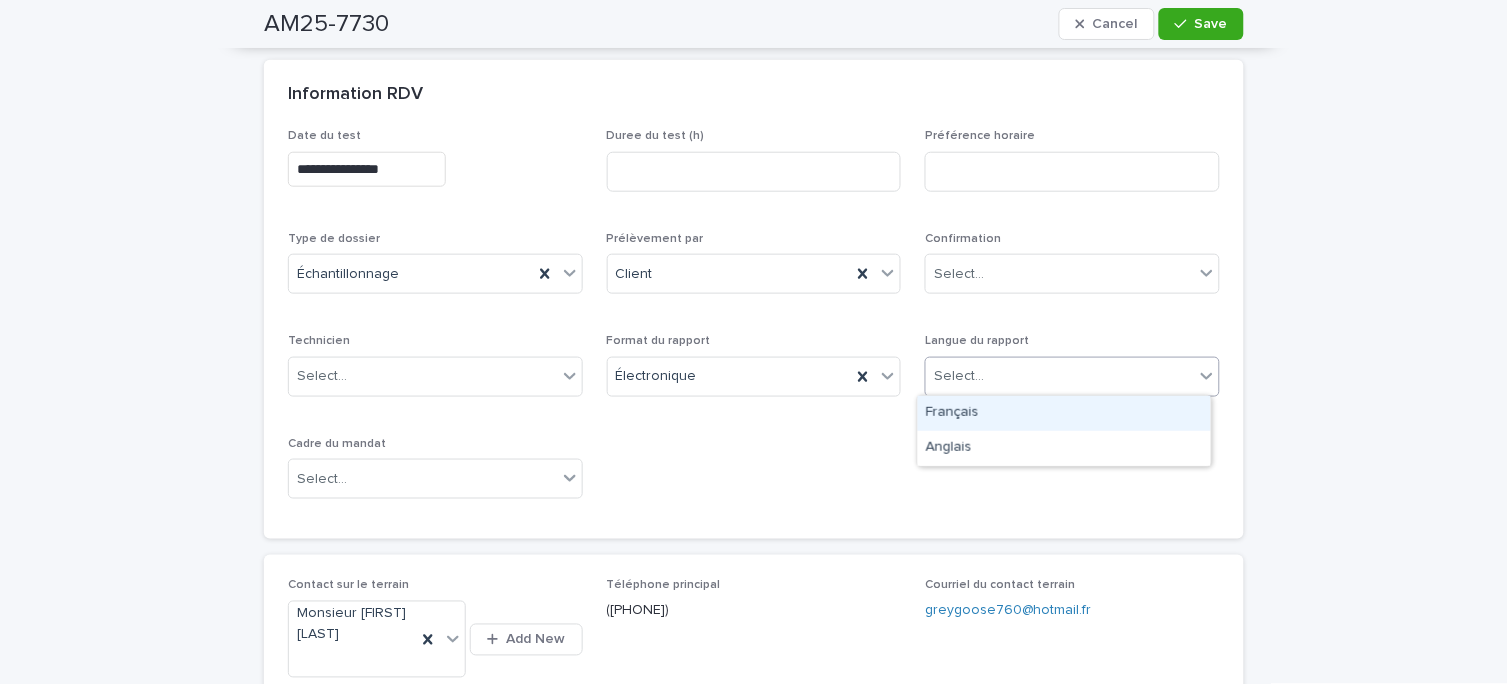 click on "Select..." at bounding box center (1060, 376) 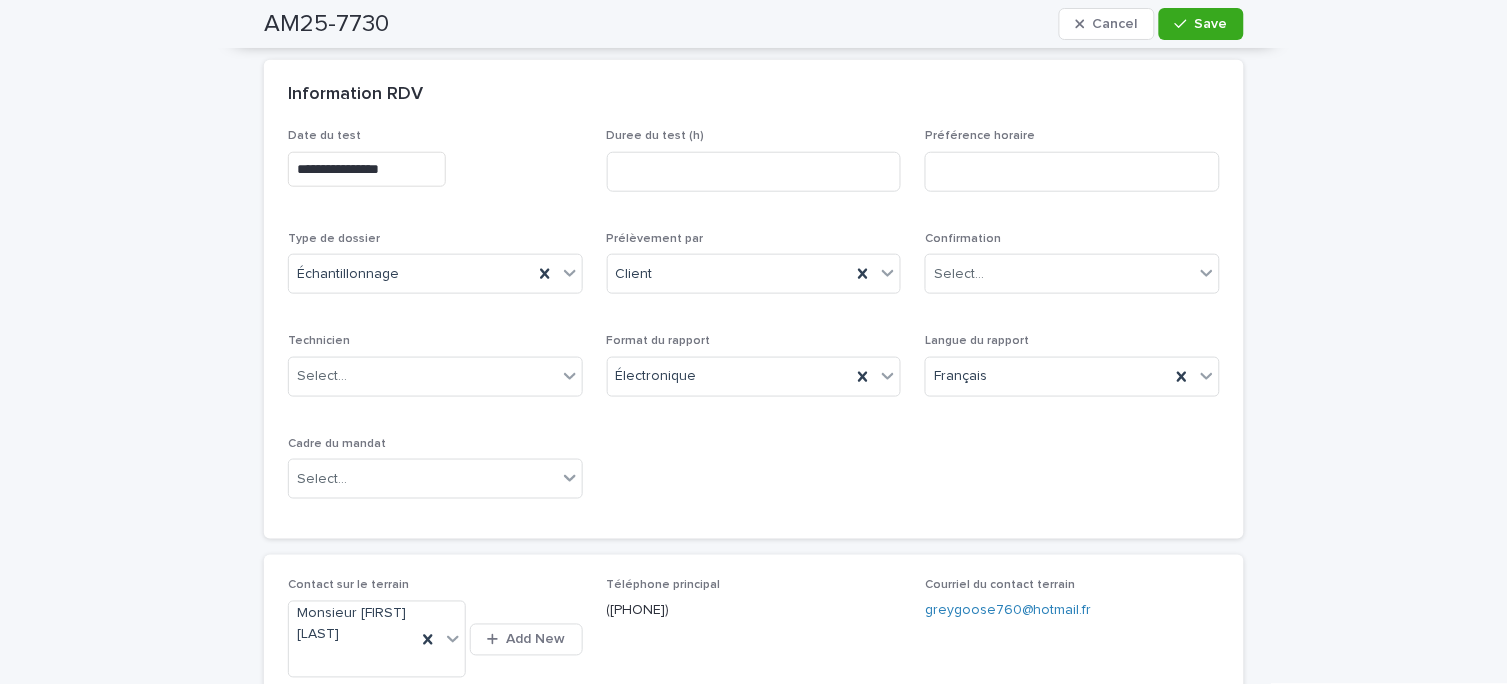 click on "**********" at bounding box center (754, 334) 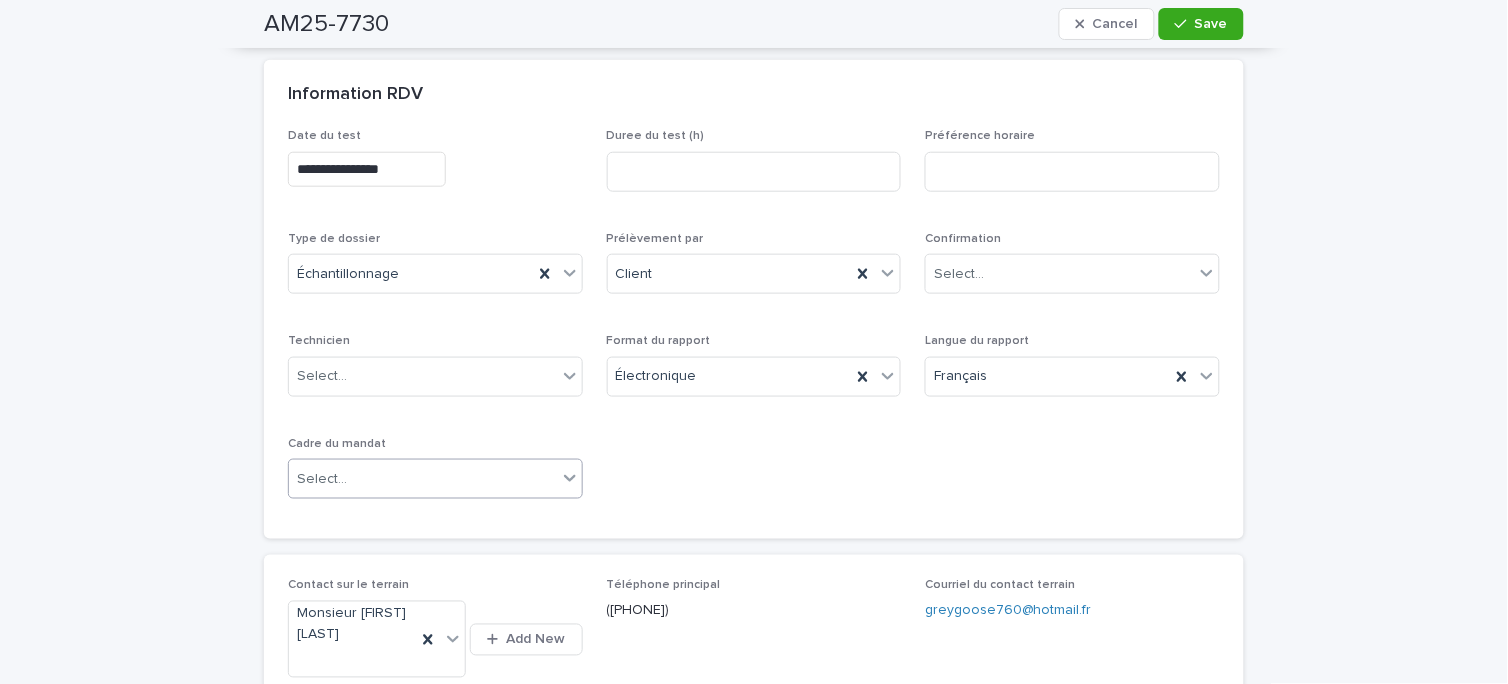 click on "Select..." at bounding box center [423, 479] 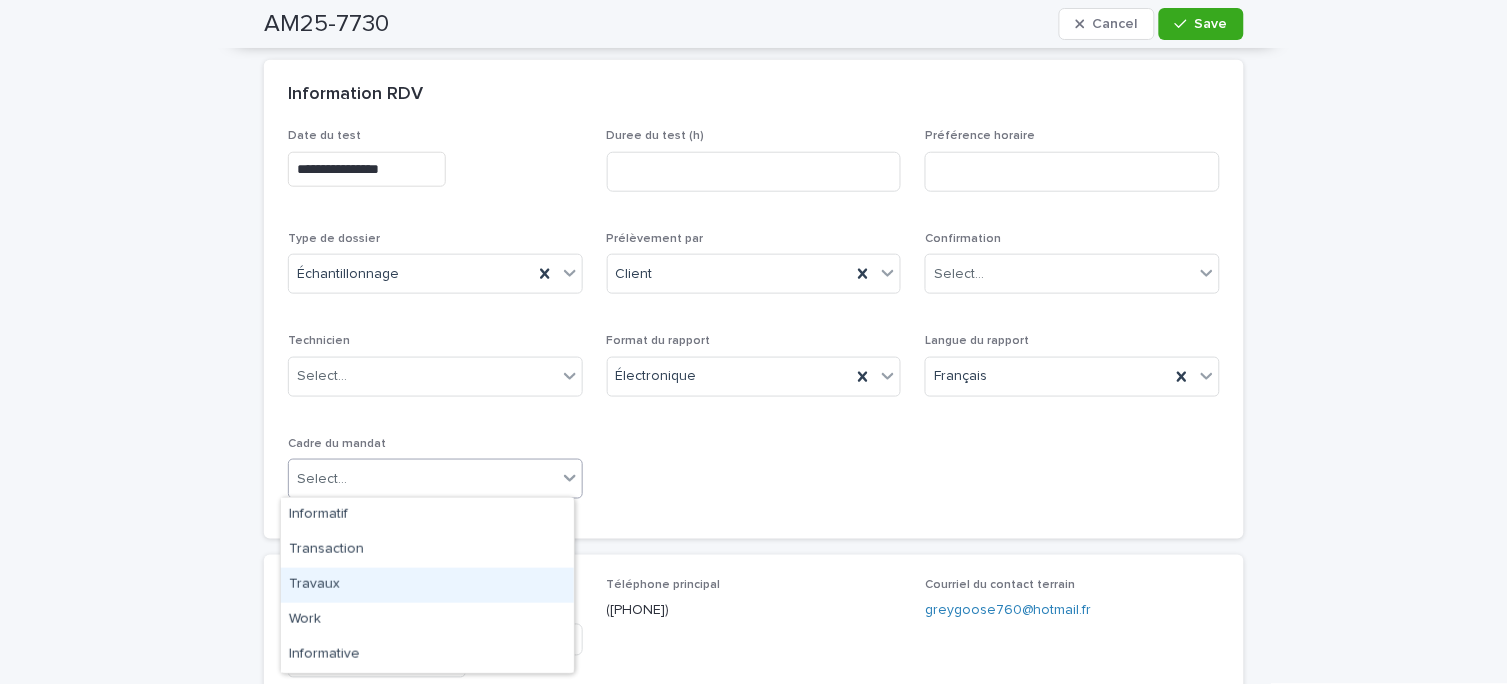 click on "Travaux" at bounding box center (427, 585) 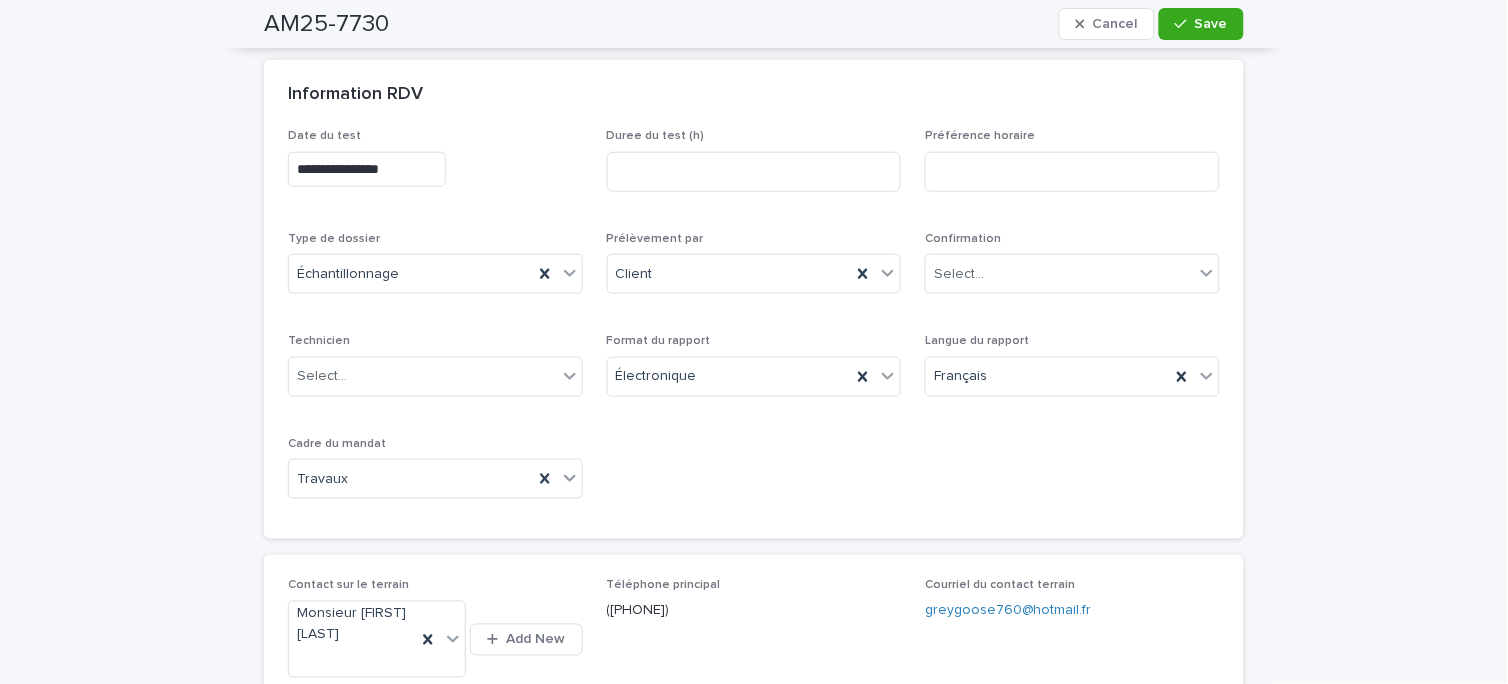 click on "**********" at bounding box center (754, 322) 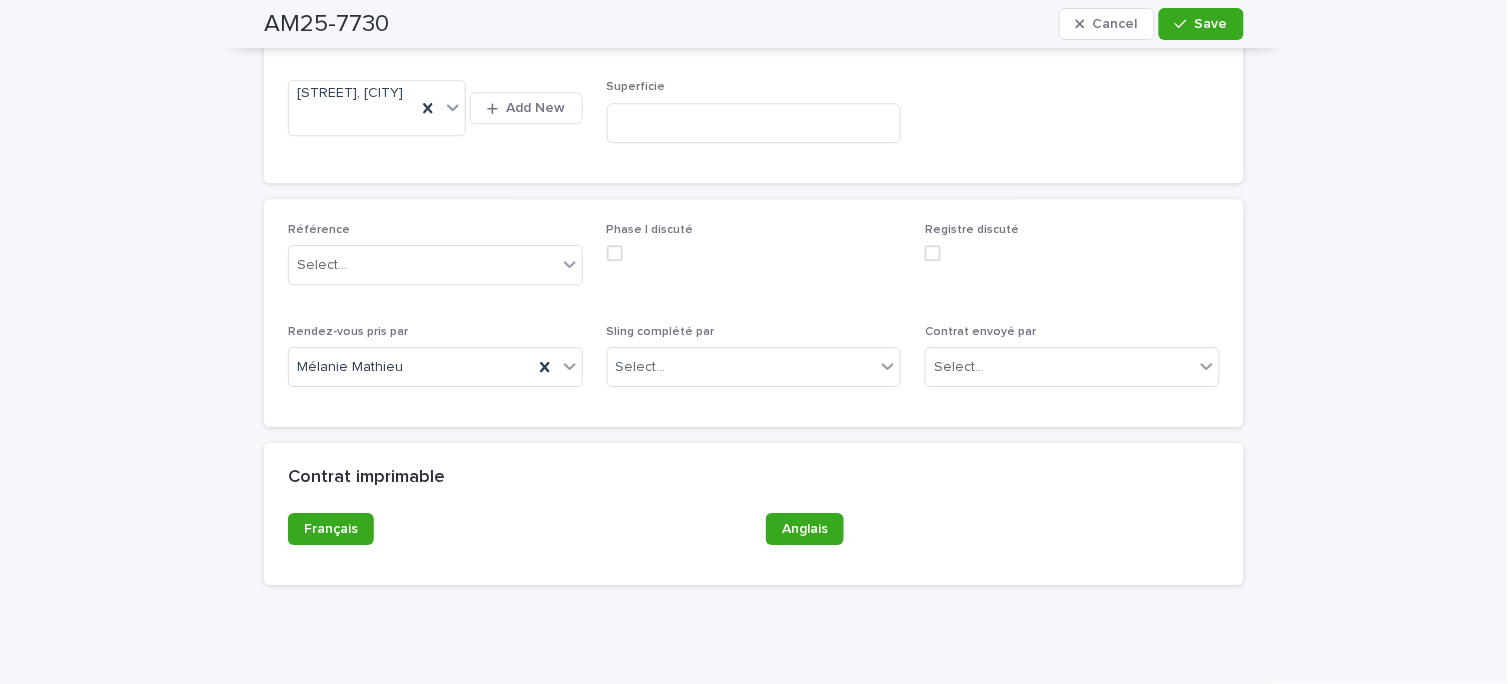 scroll, scrollTop: 1053, scrollLeft: 0, axis: vertical 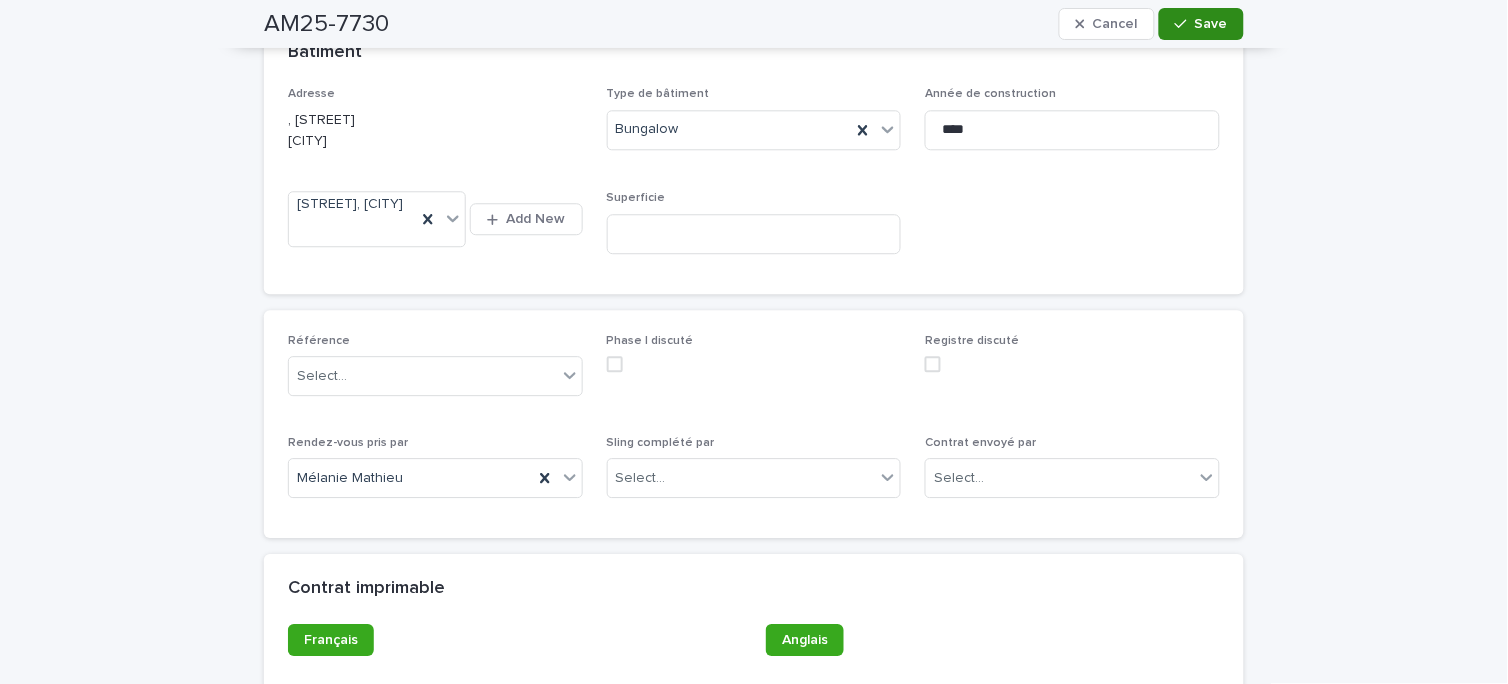 click on "Save" at bounding box center (1201, 24) 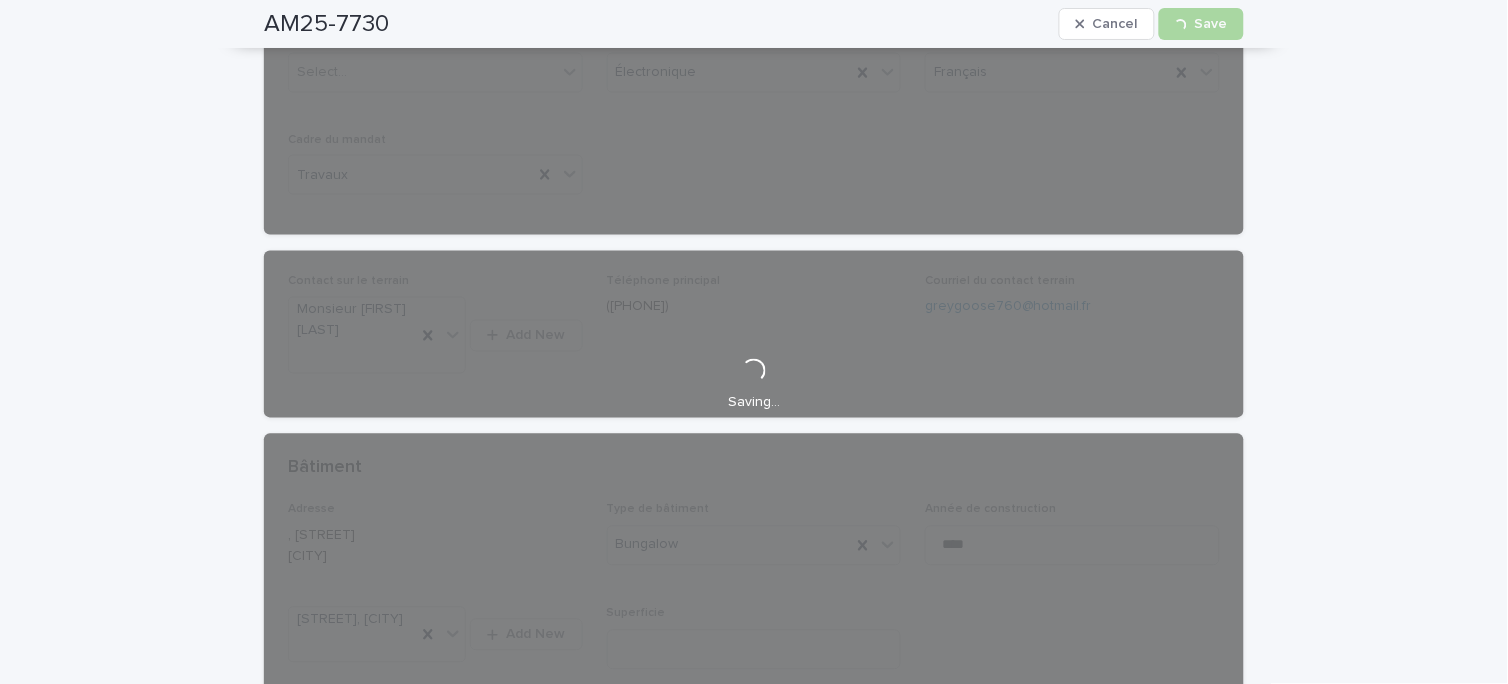 scroll, scrollTop: 0, scrollLeft: 0, axis: both 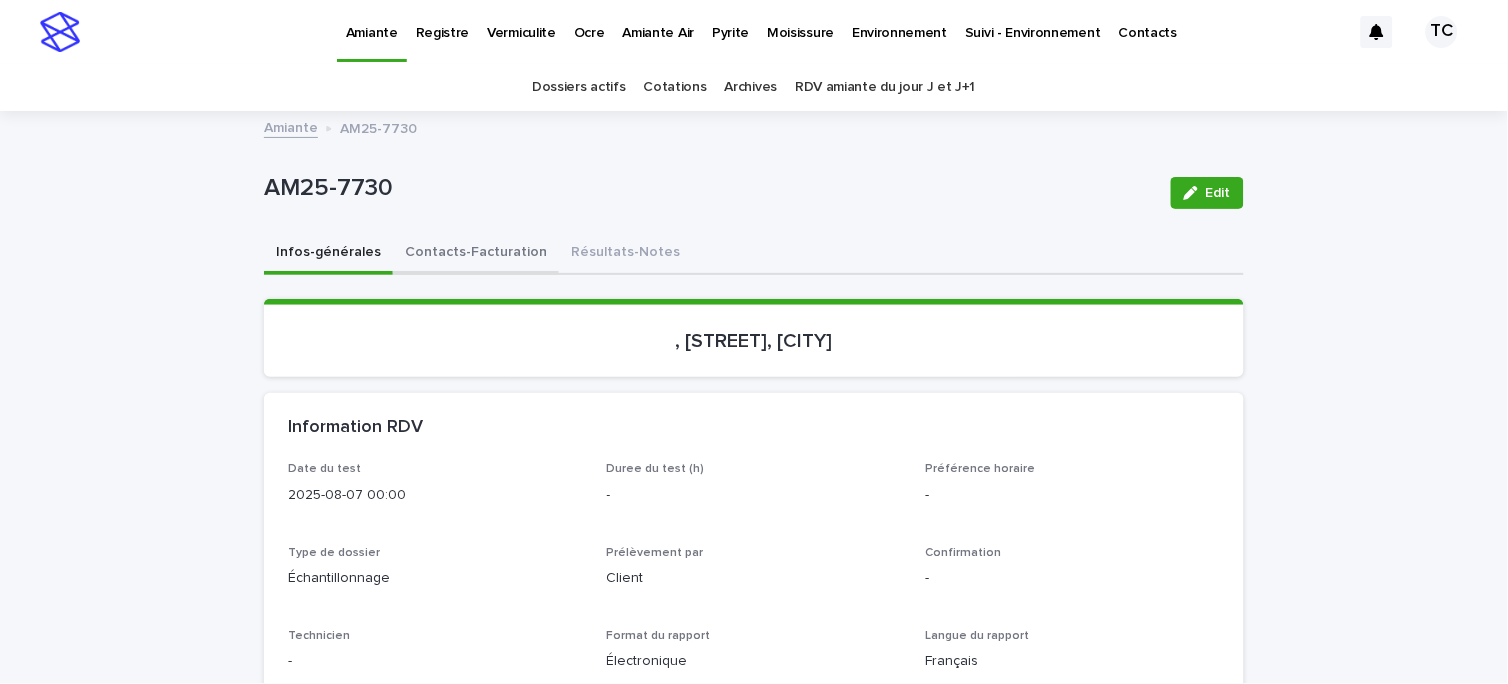 click on "Contacts-Facturation" at bounding box center [476, 254] 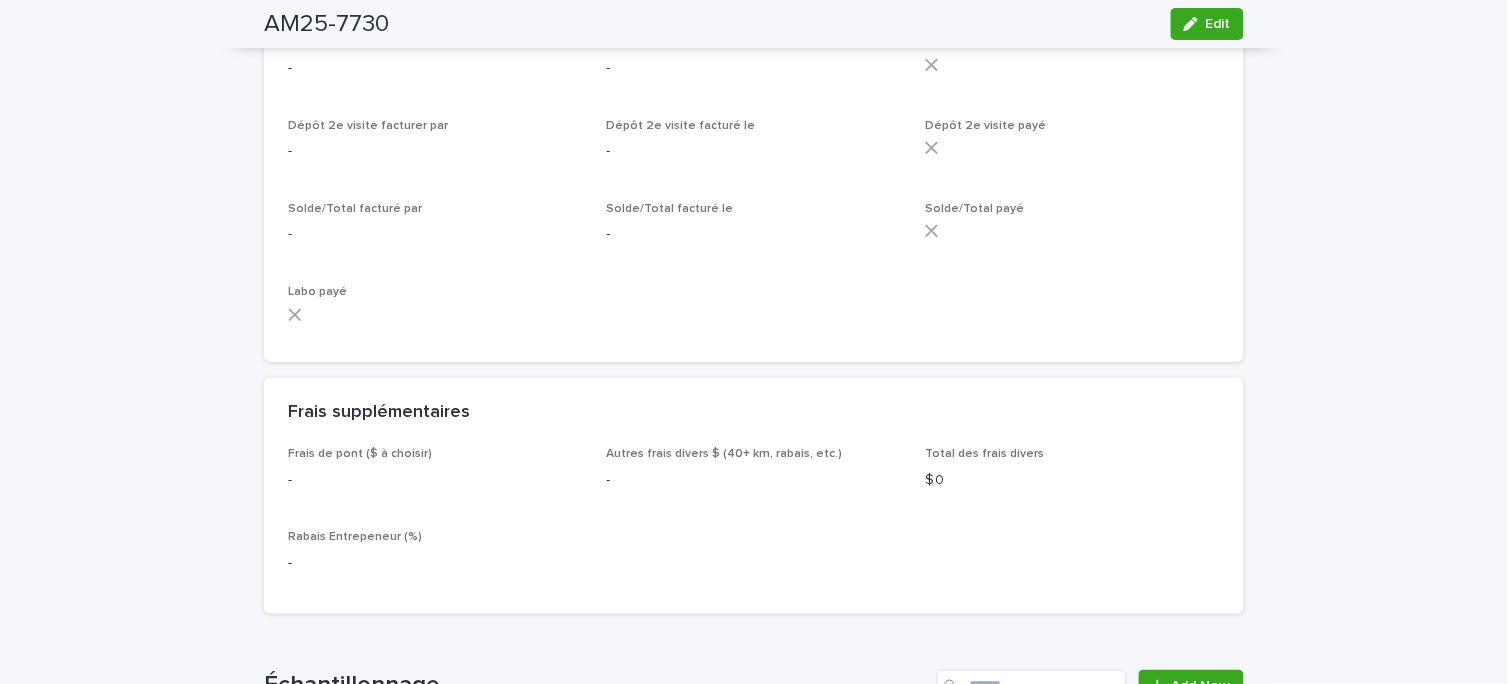 scroll, scrollTop: 2000, scrollLeft: 0, axis: vertical 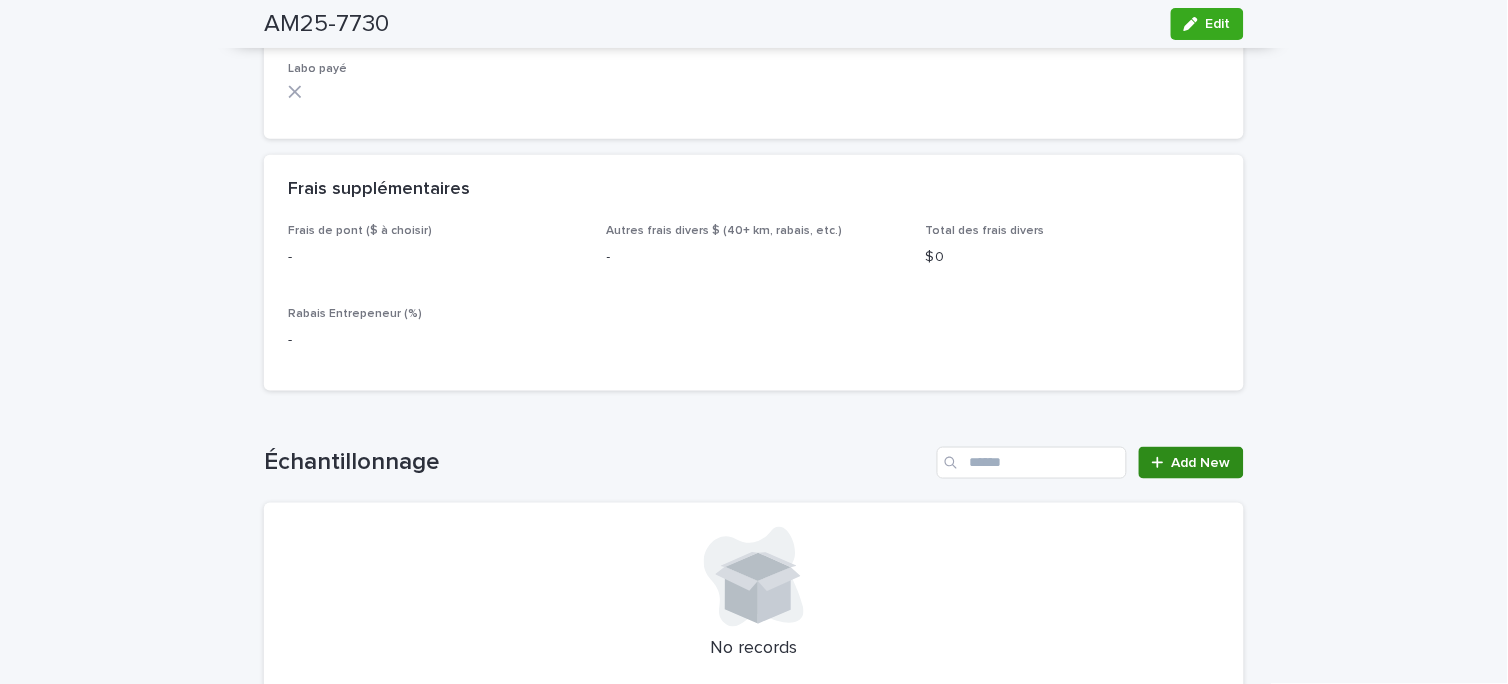 click on "Add New" at bounding box center (1191, 463) 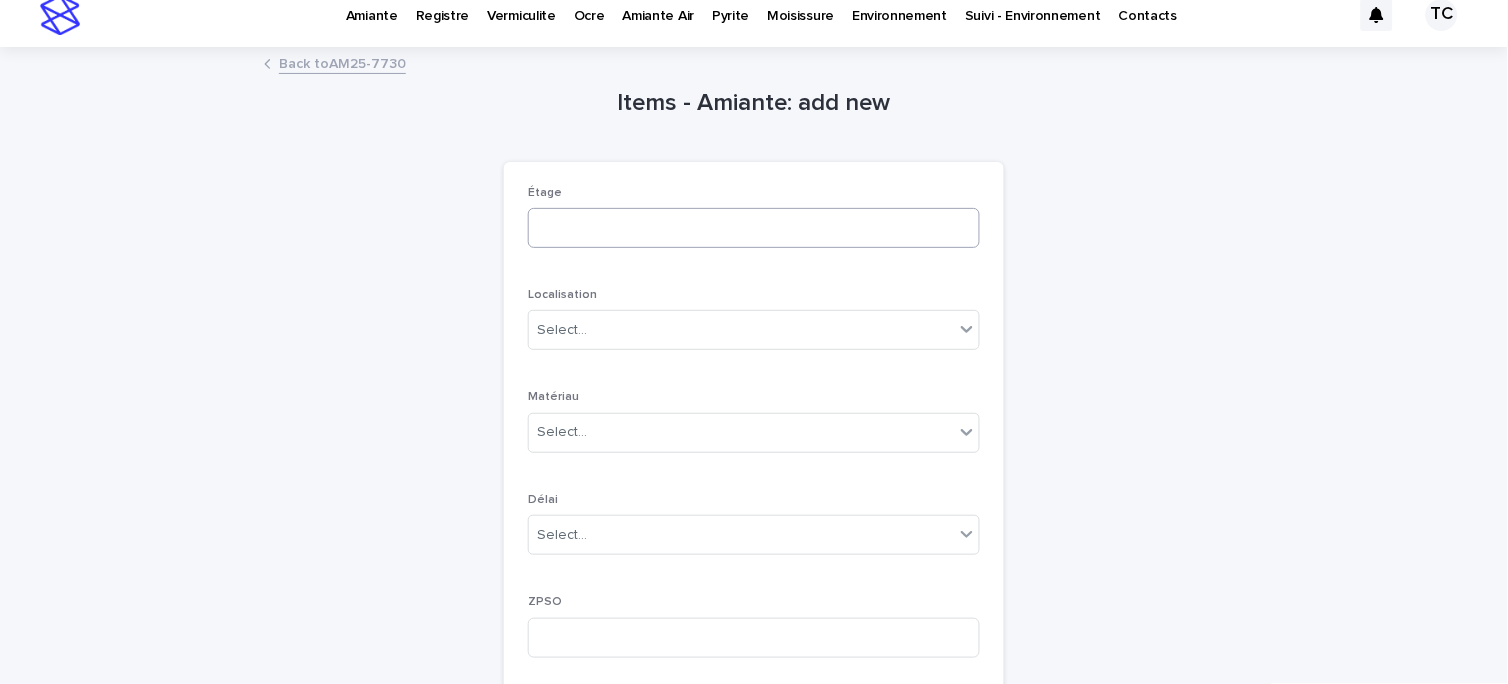 scroll, scrollTop: 0, scrollLeft: 0, axis: both 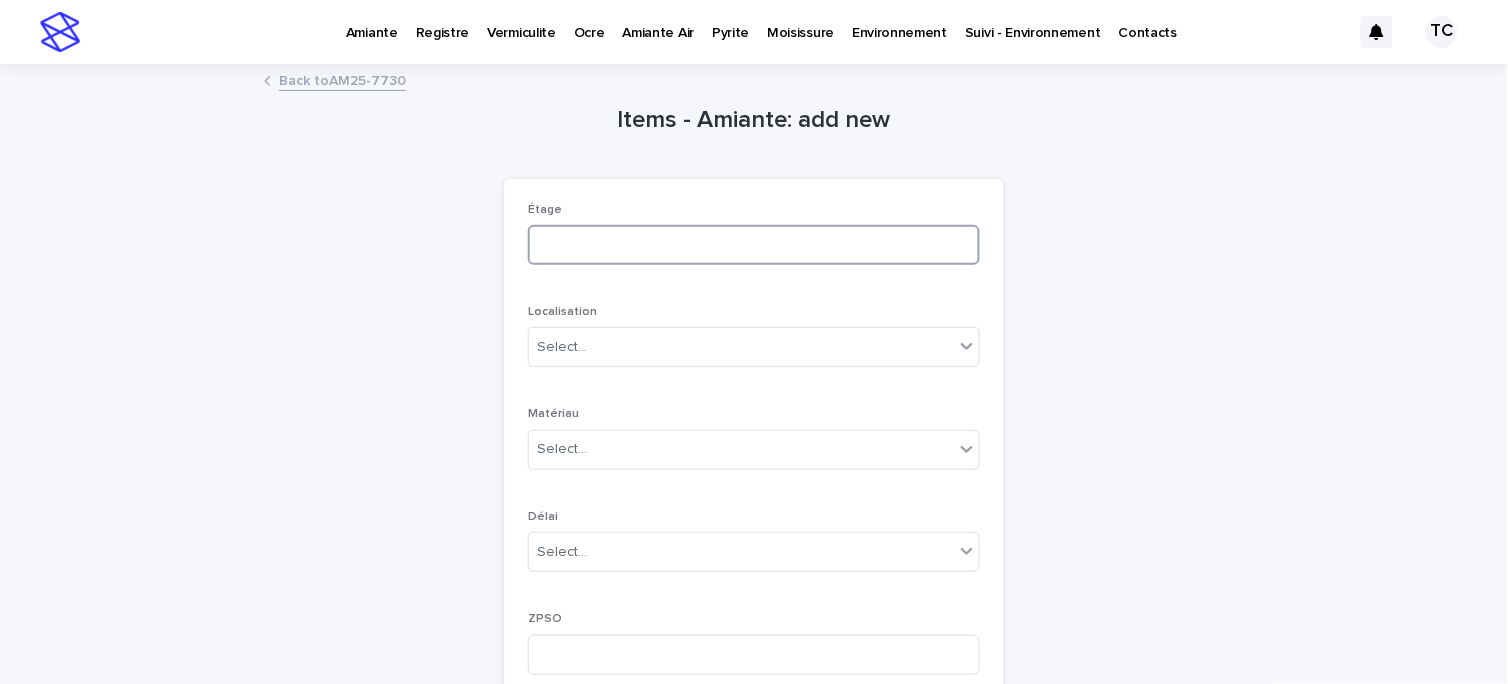 click at bounding box center (754, 245) 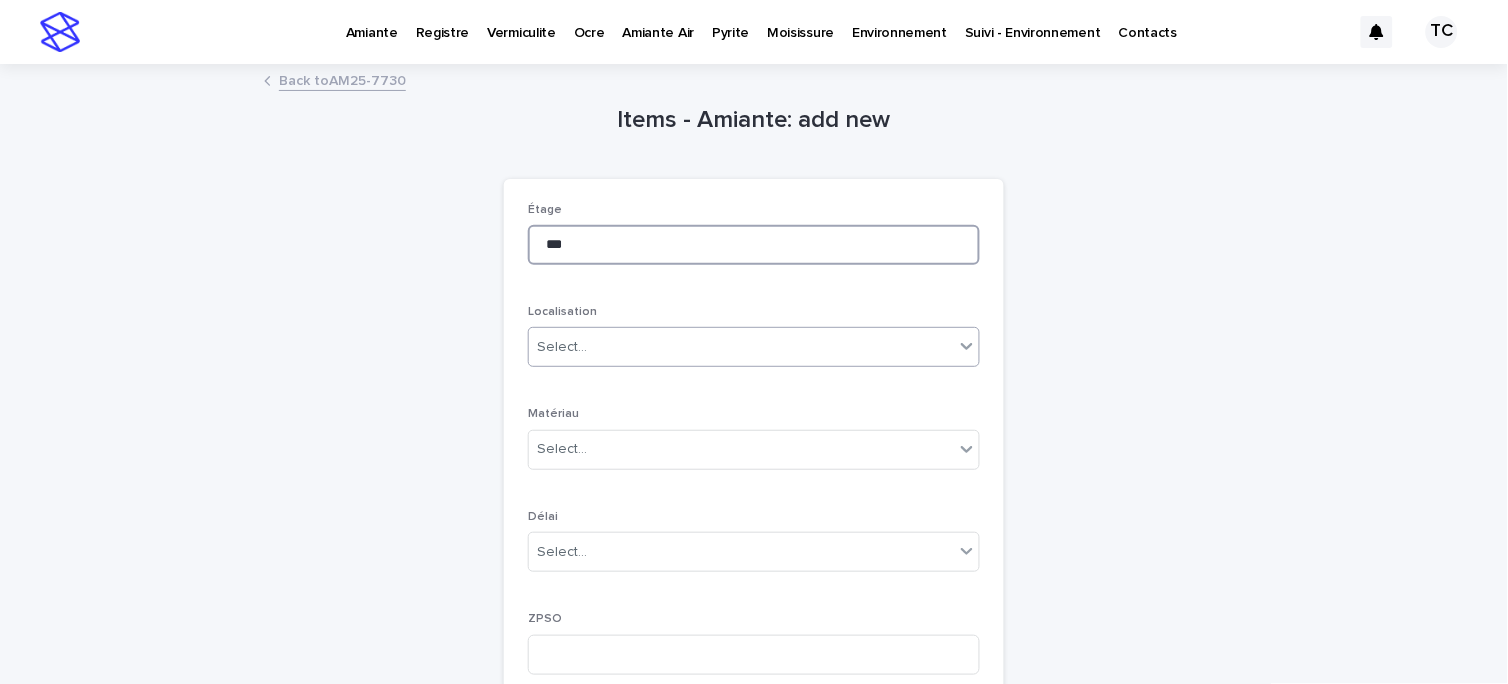type on "***" 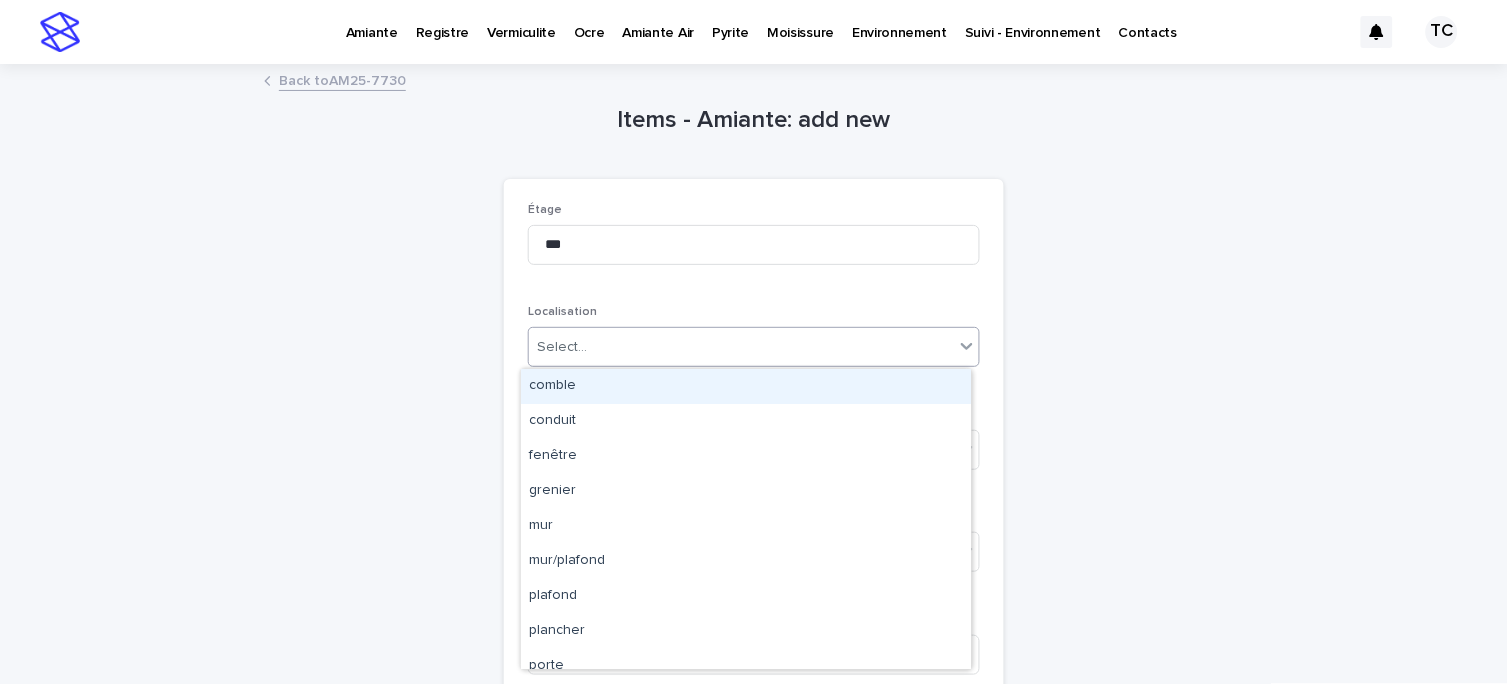 click on "Select..." at bounding box center (741, 347) 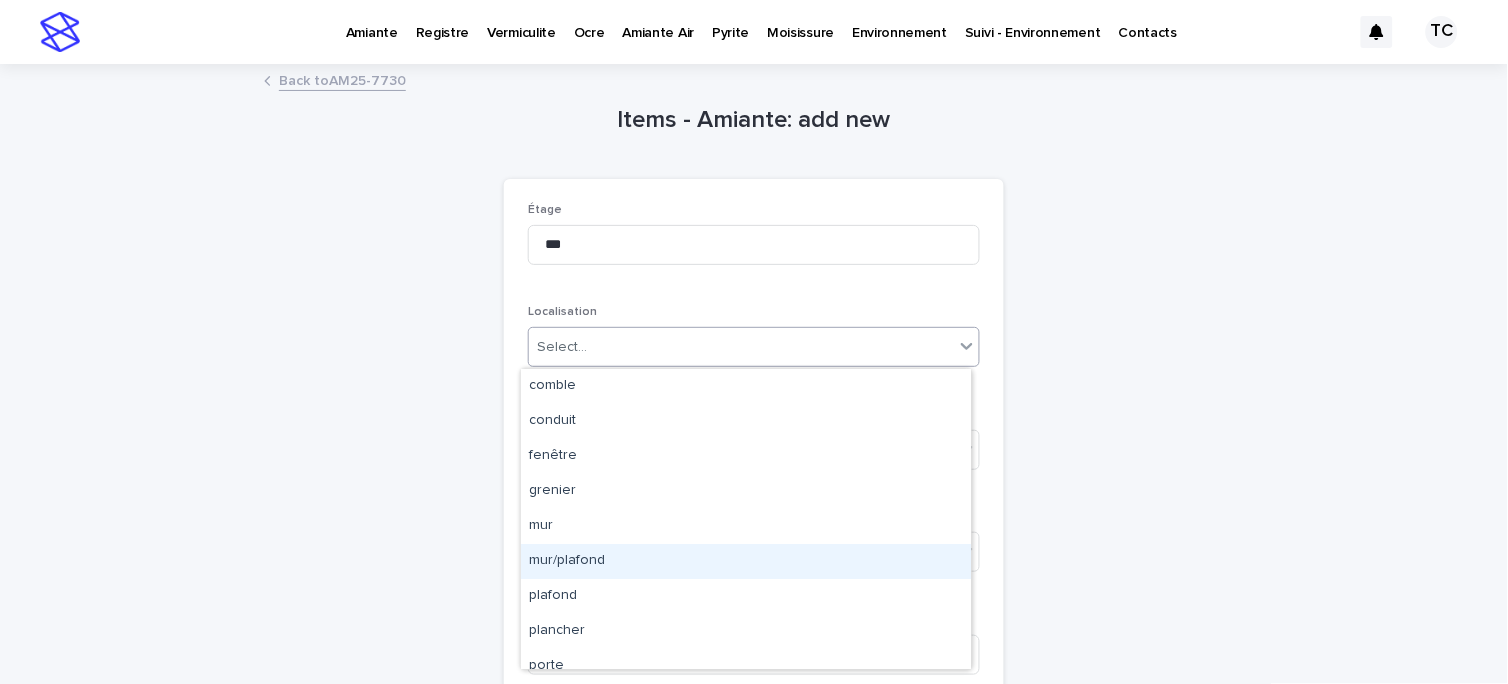 click on "mur/plafond" at bounding box center (746, 561) 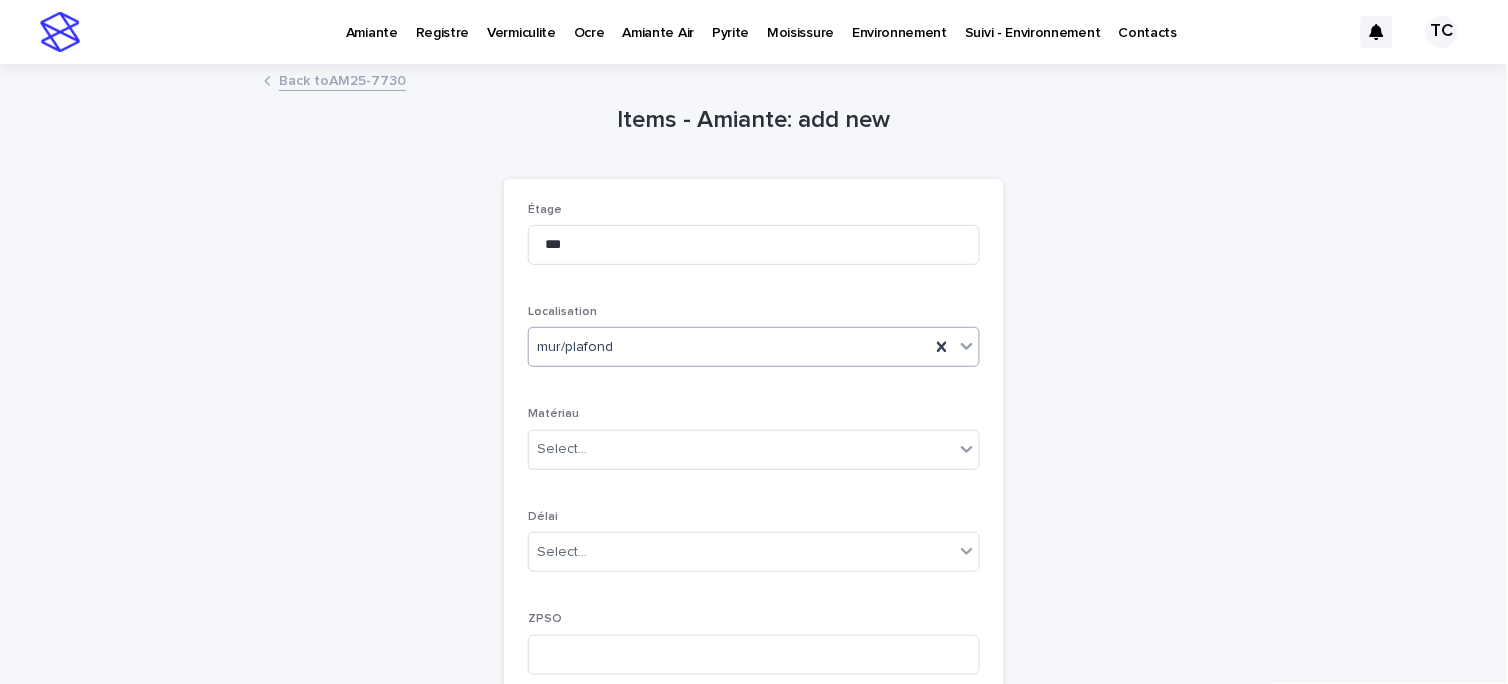 scroll, scrollTop: 222, scrollLeft: 0, axis: vertical 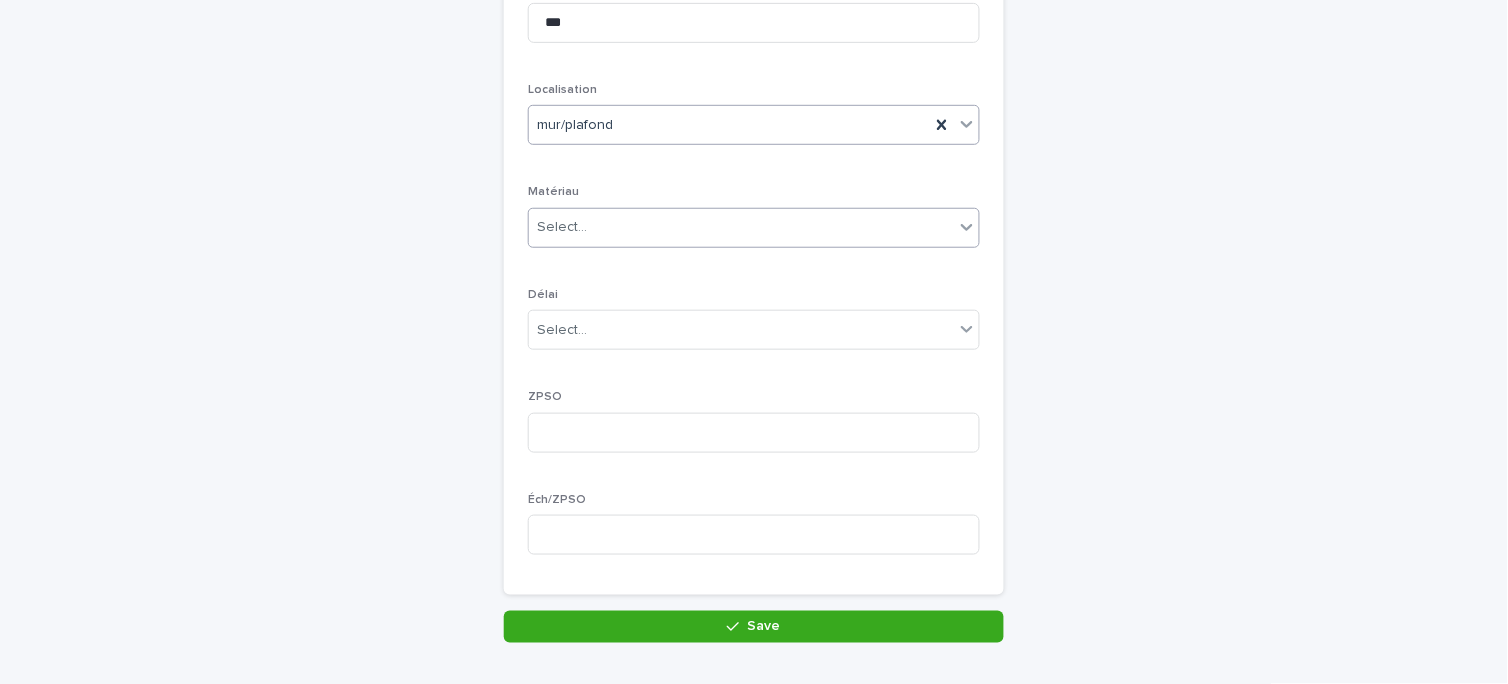click on "Select..." at bounding box center (741, 227) 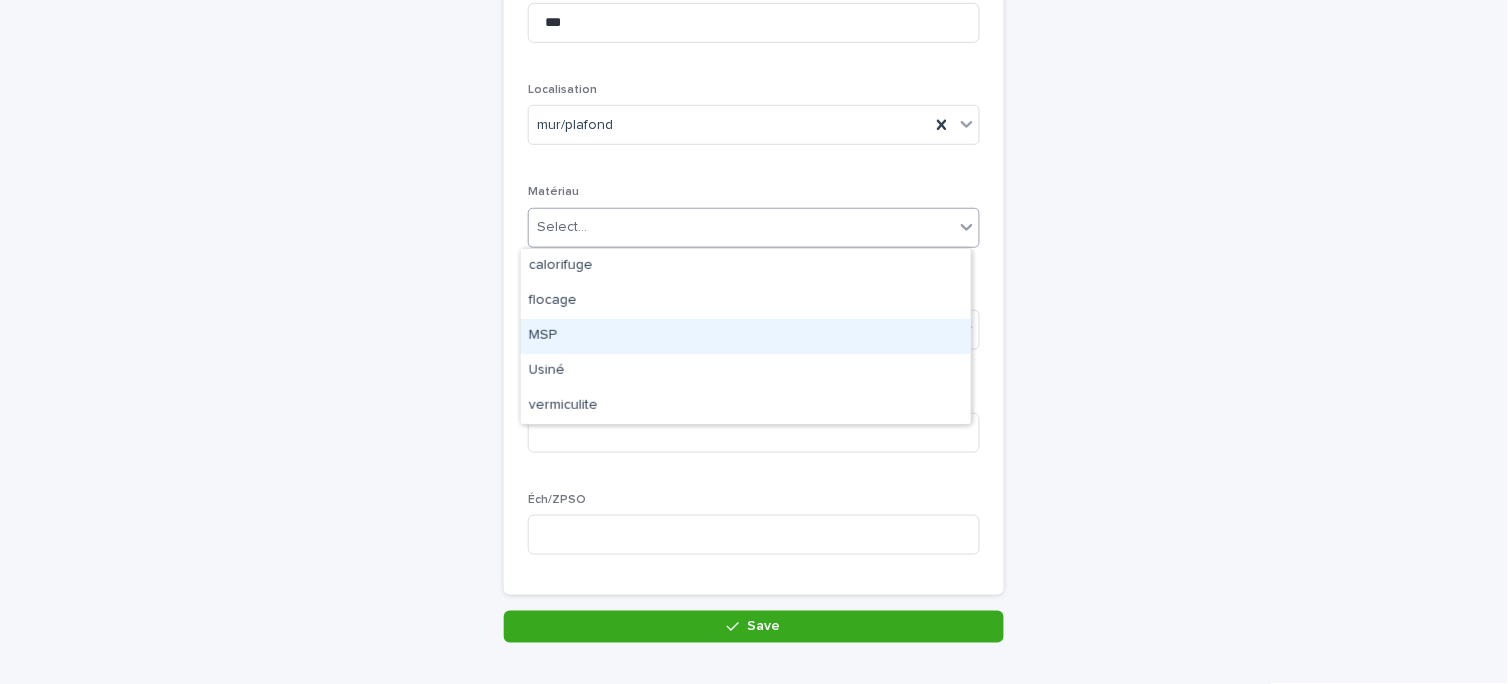 click on "MSP" at bounding box center (746, 336) 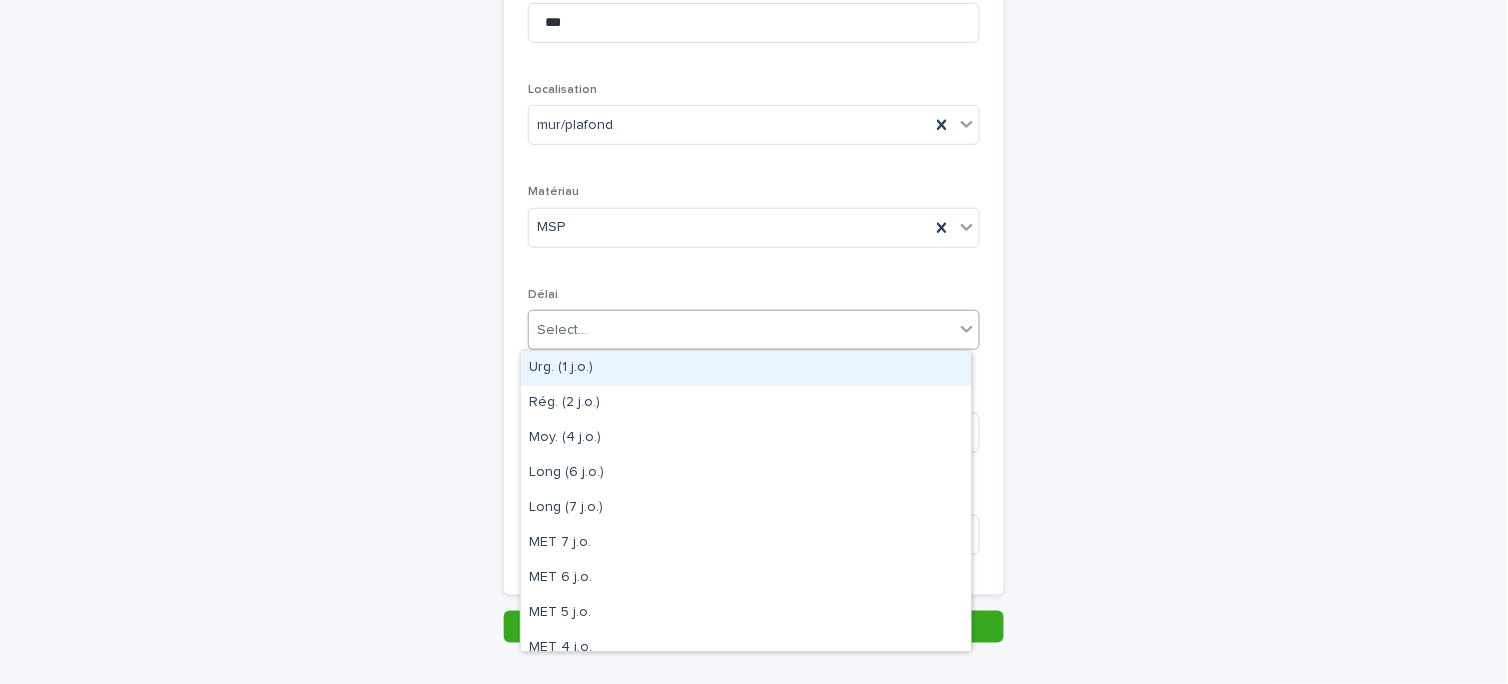 click on "Select..." at bounding box center [741, 330] 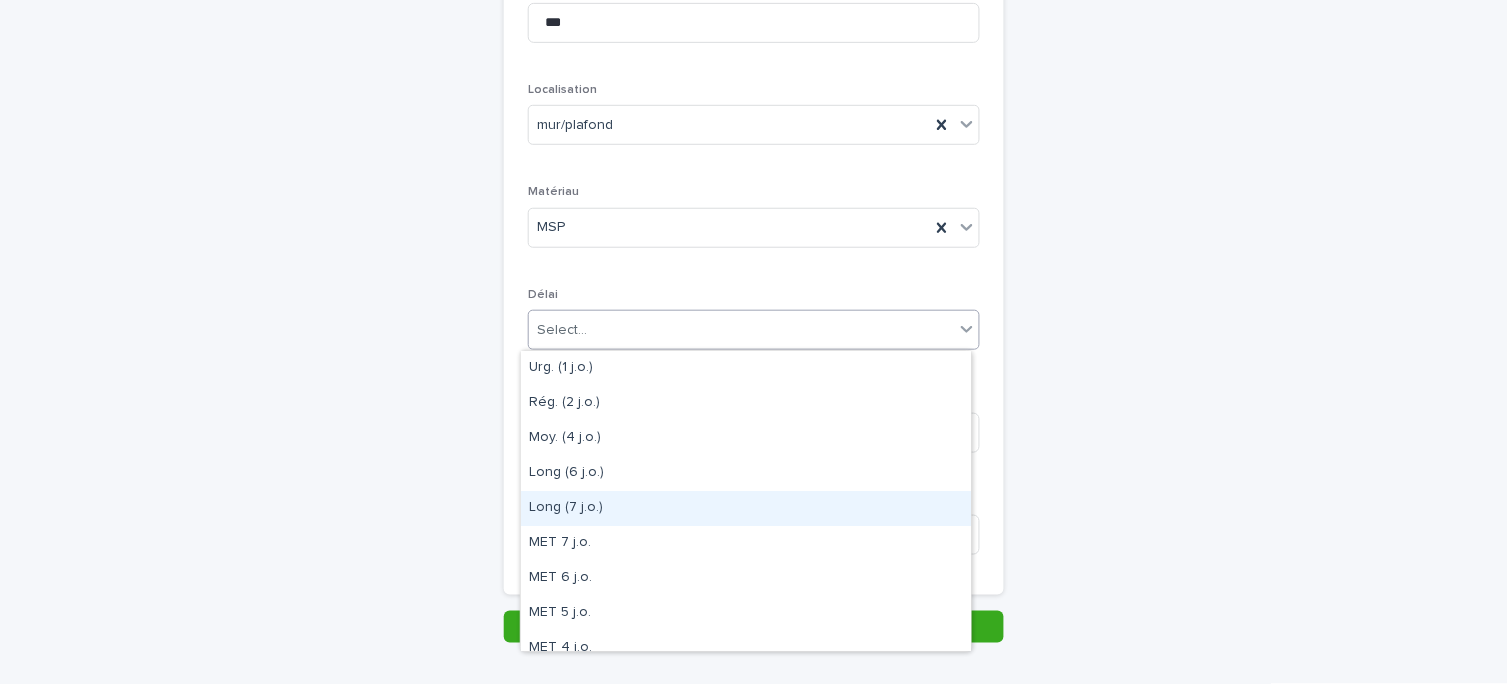 click on "Long (7 j.o.)" at bounding box center (746, 508) 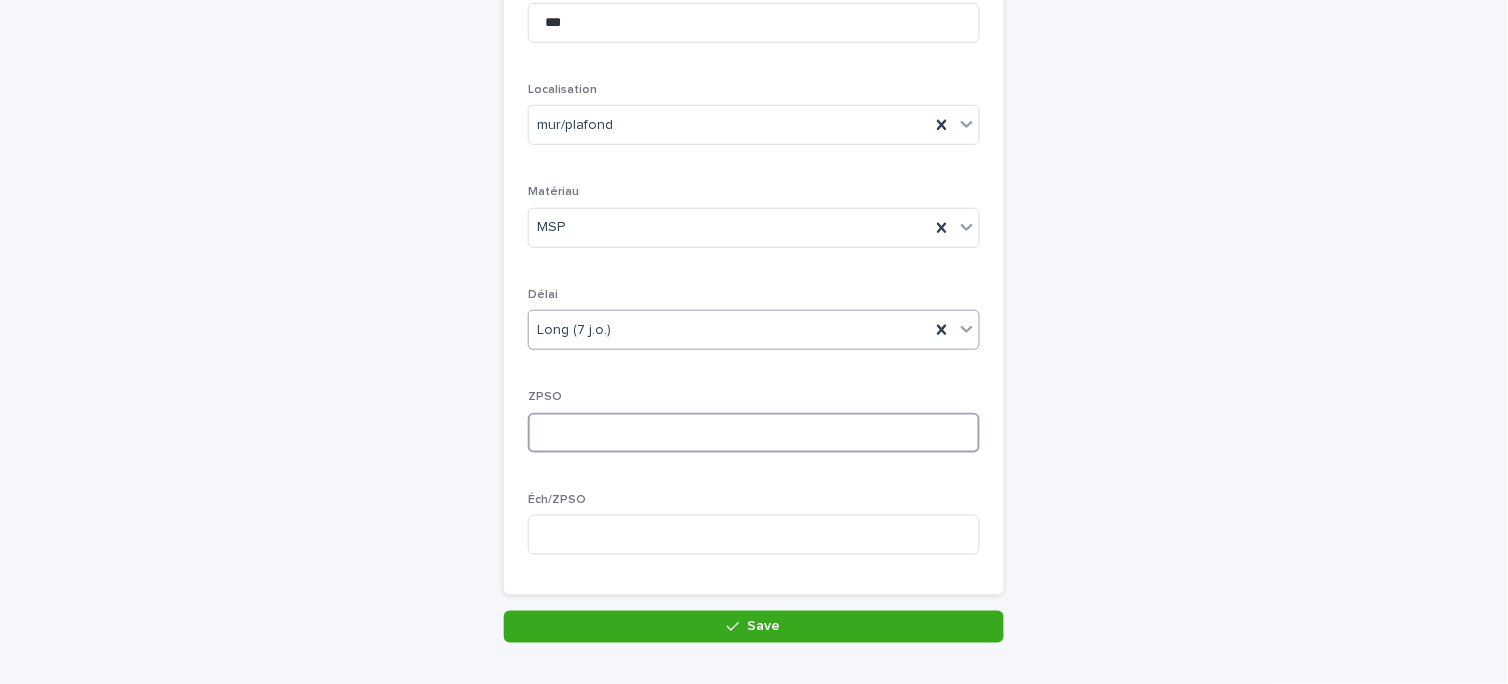 click at bounding box center (754, 433) 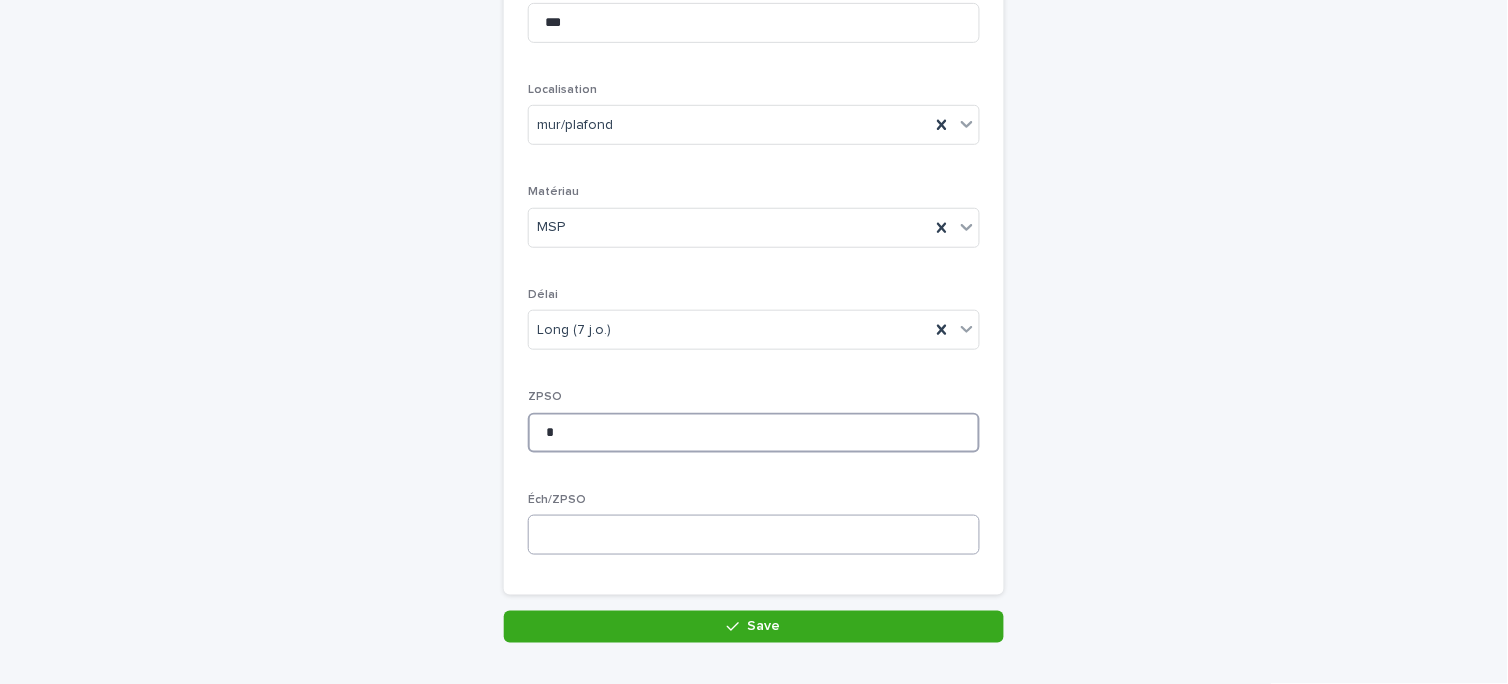 type on "*" 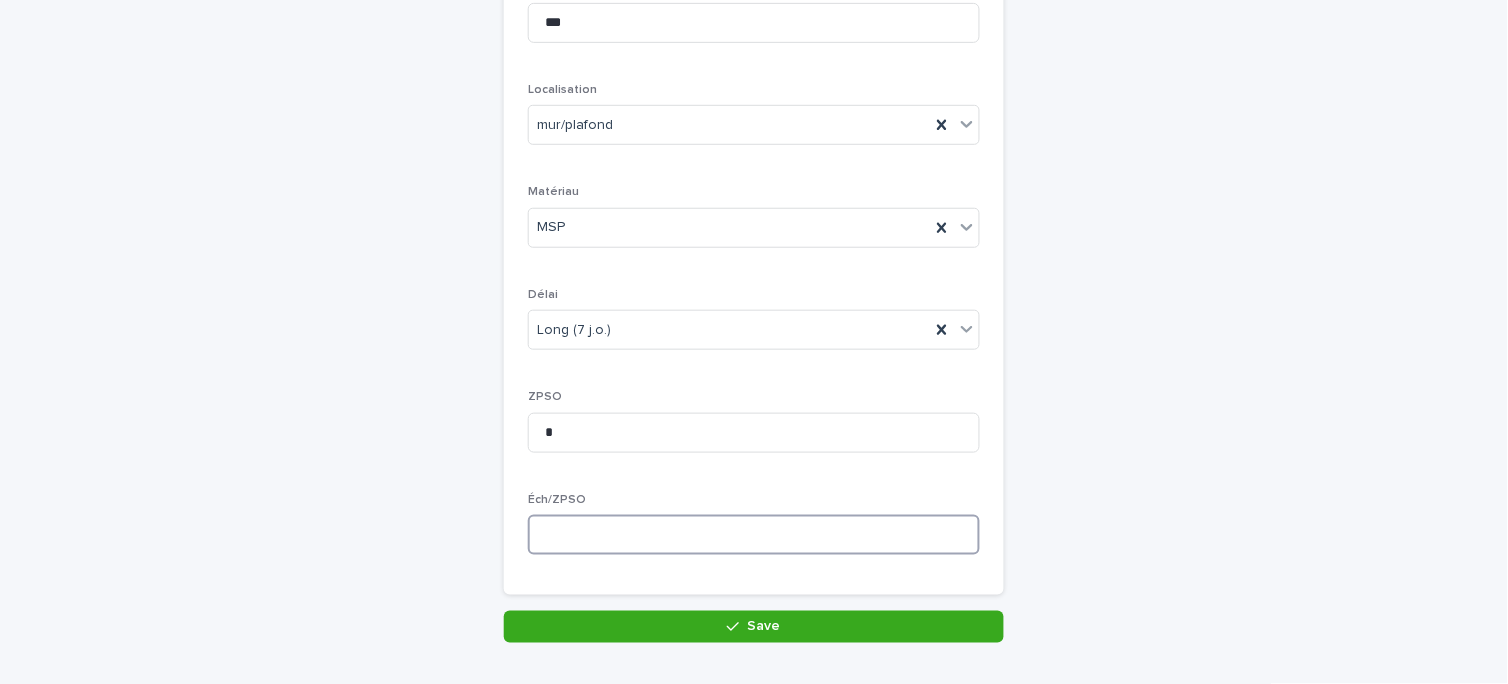 click at bounding box center [754, 535] 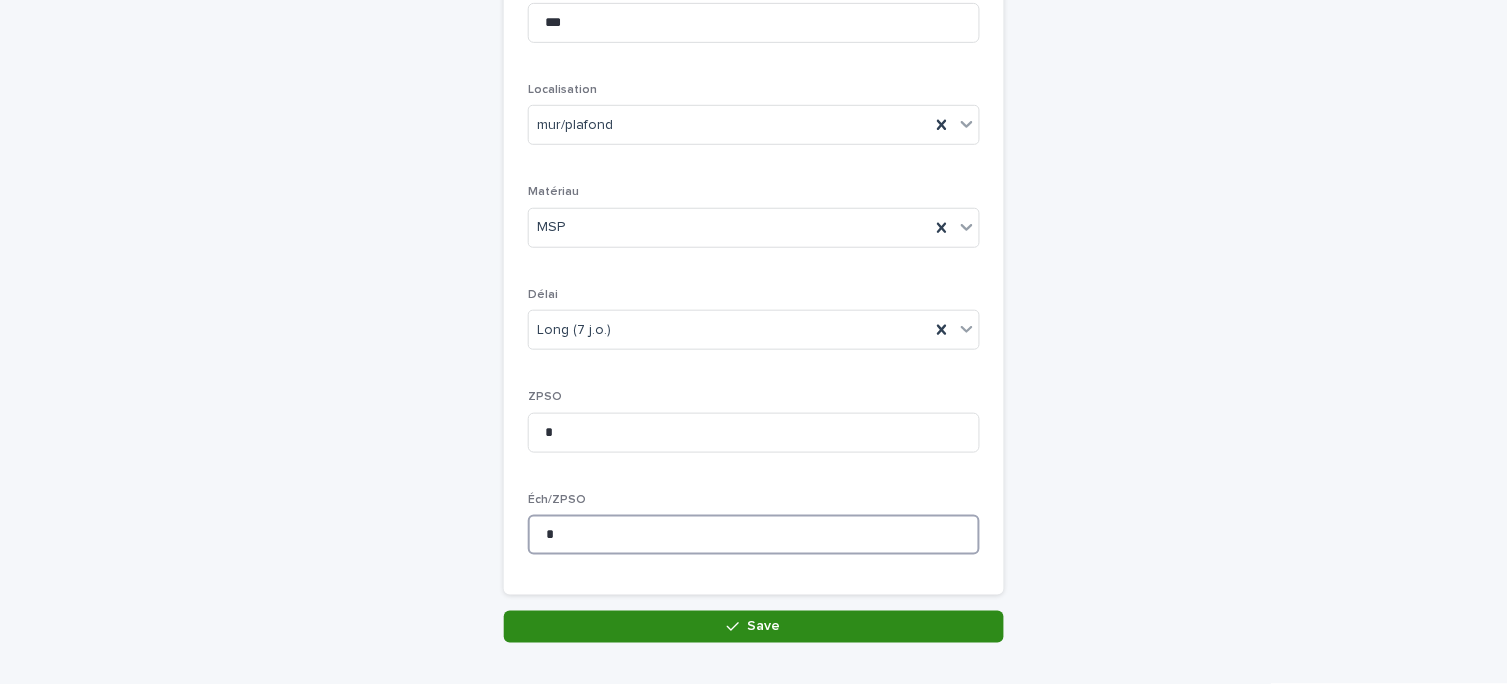 type on "*" 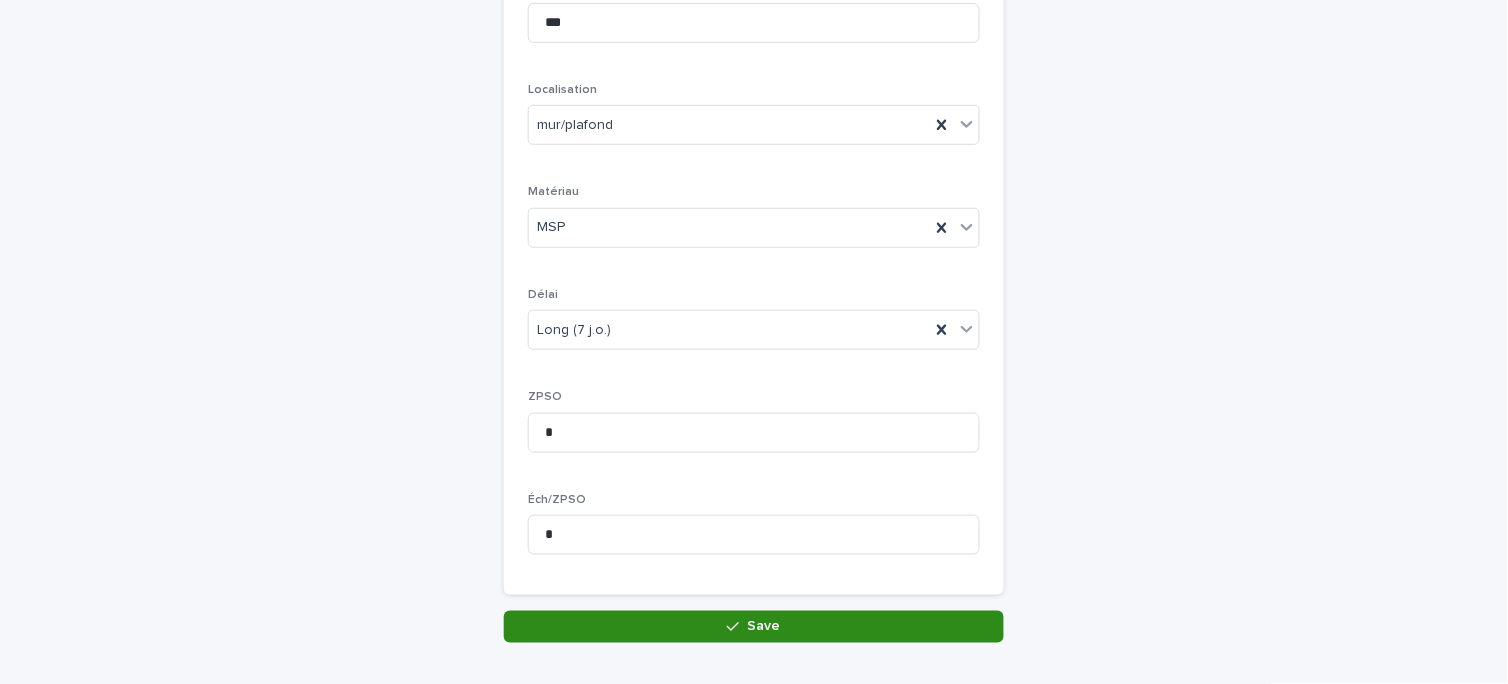 click on "Save" at bounding box center [754, 627] 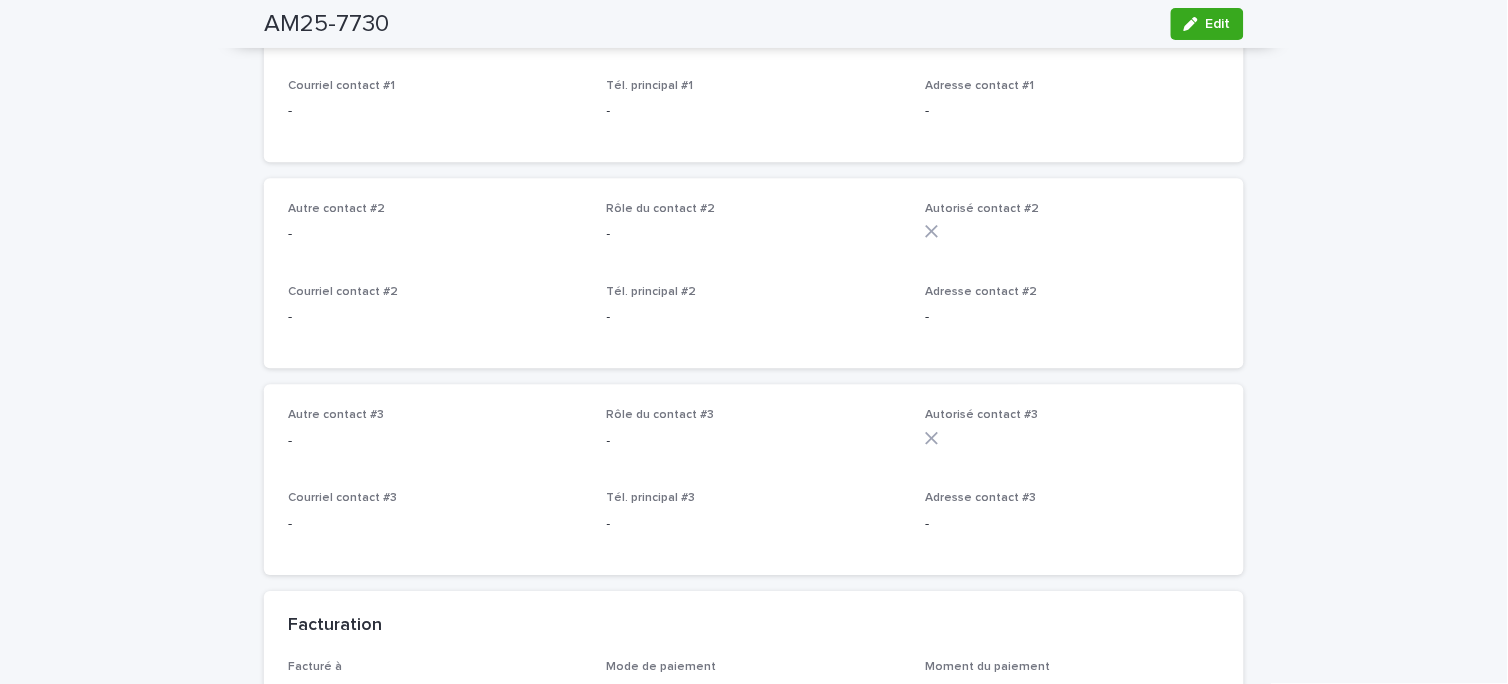 scroll, scrollTop: 0, scrollLeft: 0, axis: both 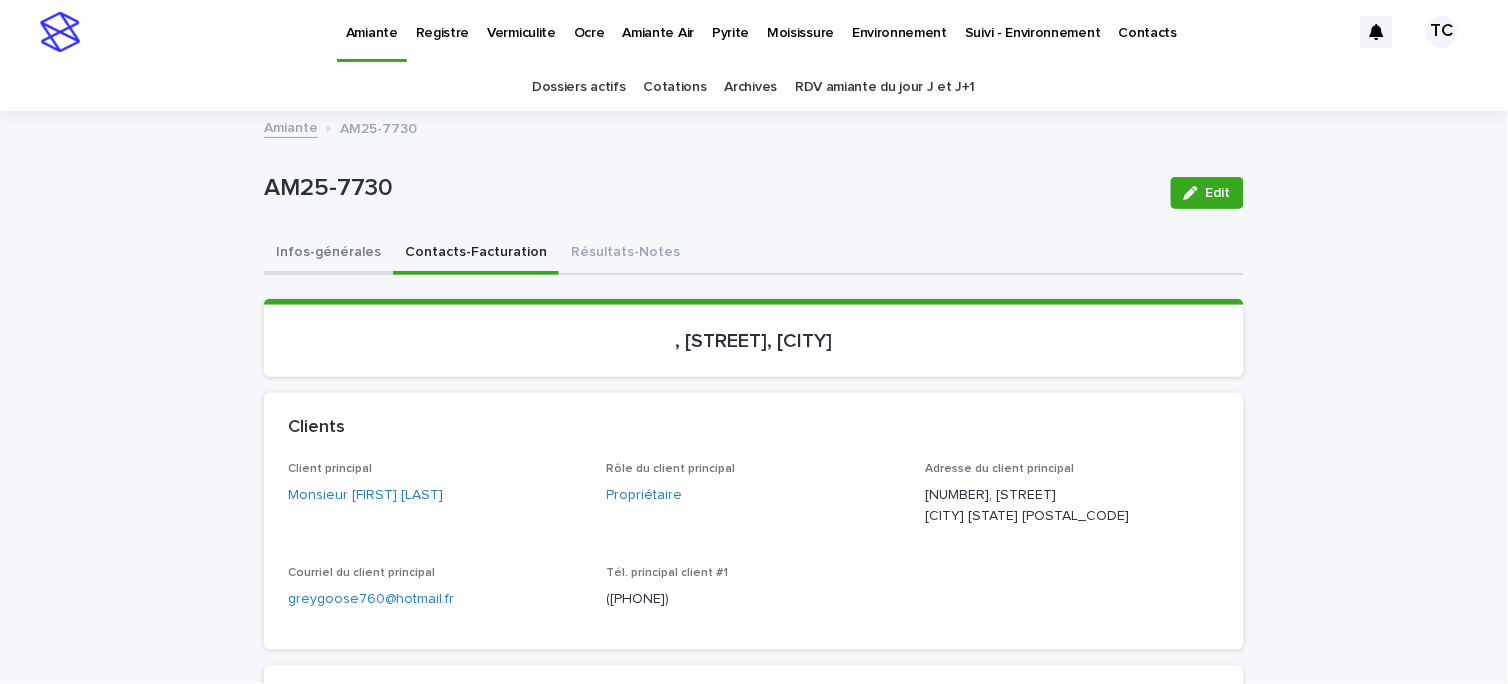 click on "Infos-générales" at bounding box center [328, 254] 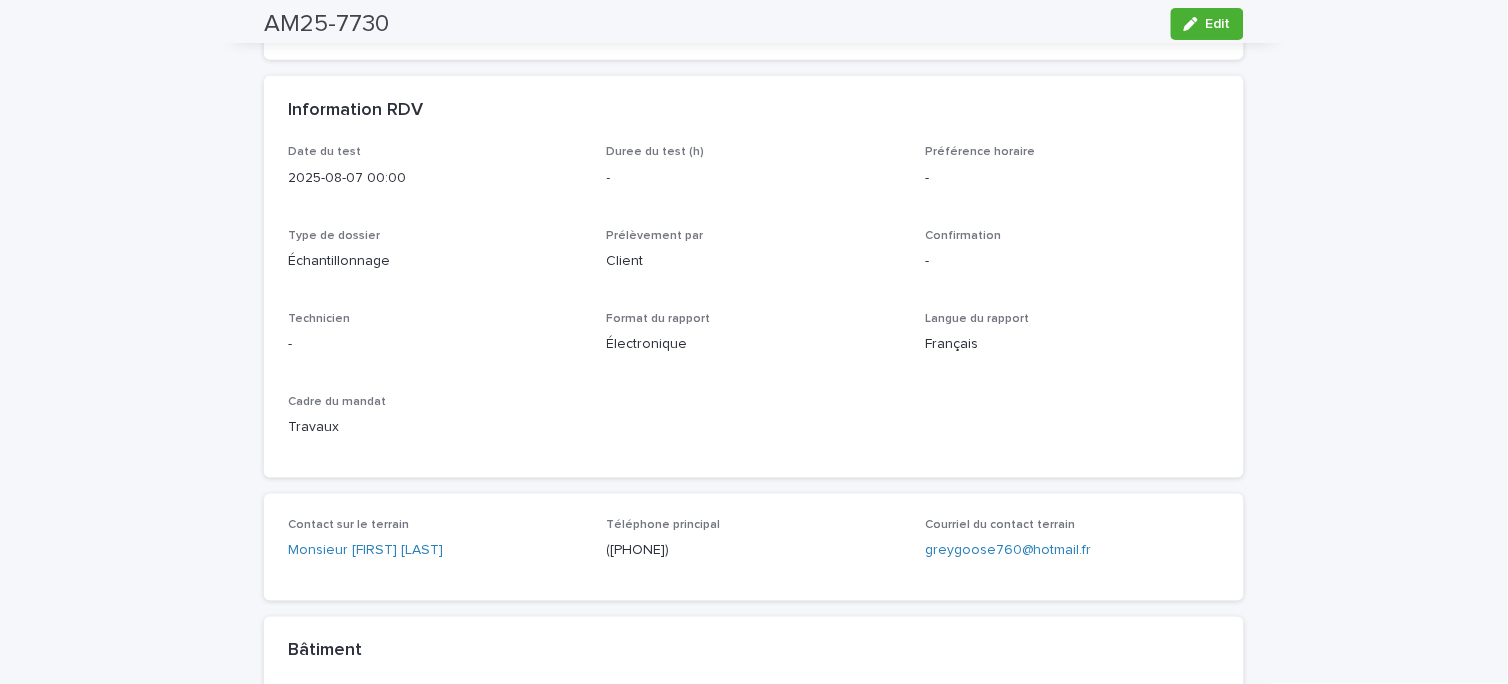 scroll, scrollTop: 0, scrollLeft: 0, axis: both 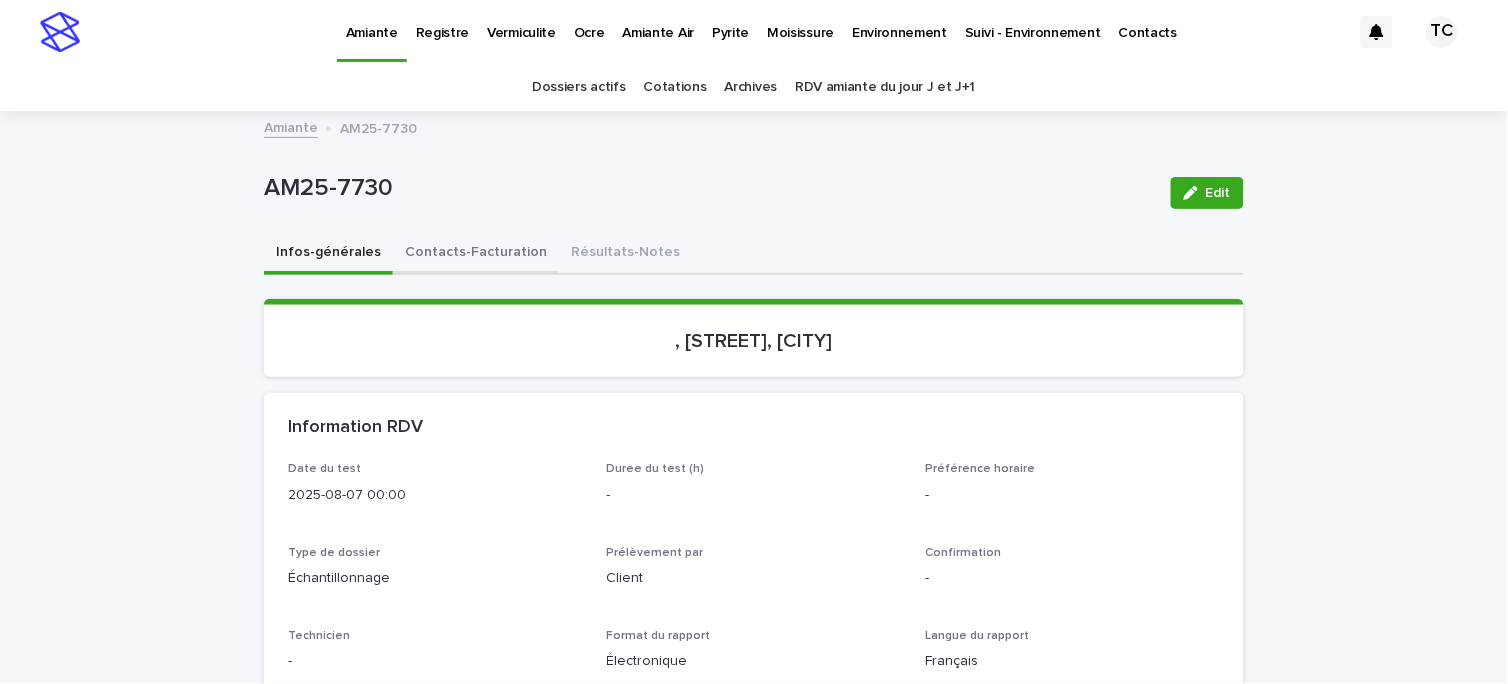 click on "Contacts-Facturation" at bounding box center (476, 254) 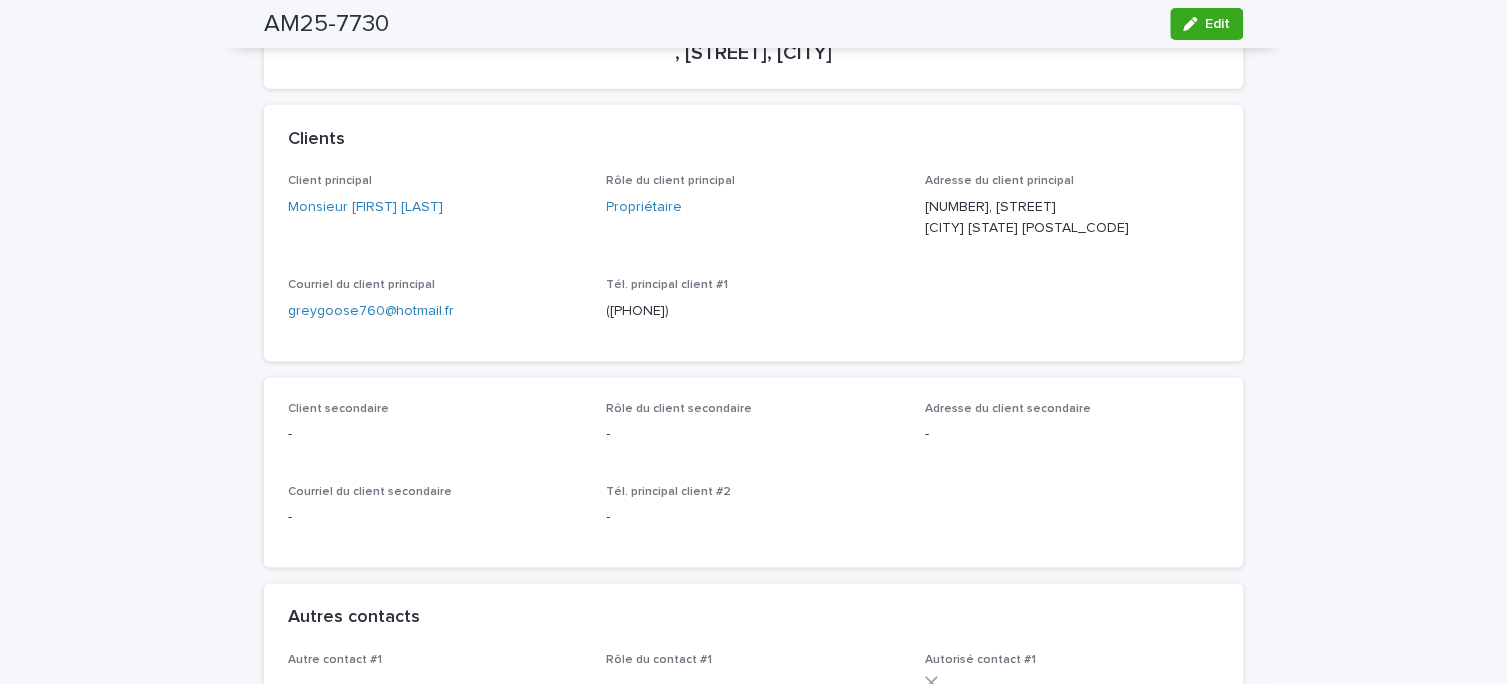 scroll, scrollTop: 111, scrollLeft: 0, axis: vertical 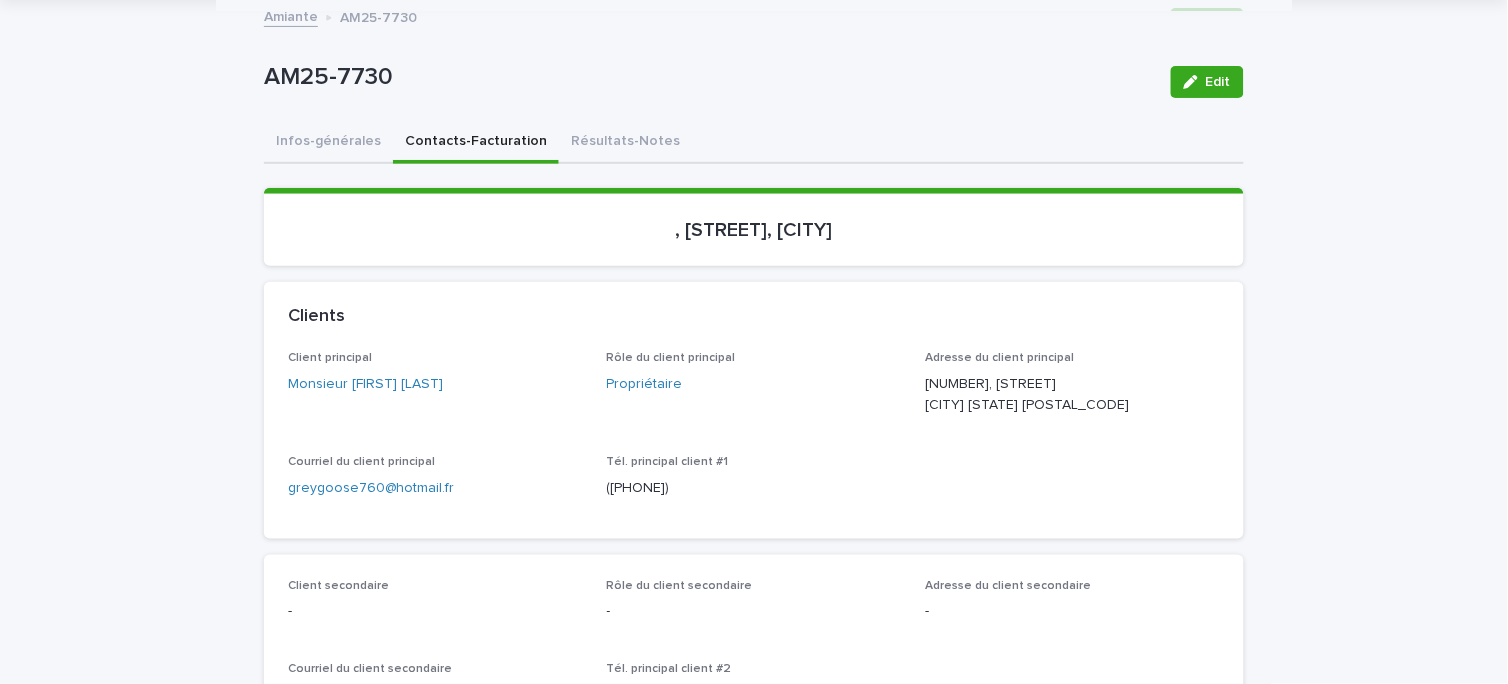 click on "Infos-générales" at bounding box center [328, 143] 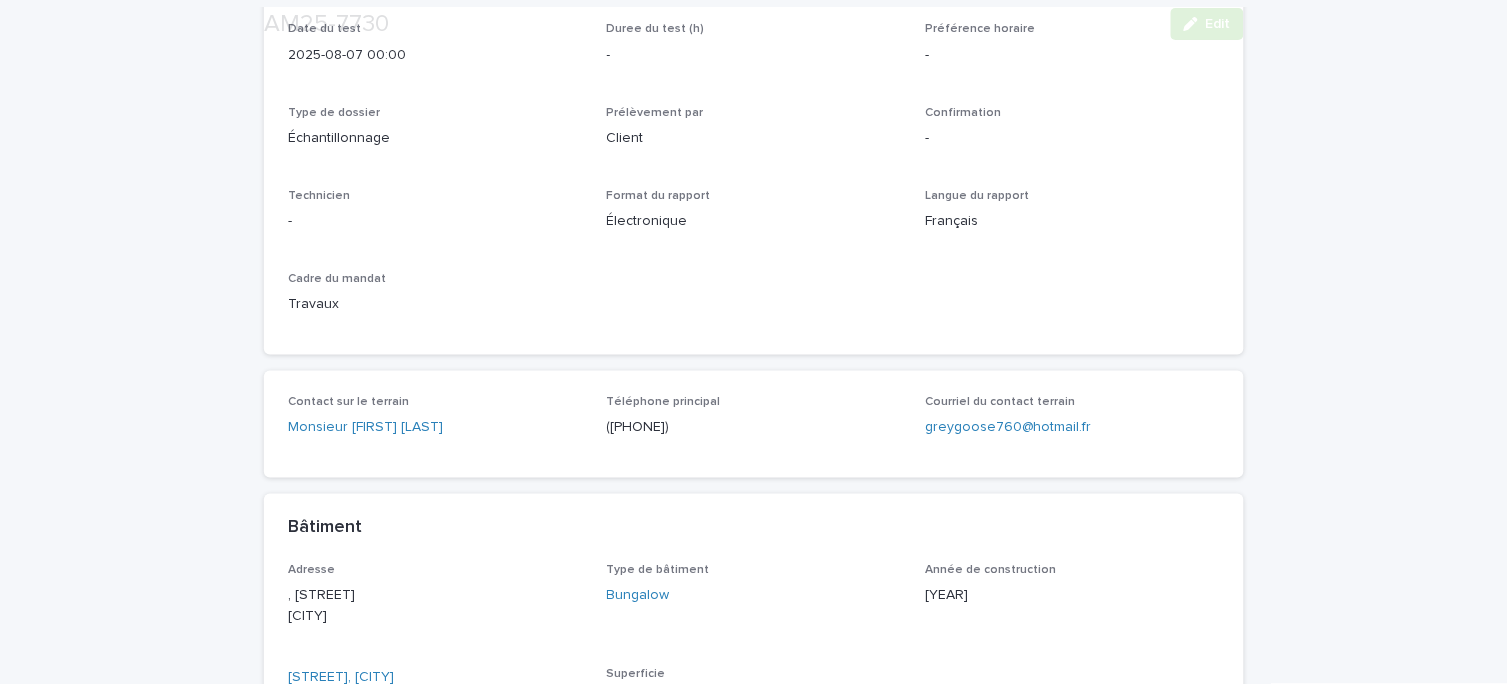 scroll, scrollTop: 1041, scrollLeft: 0, axis: vertical 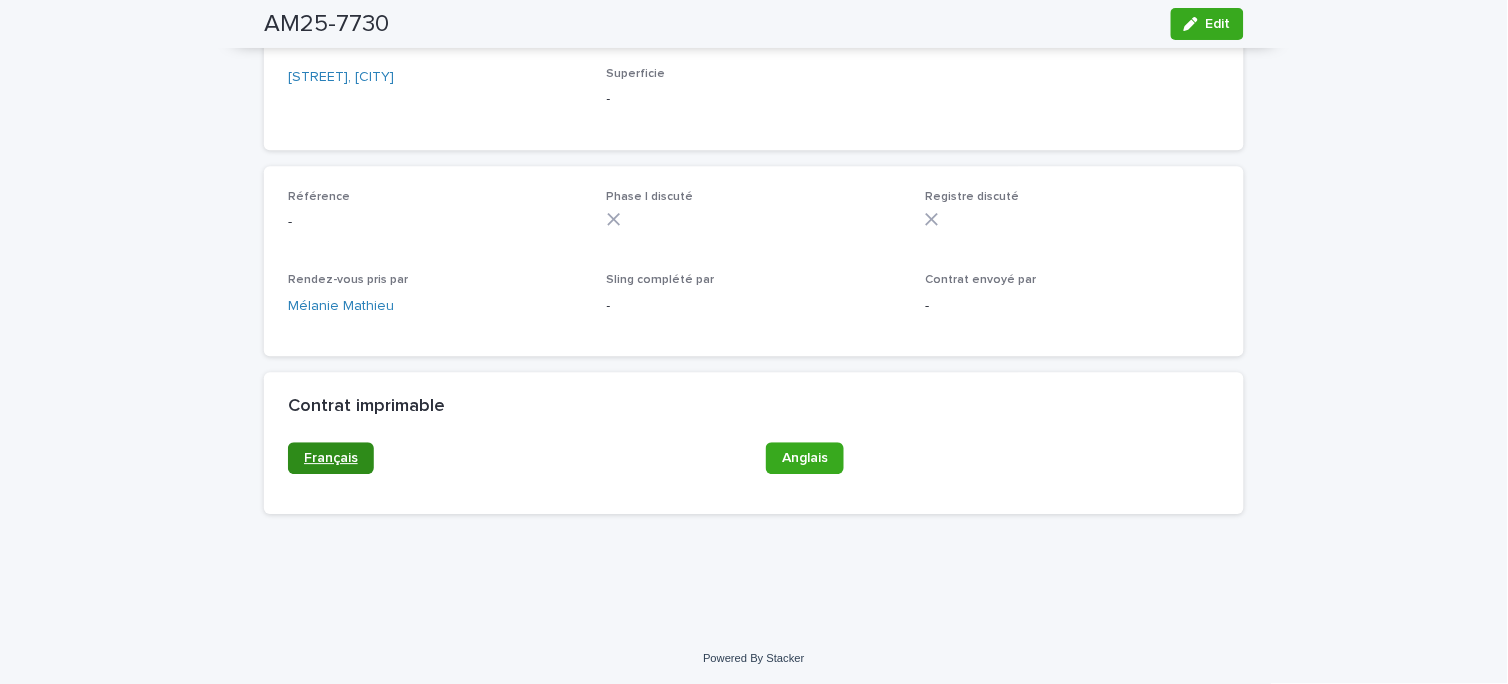 click on "Français" at bounding box center [331, 458] 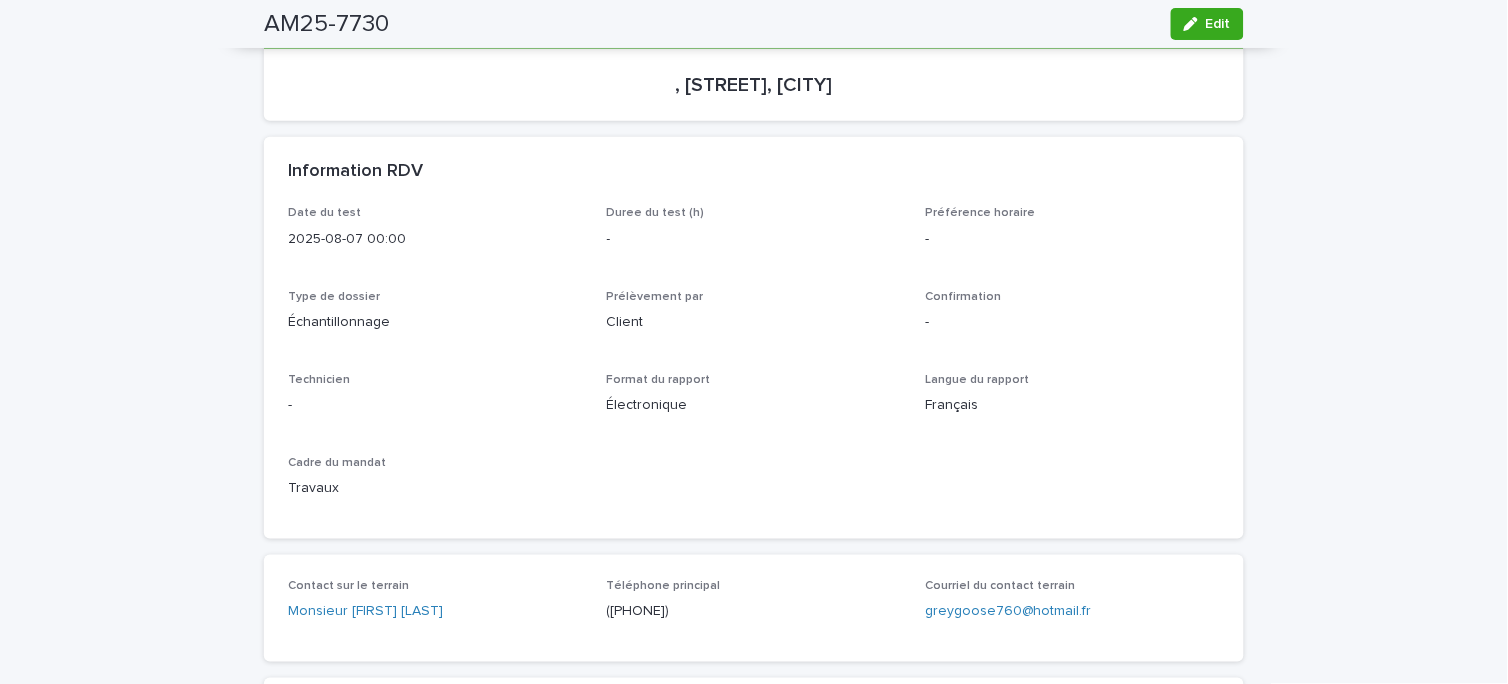 scroll, scrollTop: 0, scrollLeft: 0, axis: both 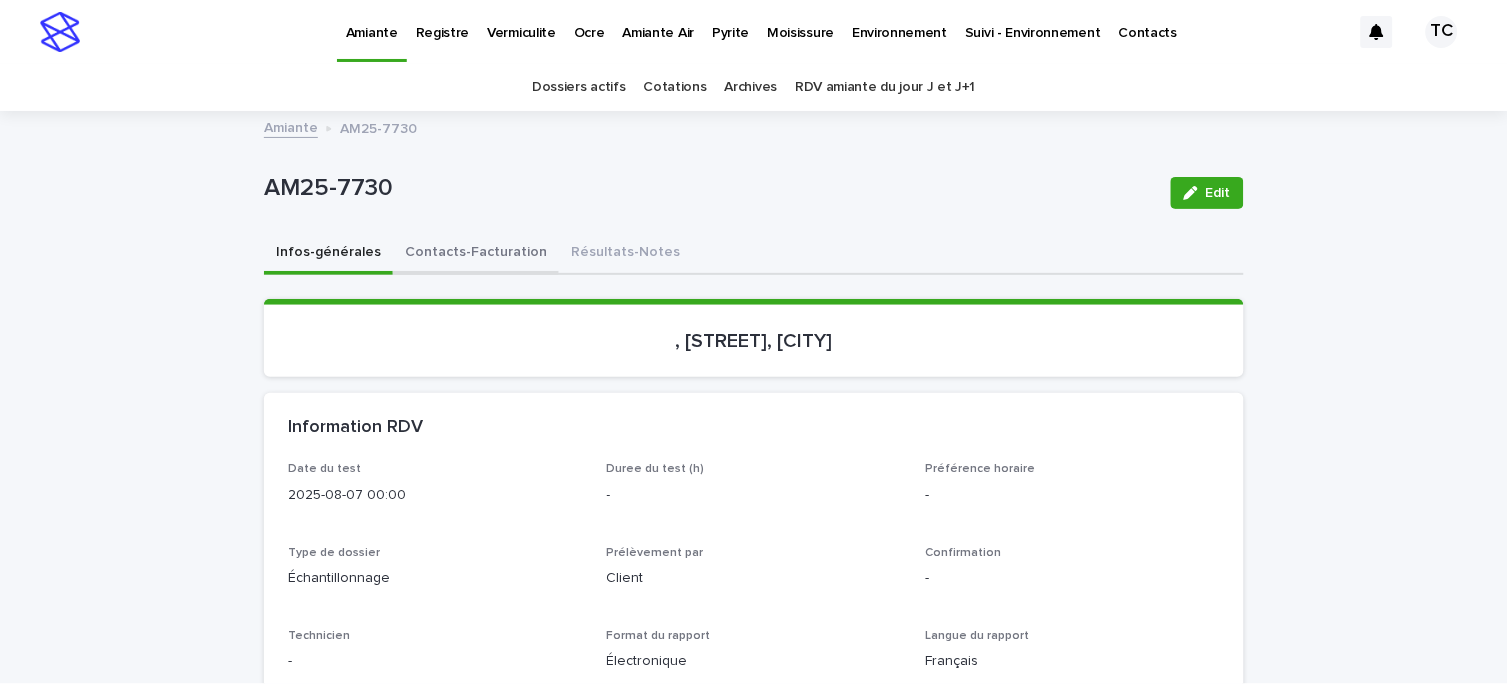 click on "Contacts-Facturation" at bounding box center (476, 254) 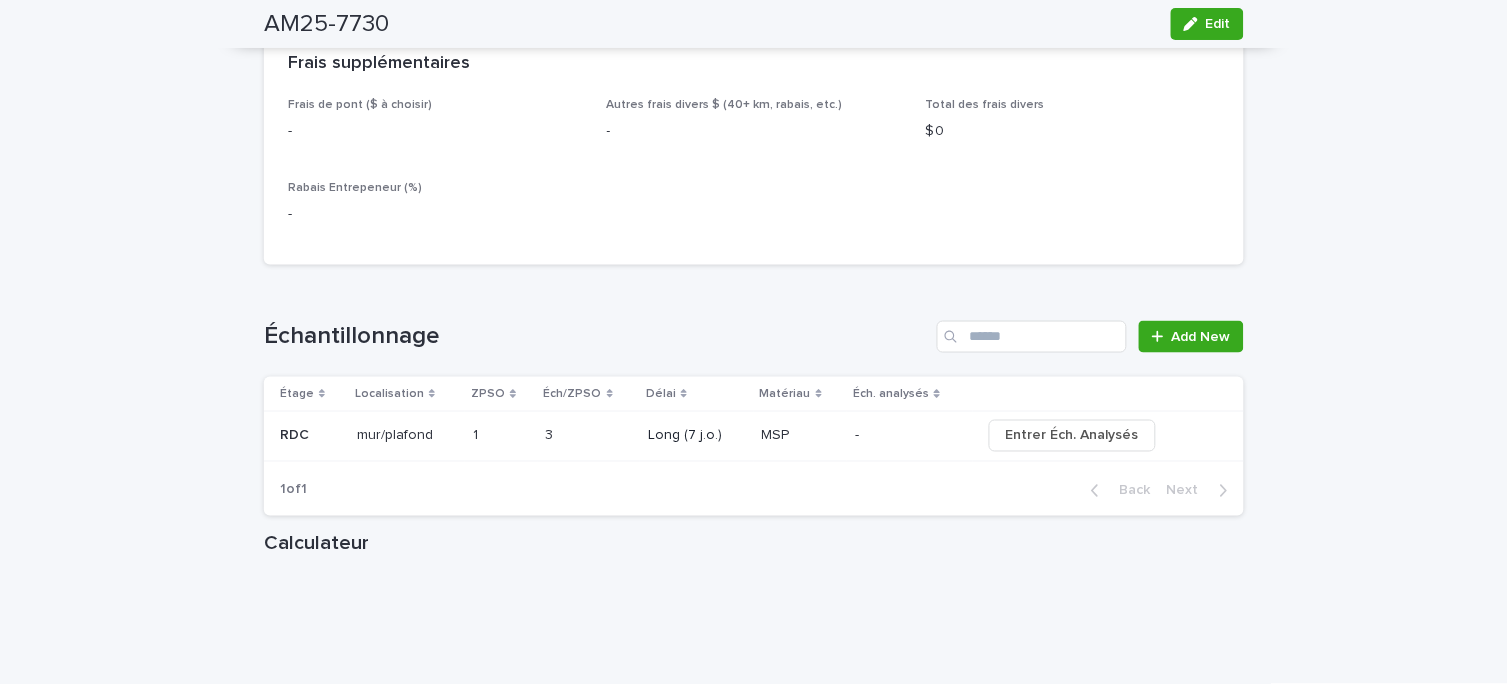 scroll, scrollTop: 2077, scrollLeft: 0, axis: vertical 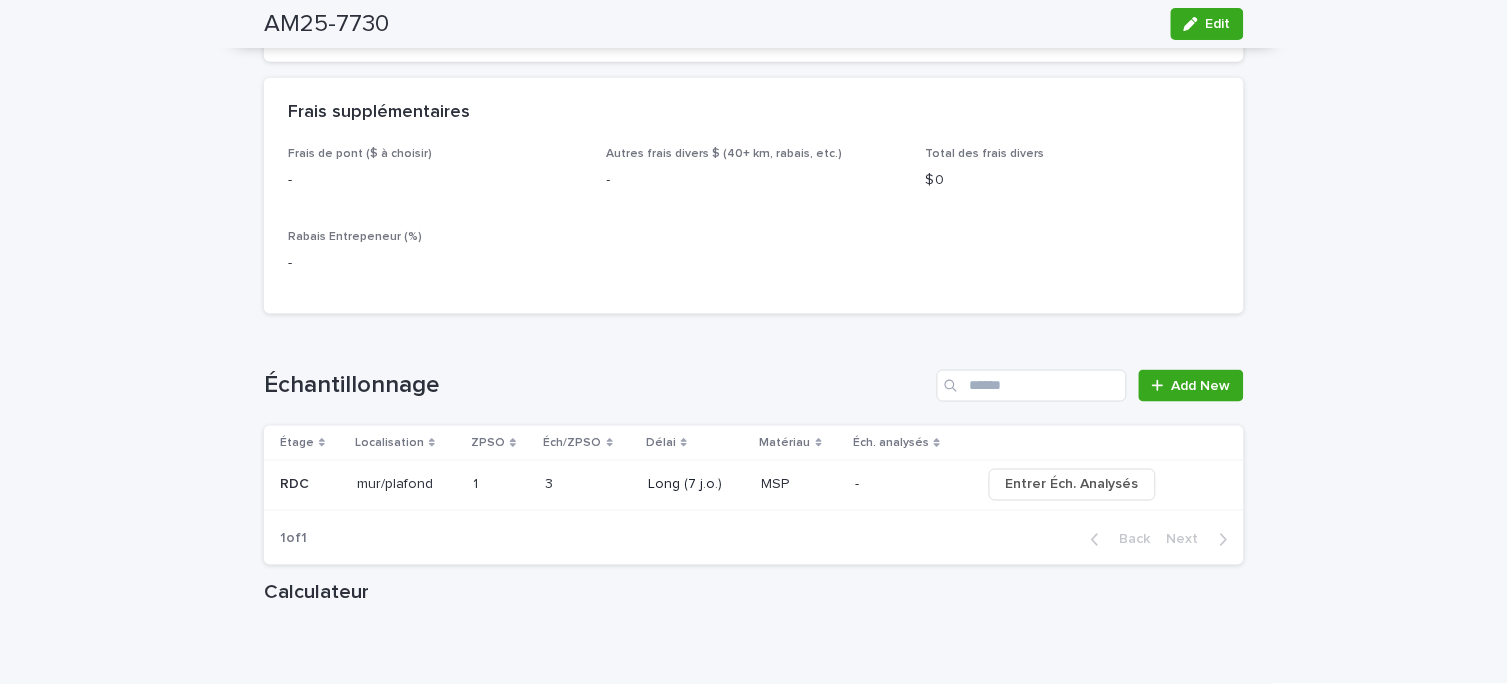 click on "Long (7 j.o.)" at bounding box center (697, 485) 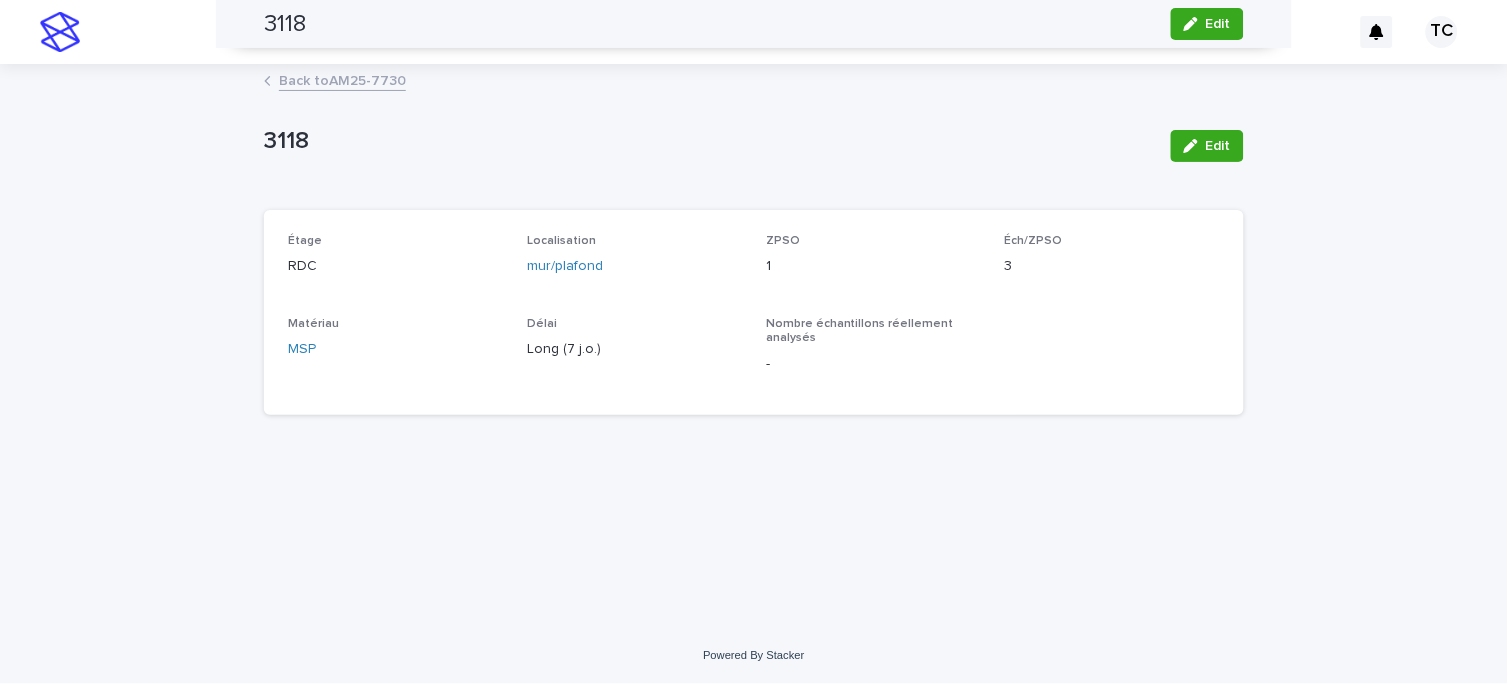 scroll, scrollTop: 0, scrollLeft: 0, axis: both 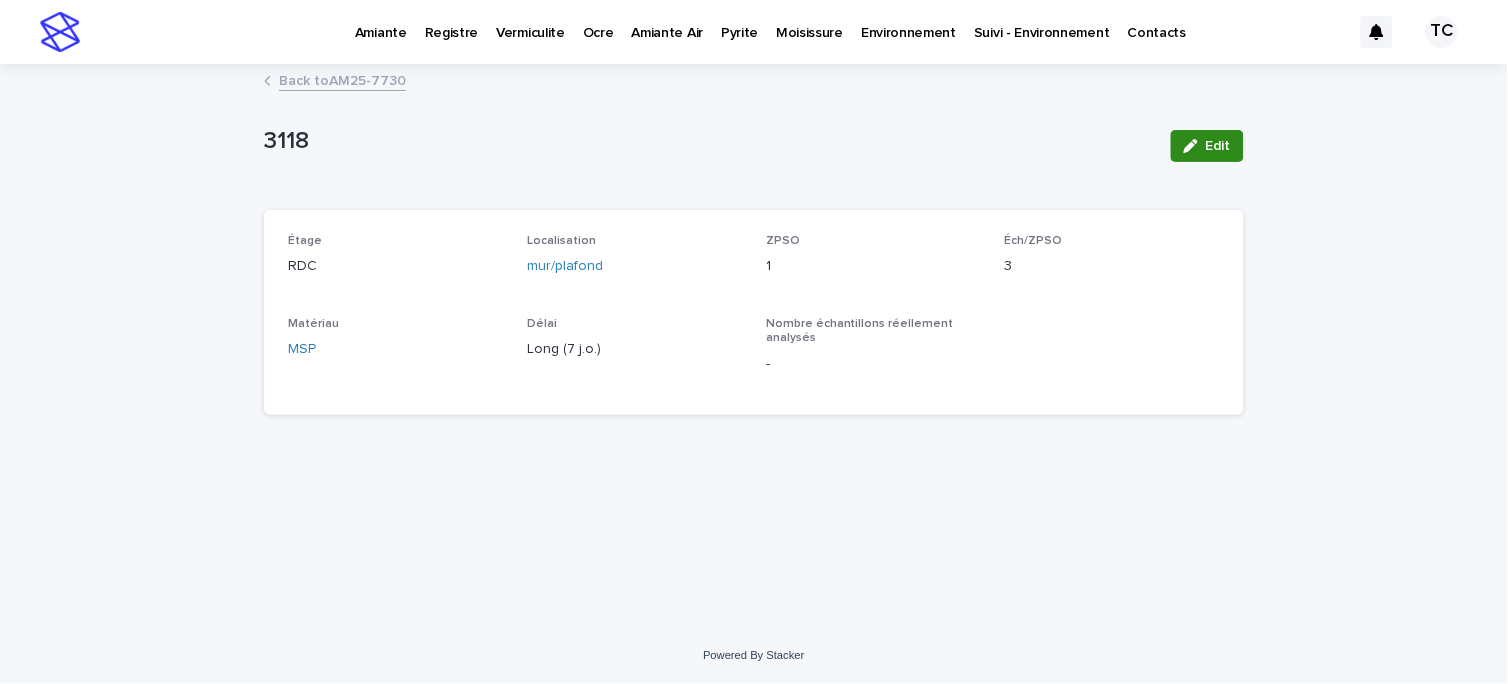 click on "Edit" at bounding box center [1218, 146] 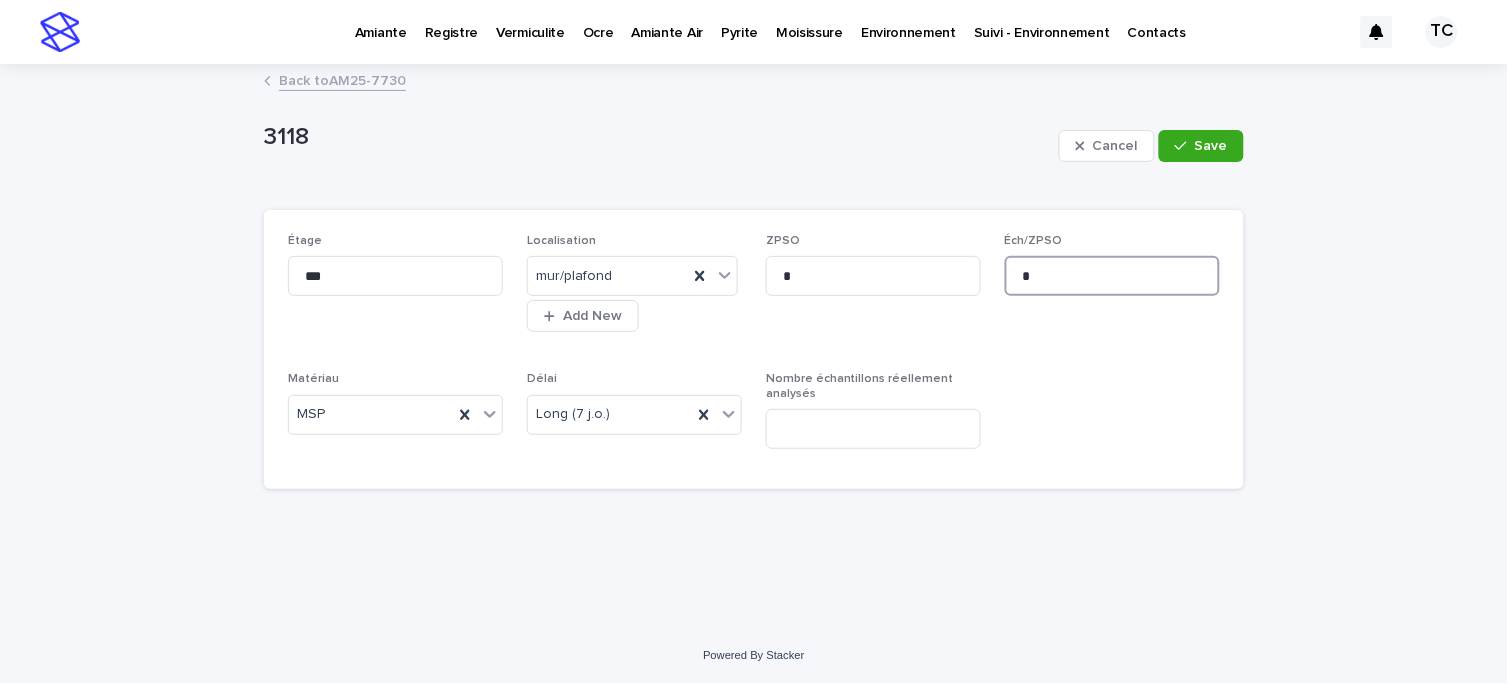 click on "*" at bounding box center (1112, 276) 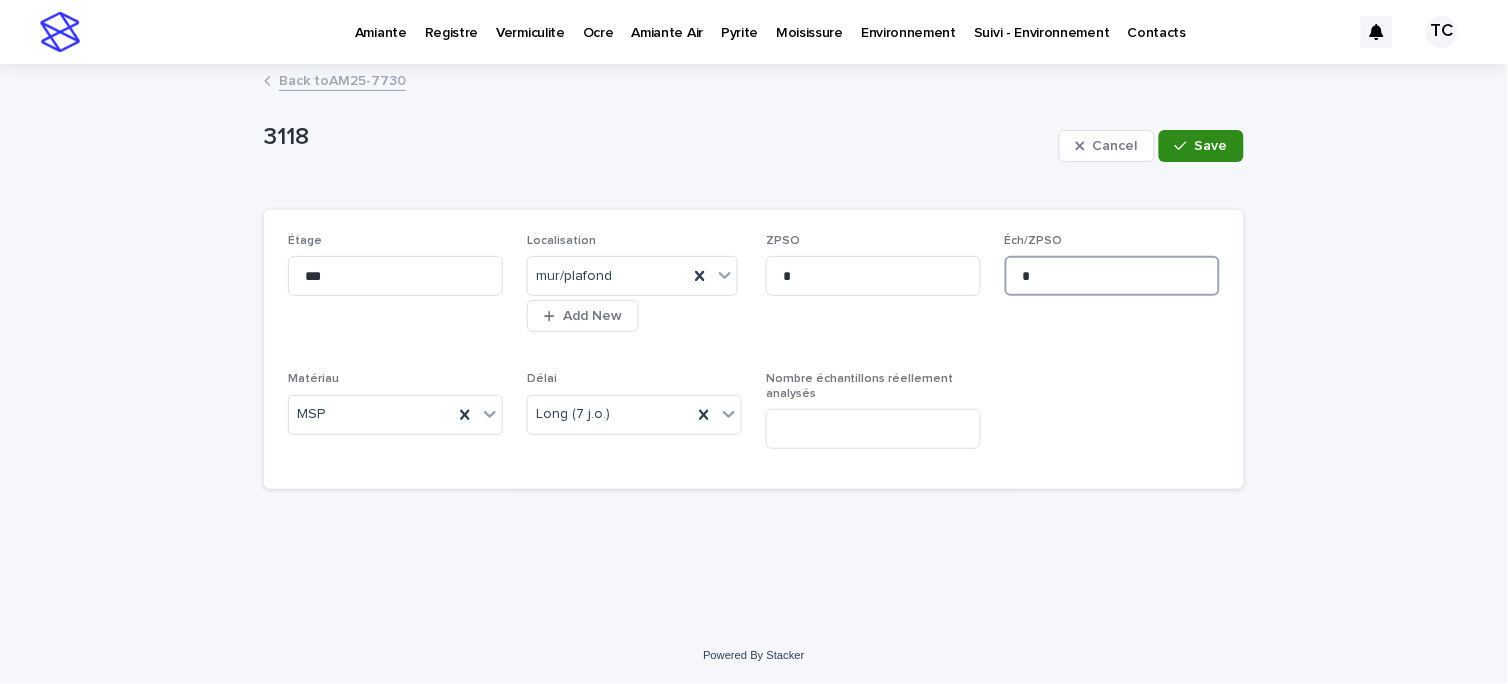 type on "*" 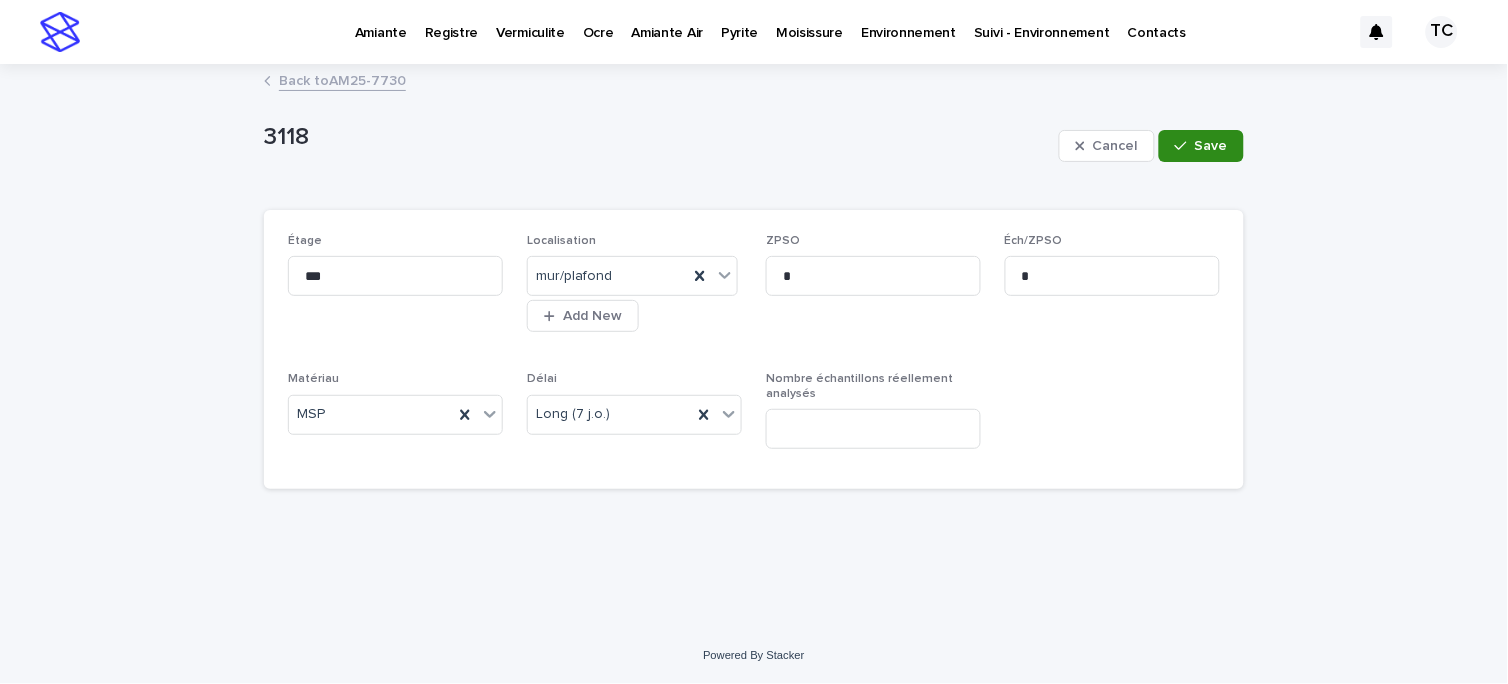 click on "Save" at bounding box center [1211, 146] 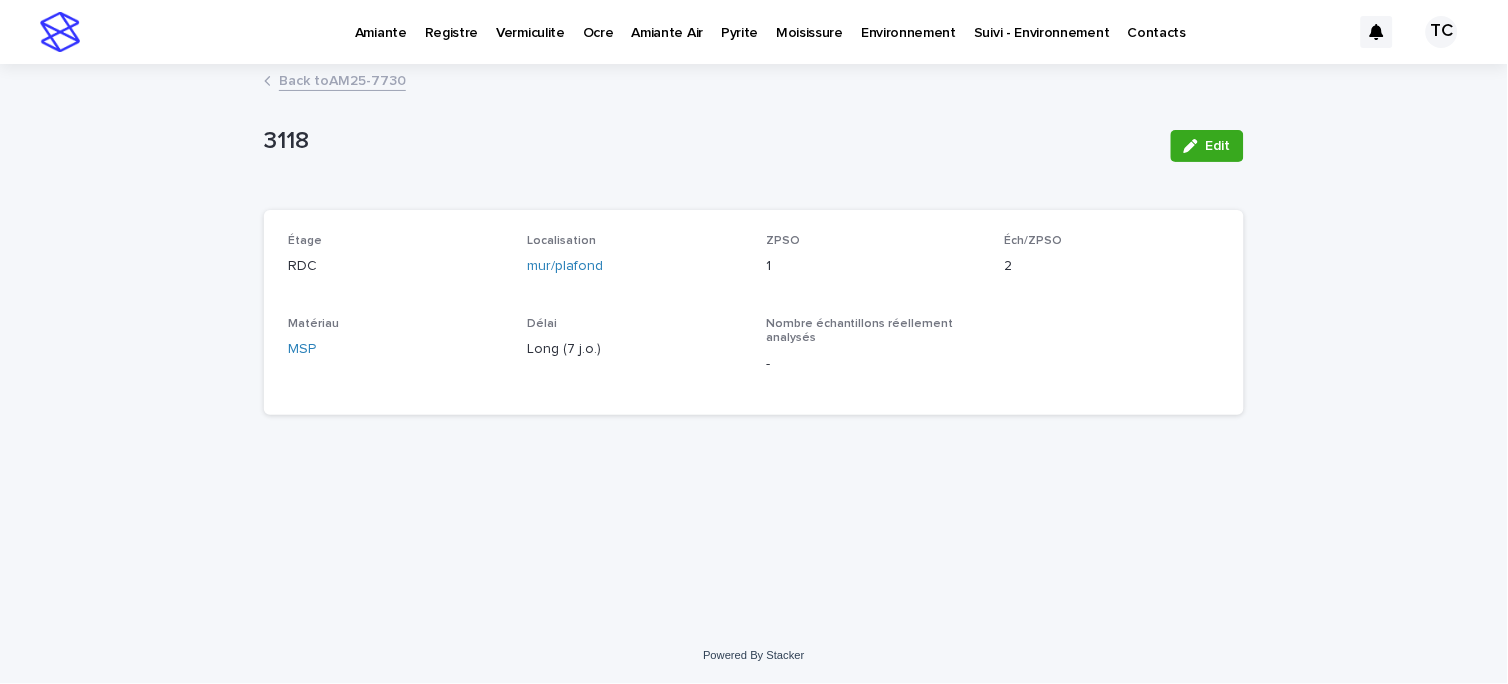 click on "Back to  AM25-7730" at bounding box center (342, 79) 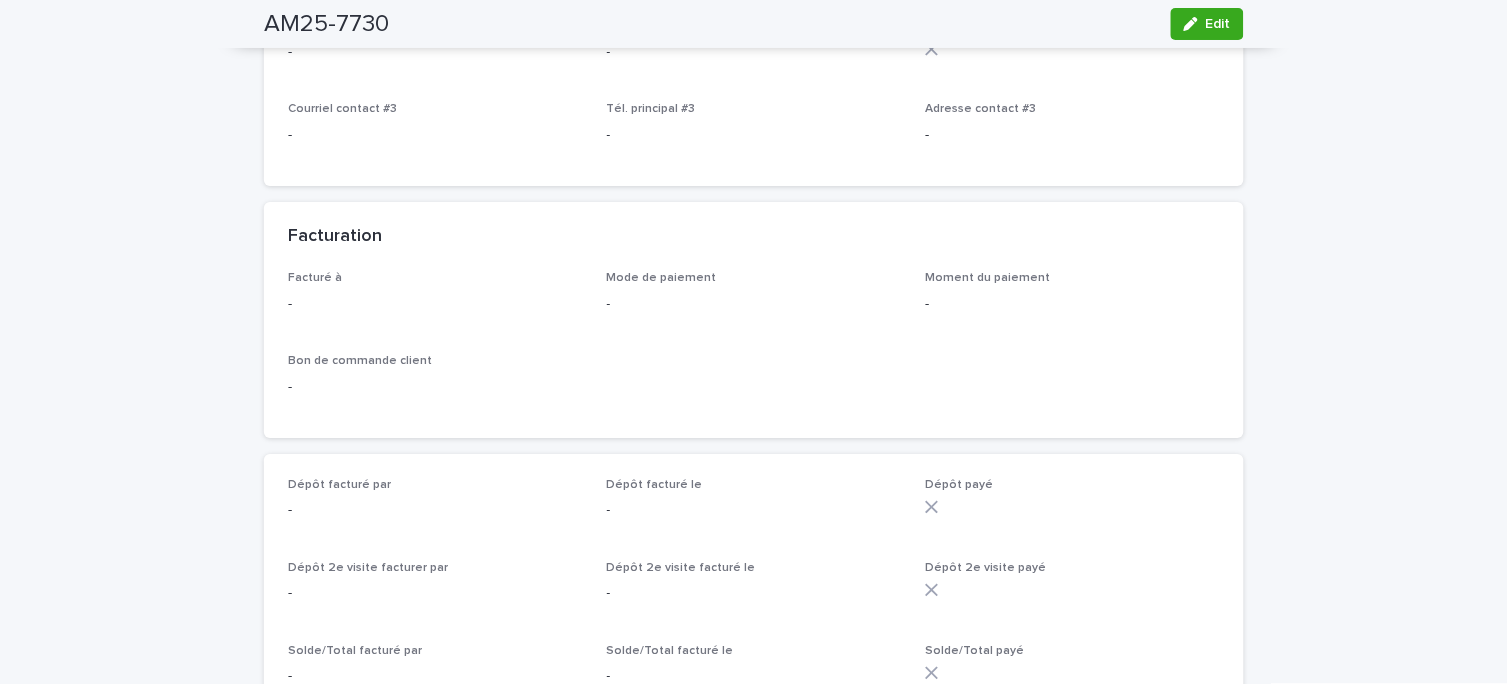 scroll, scrollTop: 1333, scrollLeft: 0, axis: vertical 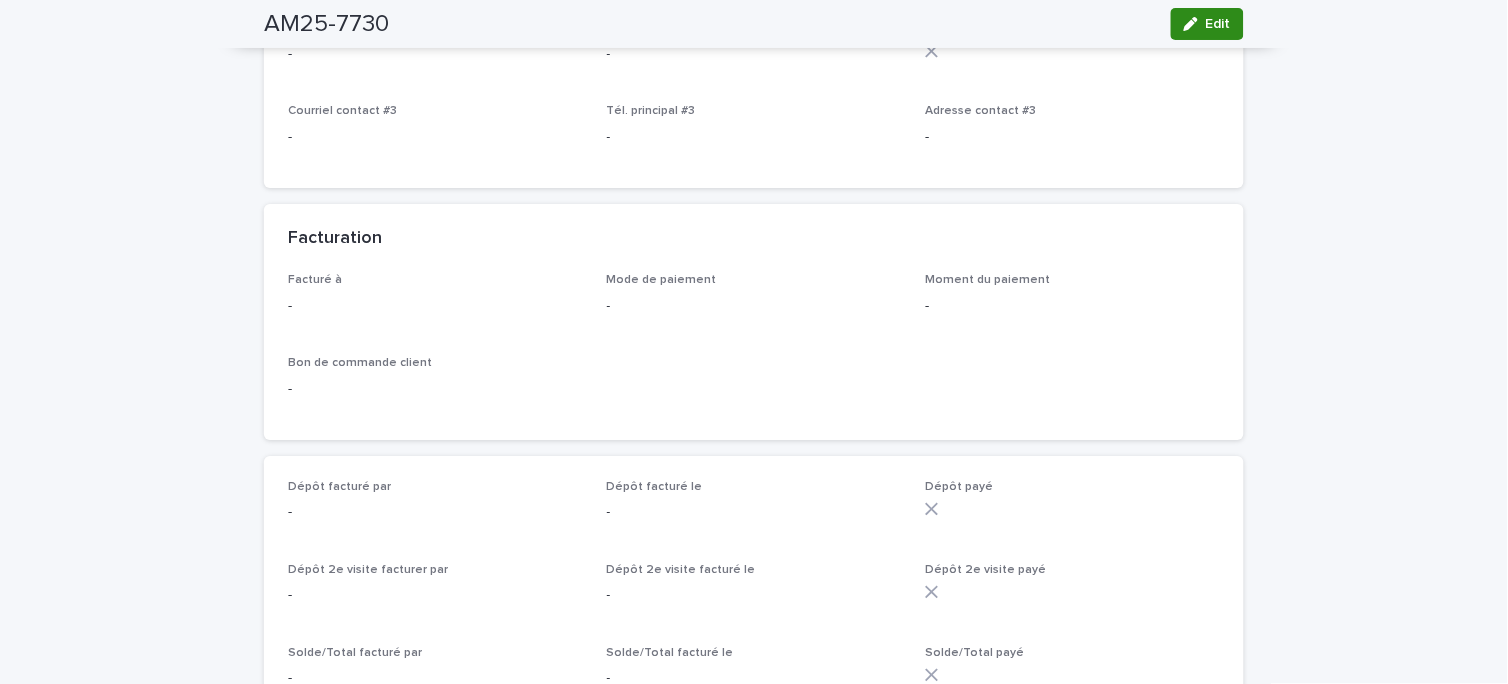click on "Edit" at bounding box center [1207, 24] 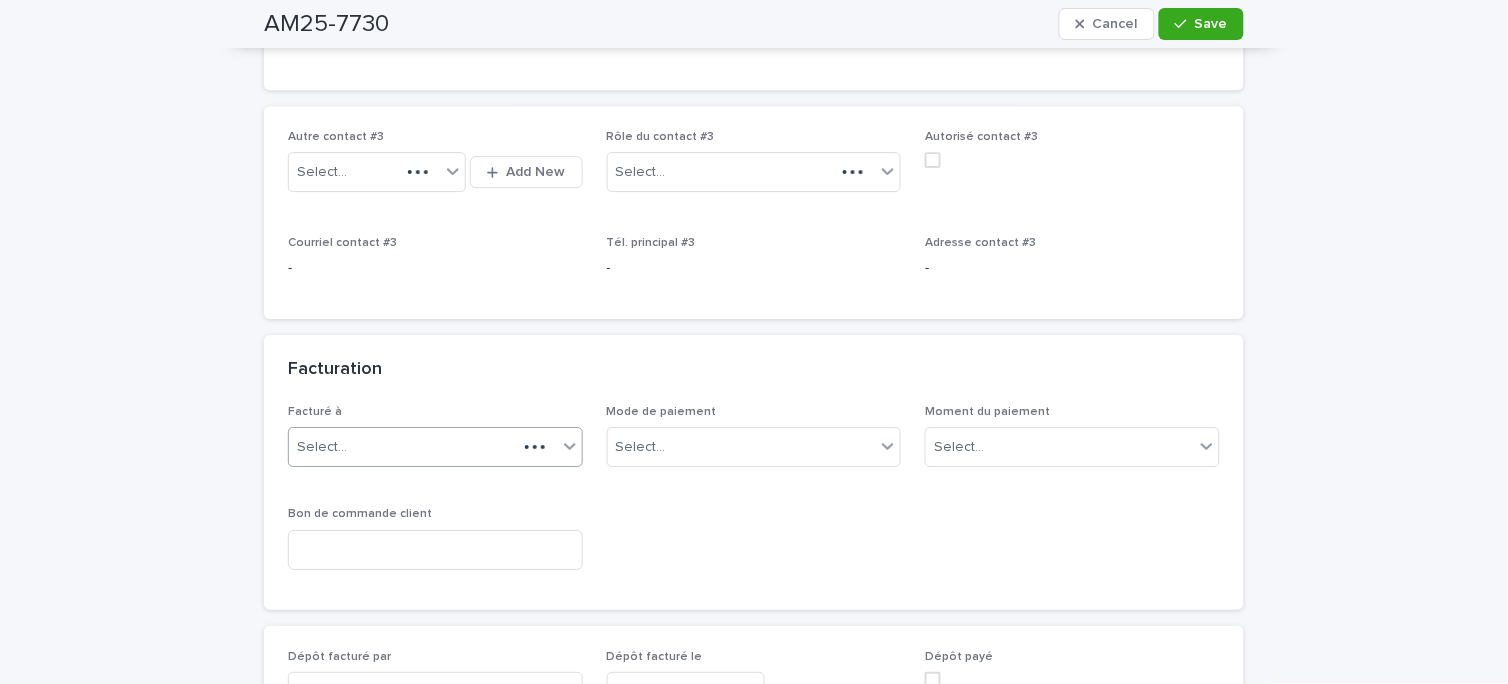 scroll, scrollTop: 1502, scrollLeft: 0, axis: vertical 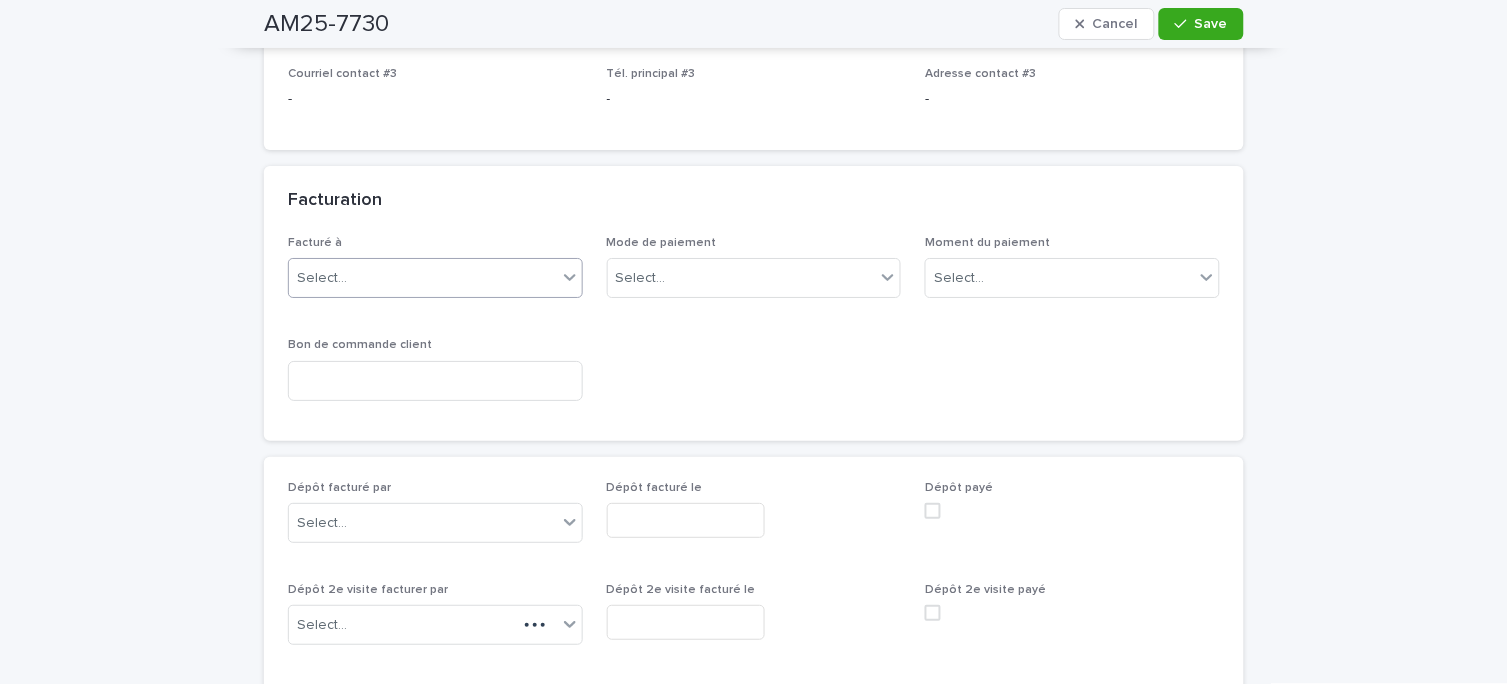click on "Select..." at bounding box center [423, 278] 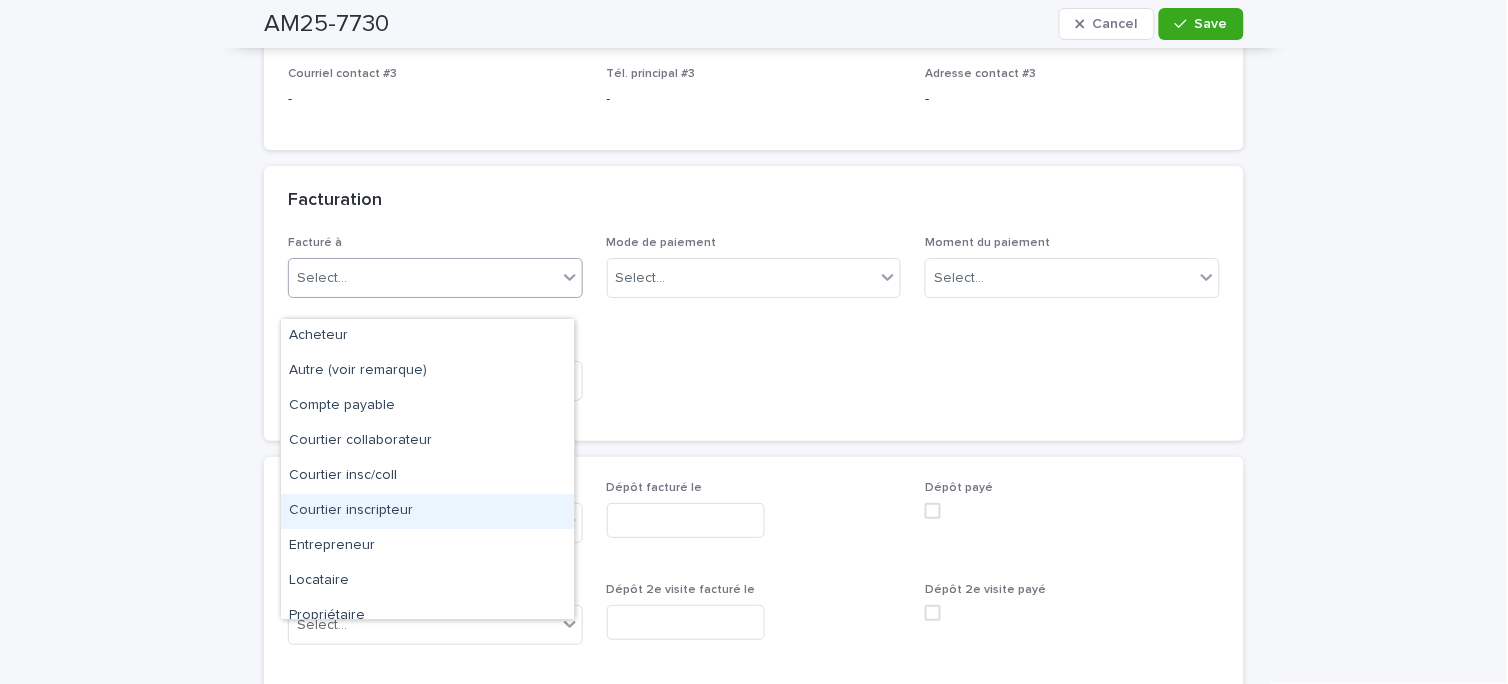scroll, scrollTop: 50, scrollLeft: 0, axis: vertical 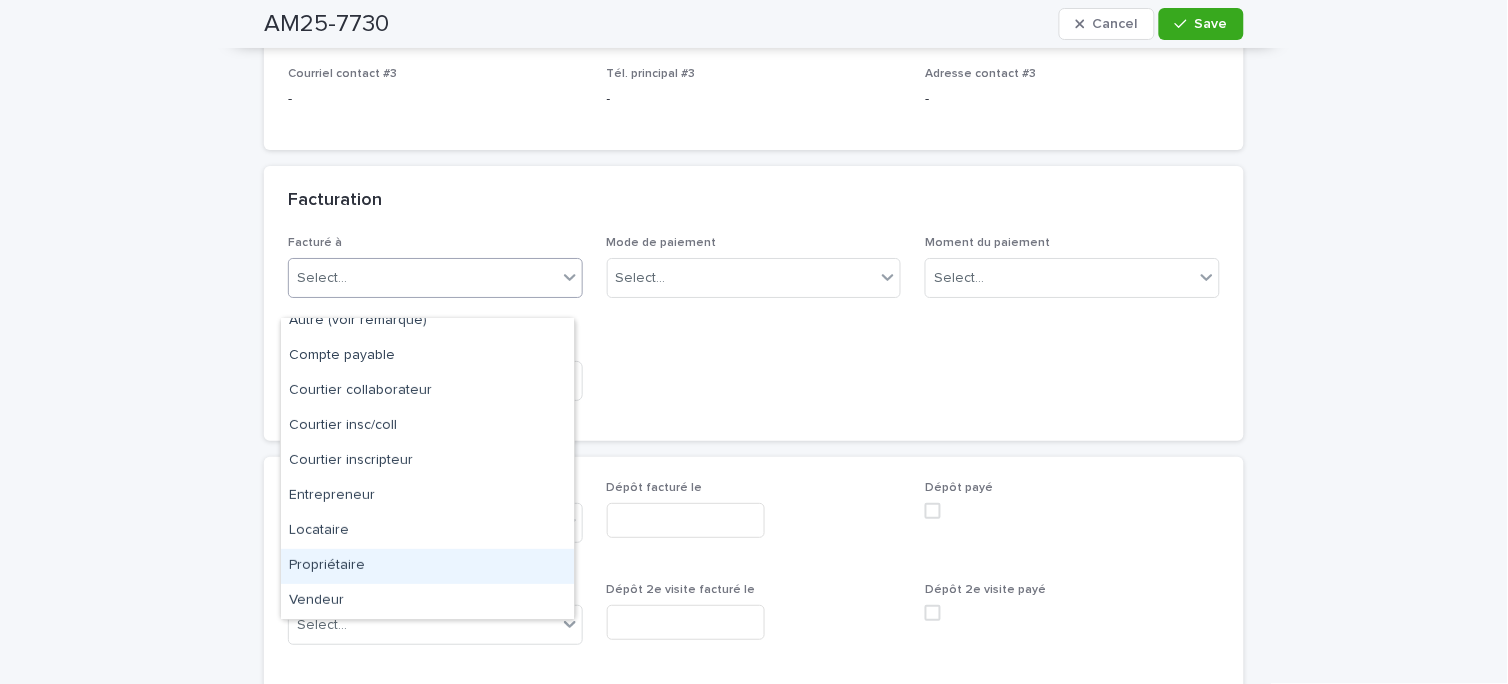 click on "Propriétaire" at bounding box center (427, 566) 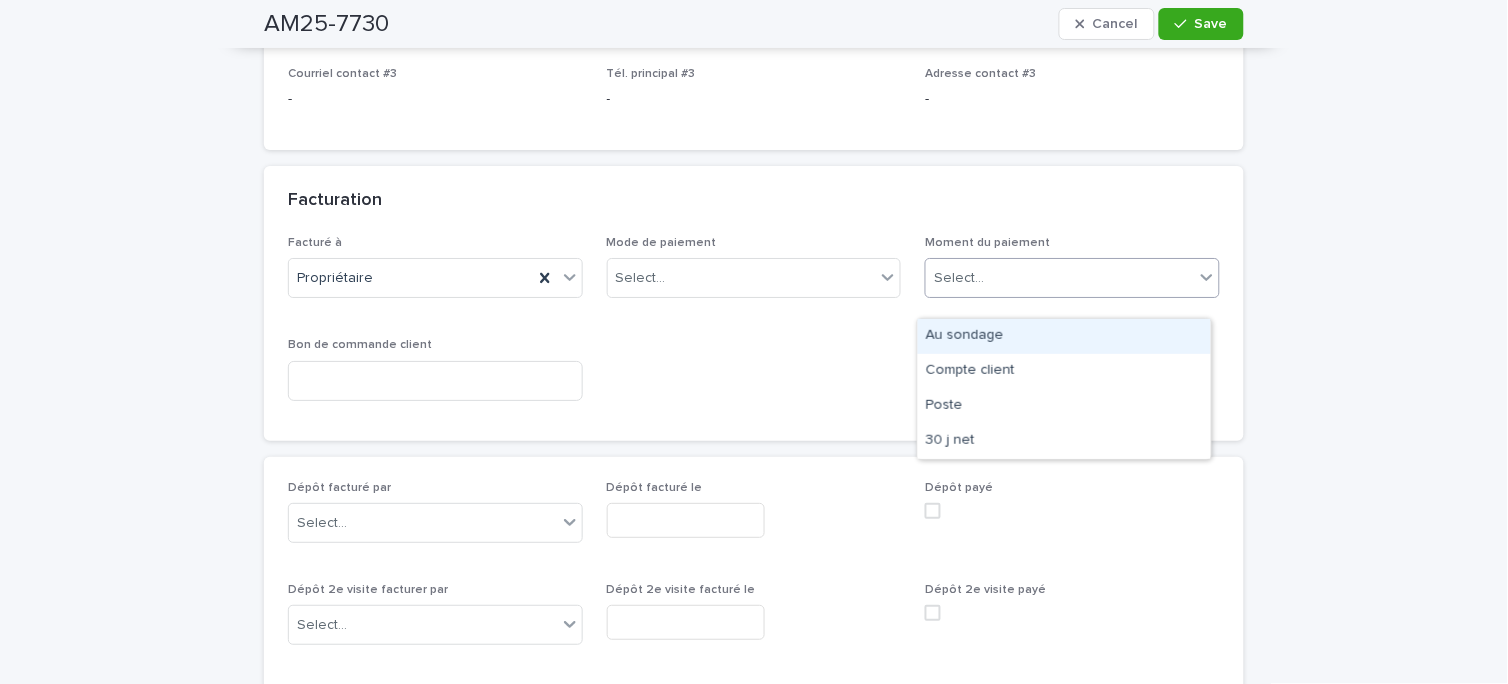 click on "Select..." at bounding box center [1060, 278] 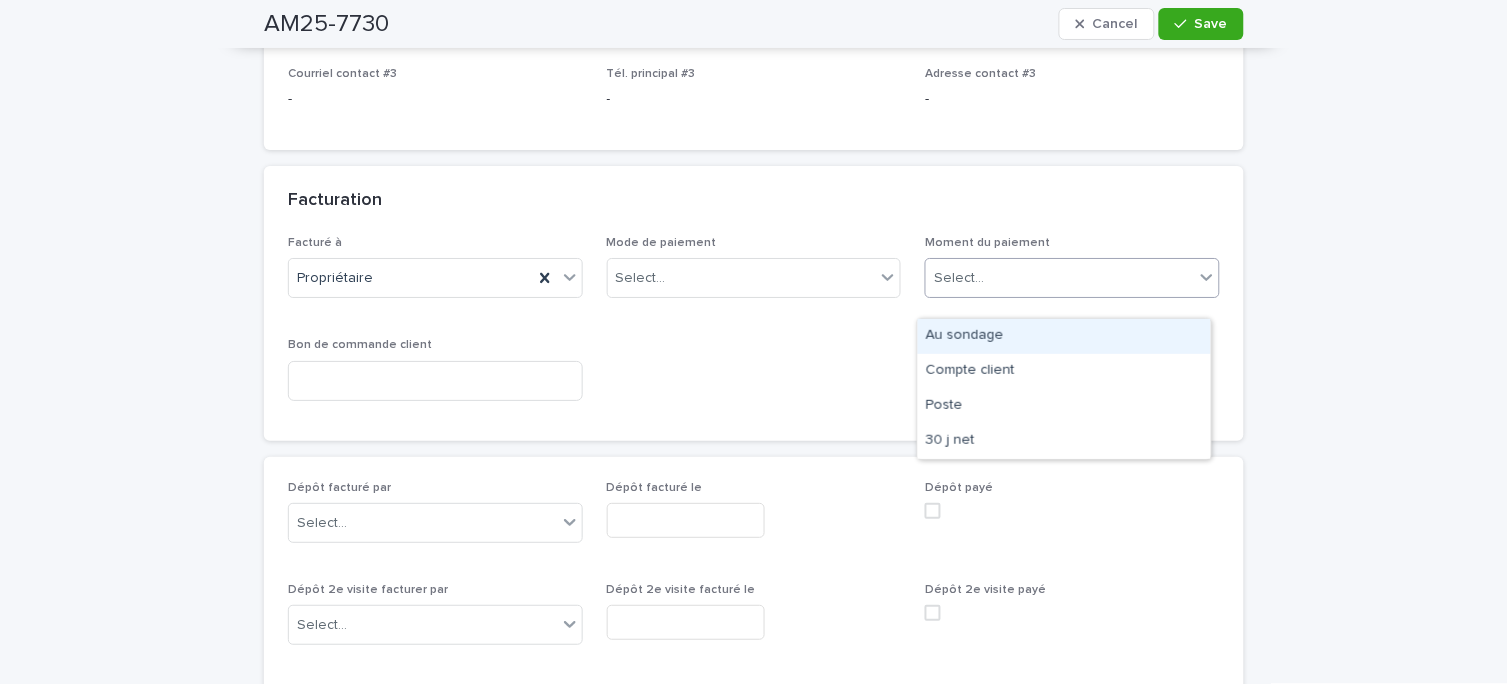click on "Au sondage" at bounding box center (1064, 336) 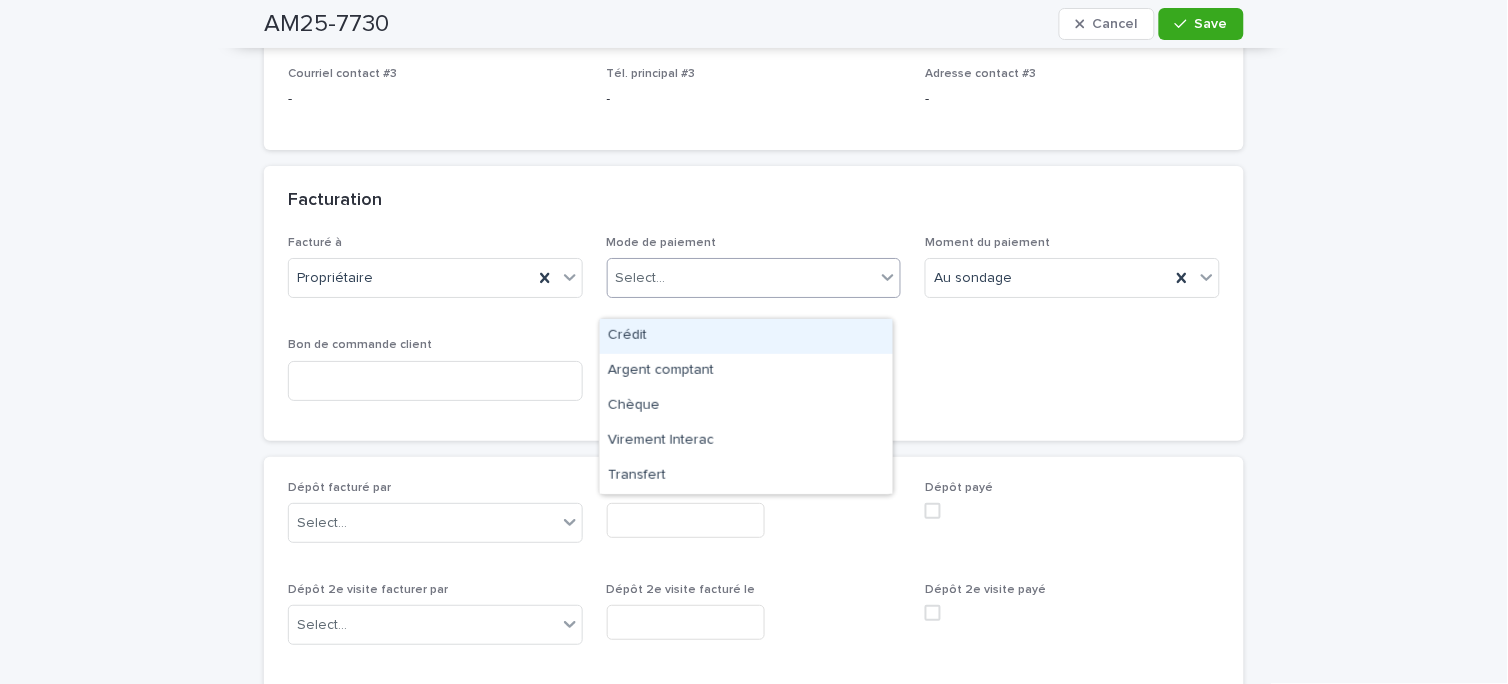 click on "Select..." at bounding box center [742, 278] 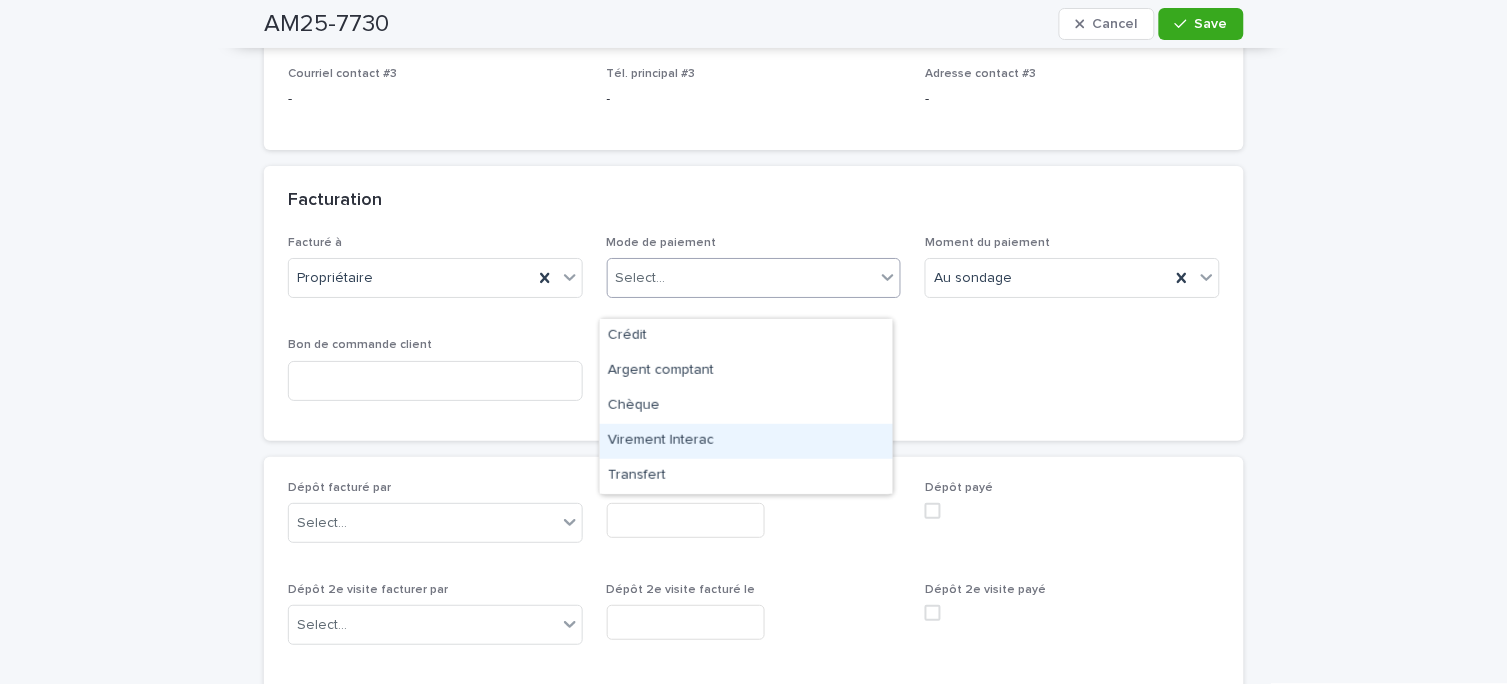 click on "Virement Interac" at bounding box center (746, 441) 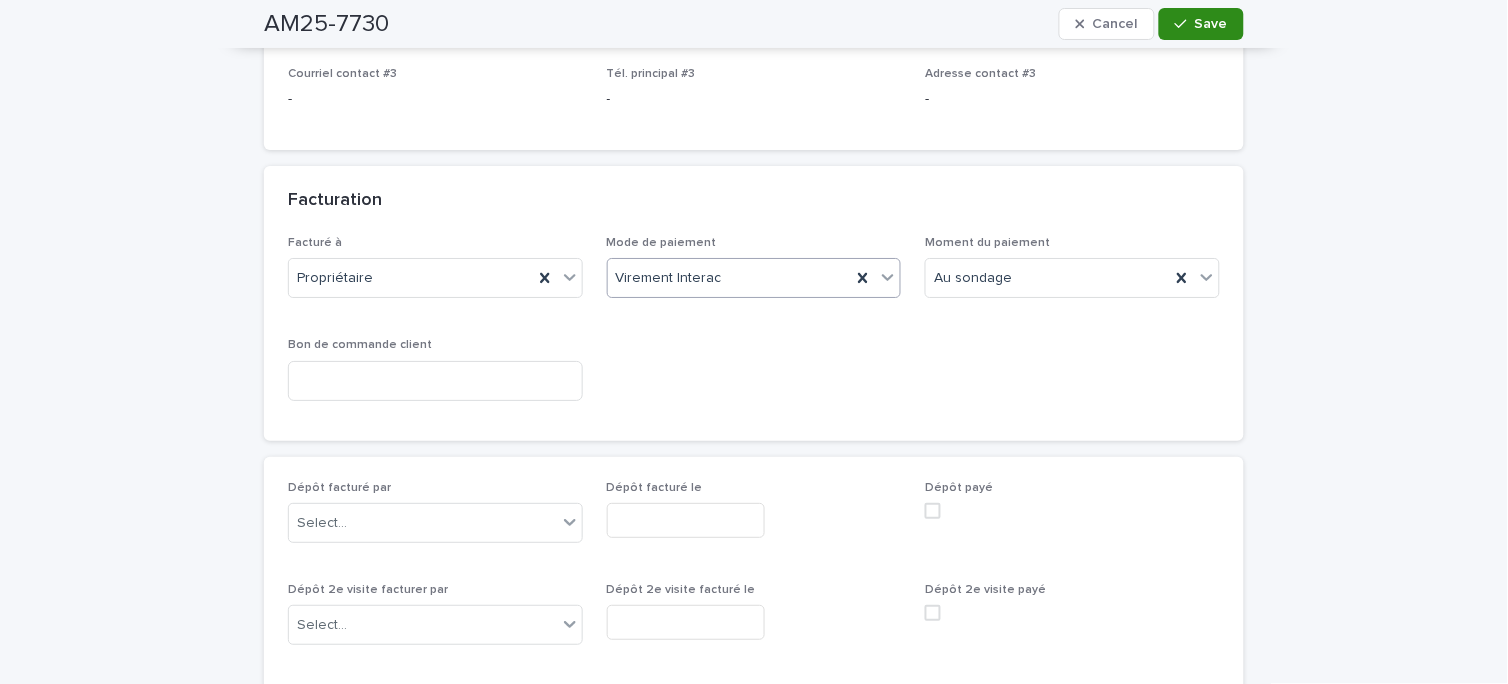 click on "Save" at bounding box center [1201, 24] 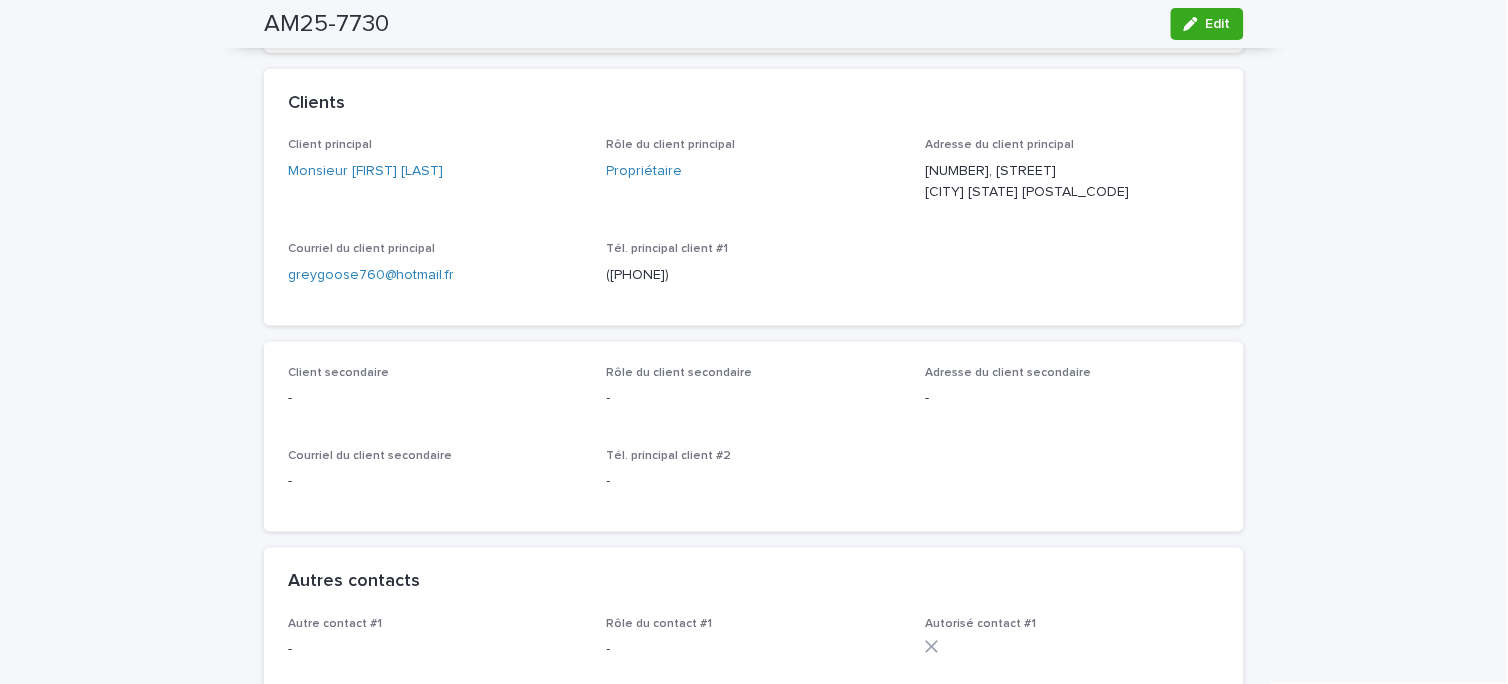 scroll, scrollTop: 0, scrollLeft: 0, axis: both 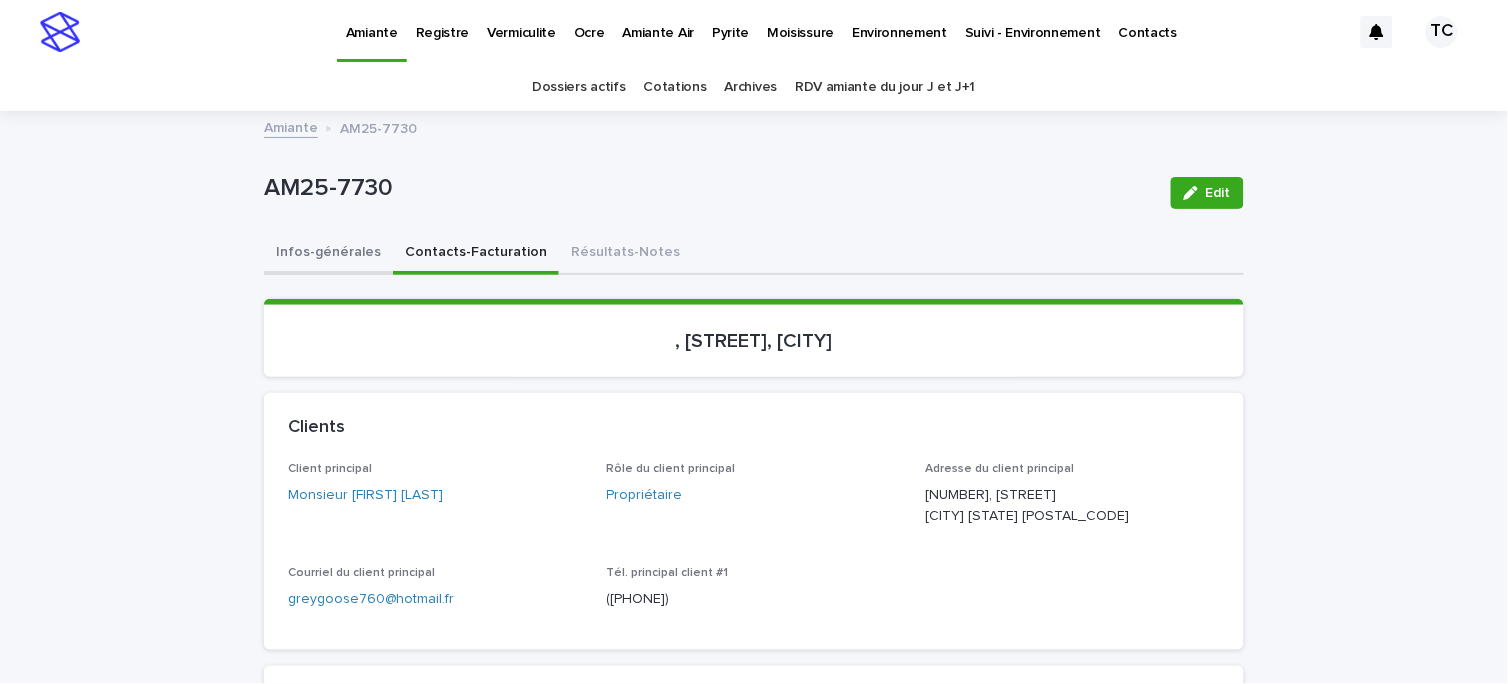 click on "Infos-générales" at bounding box center [328, 254] 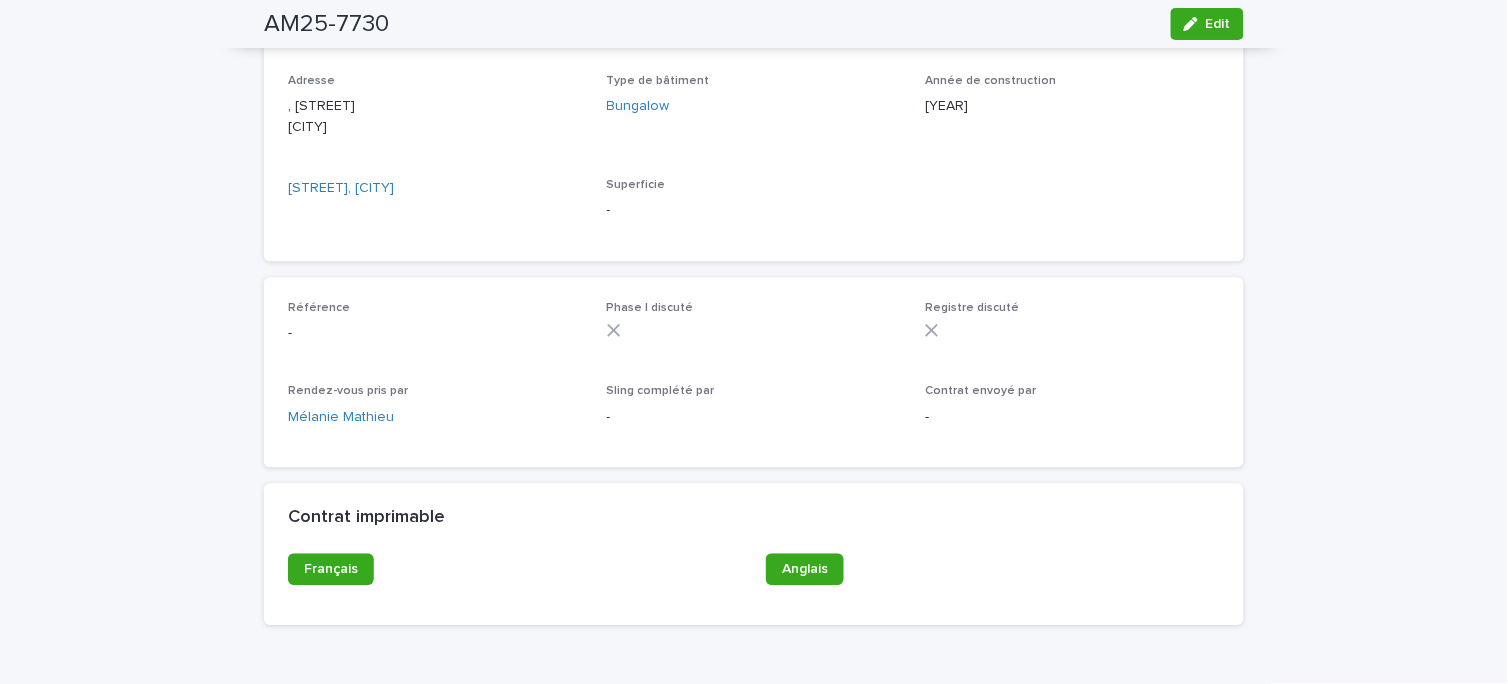 scroll, scrollTop: 0, scrollLeft: 0, axis: both 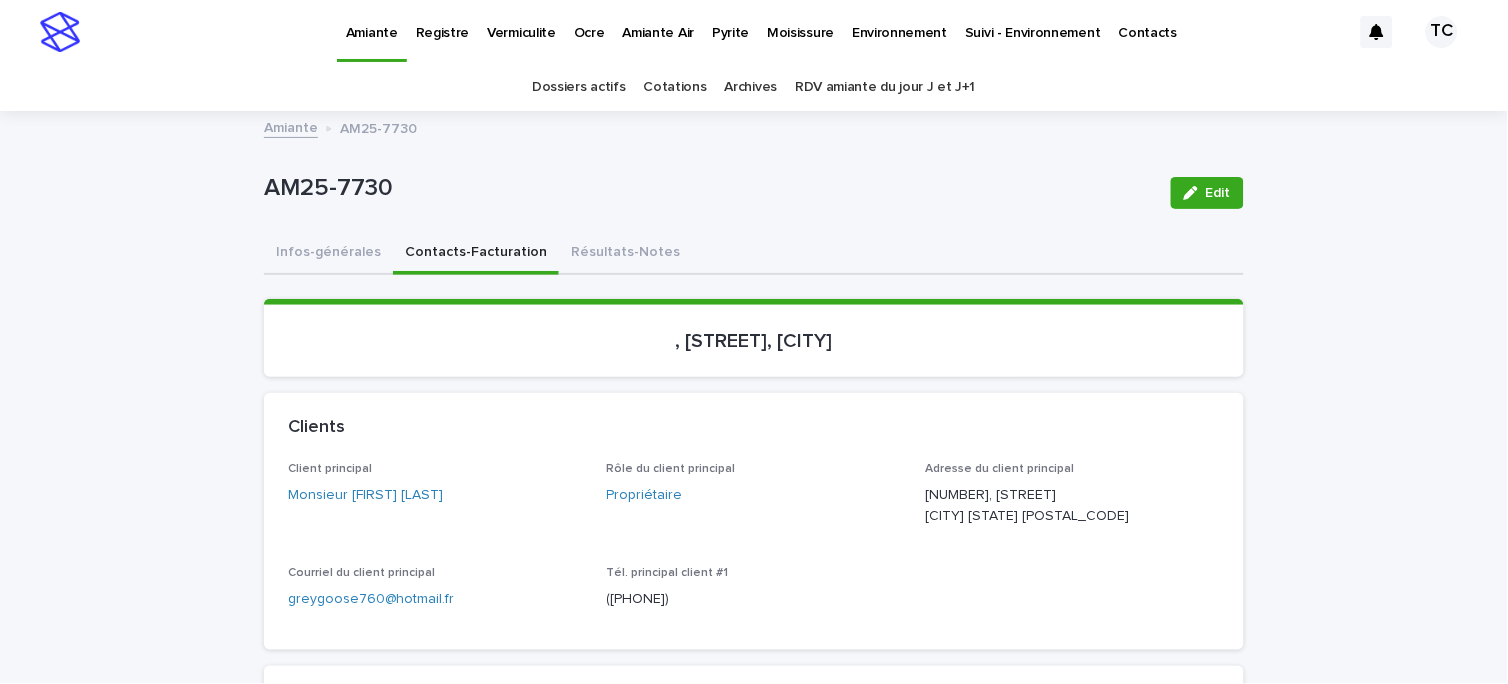 click on "Contacts-Facturation" at bounding box center (476, 254) 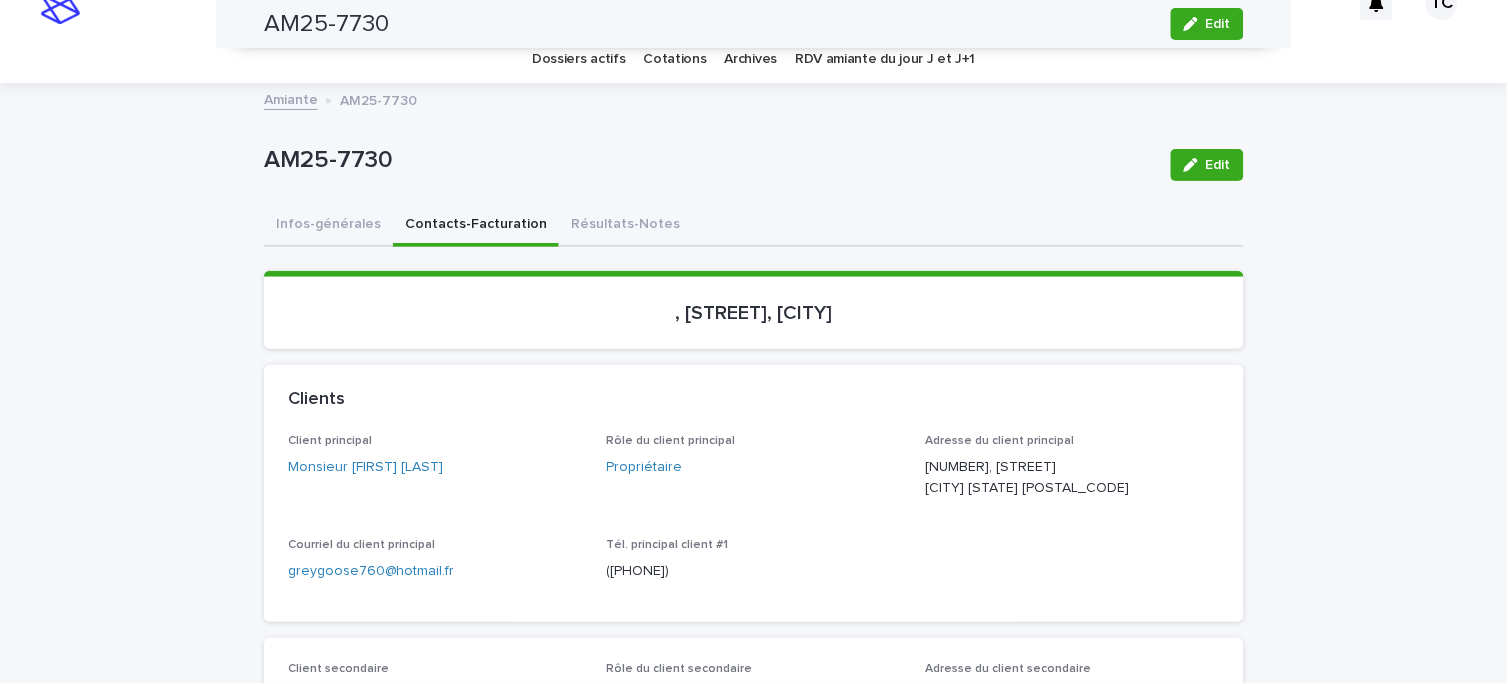 scroll, scrollTop: 0, scrollLeft: 0, axis: both 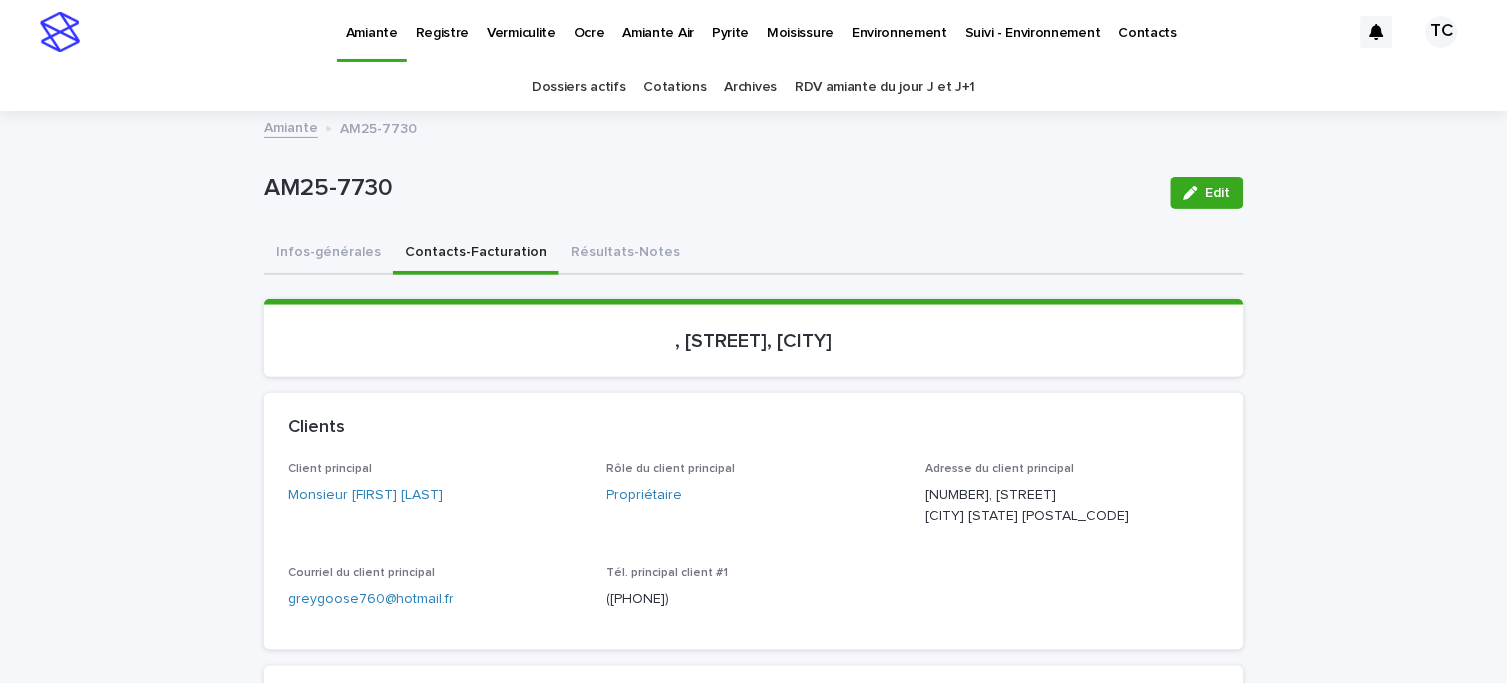 click on "Résultats-Notes" at bounding box center [625, 254] 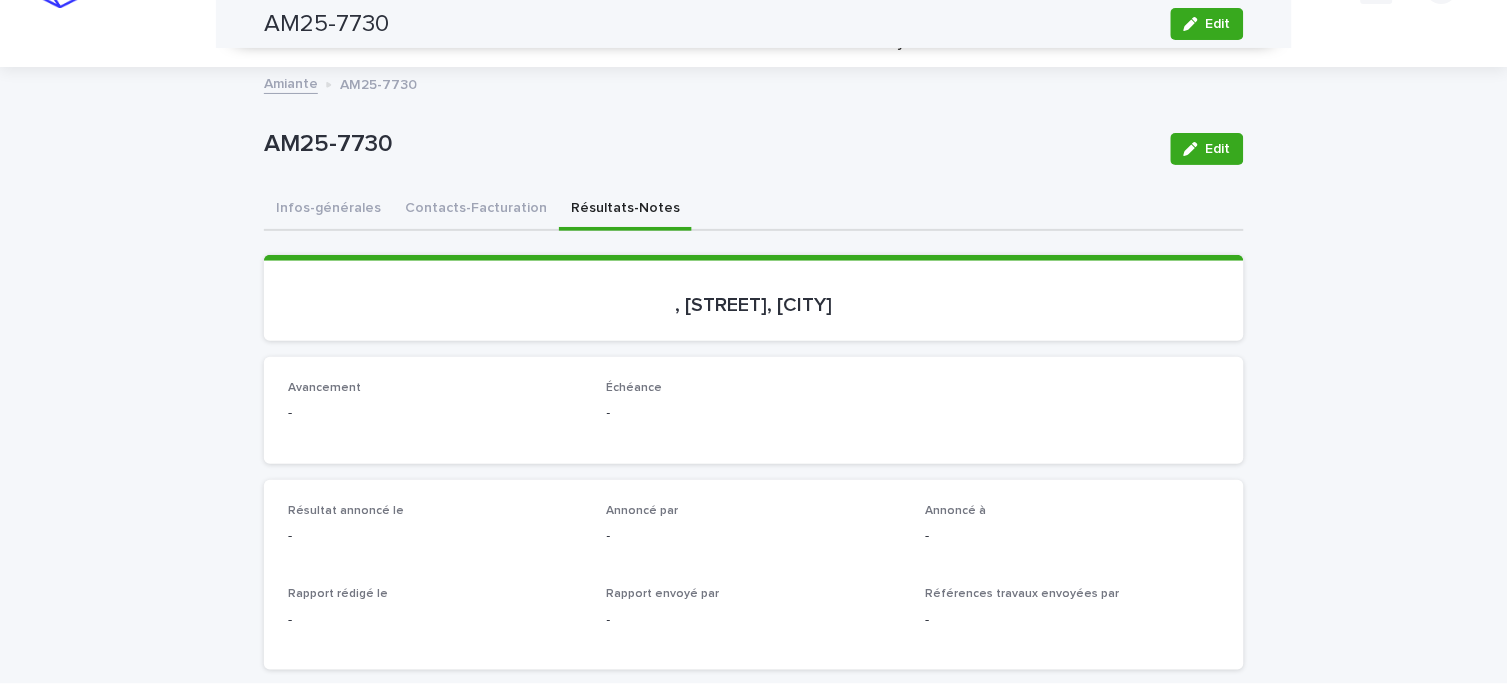 scroll, scrollTop: 42, scrollLeft: 0, axis: vertical 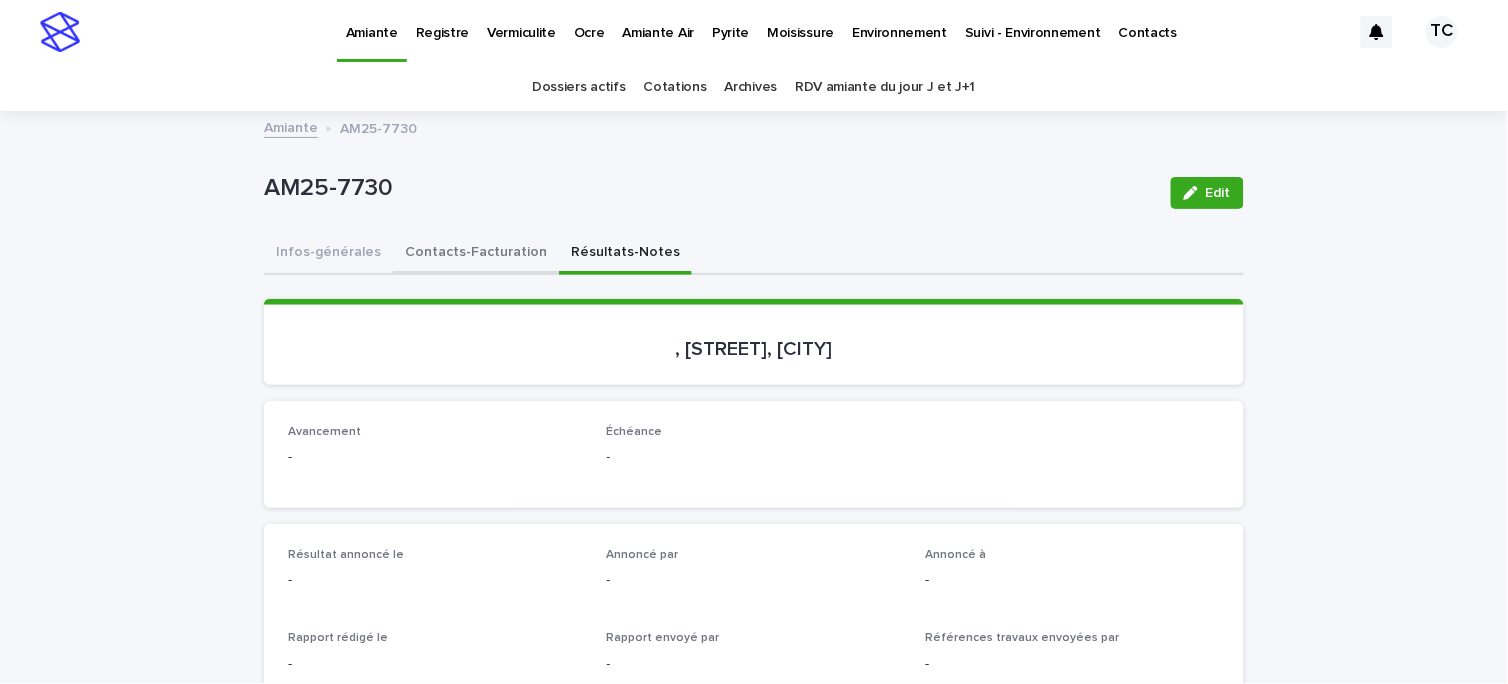 click on "AM25-7730 Edit" at bounding box center (754, 193) 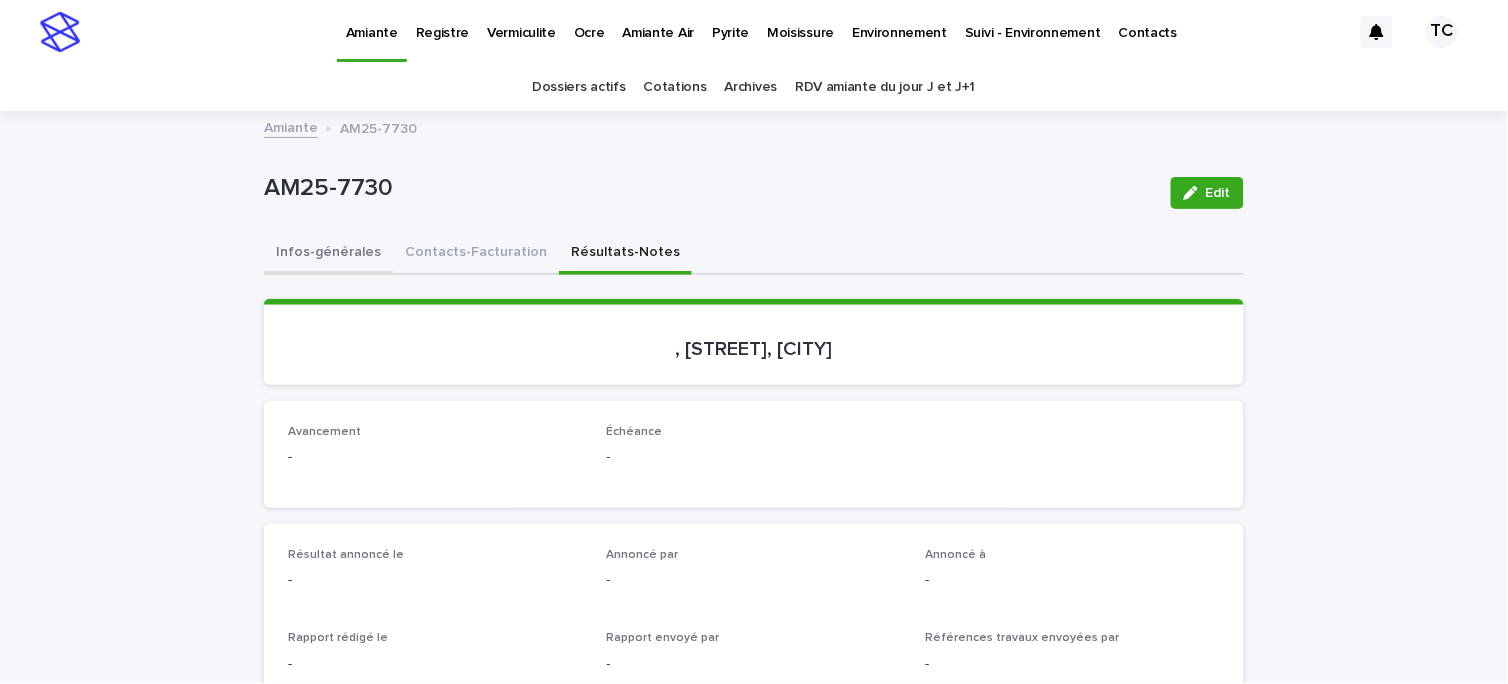 click on "Contacts-Facturation" at bounding box center (476, 254) 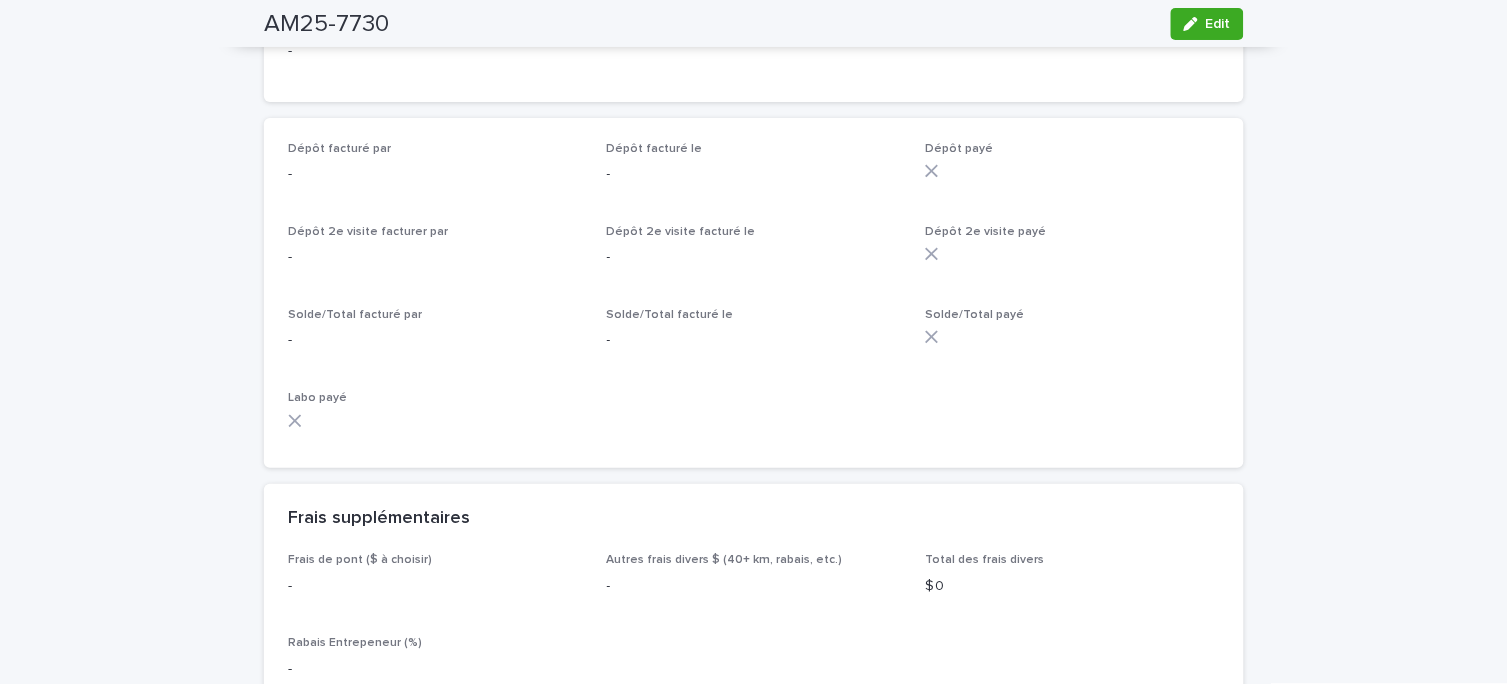 scroll, scrollTop: 2444, scrollLeft: 0, axis: vertical 